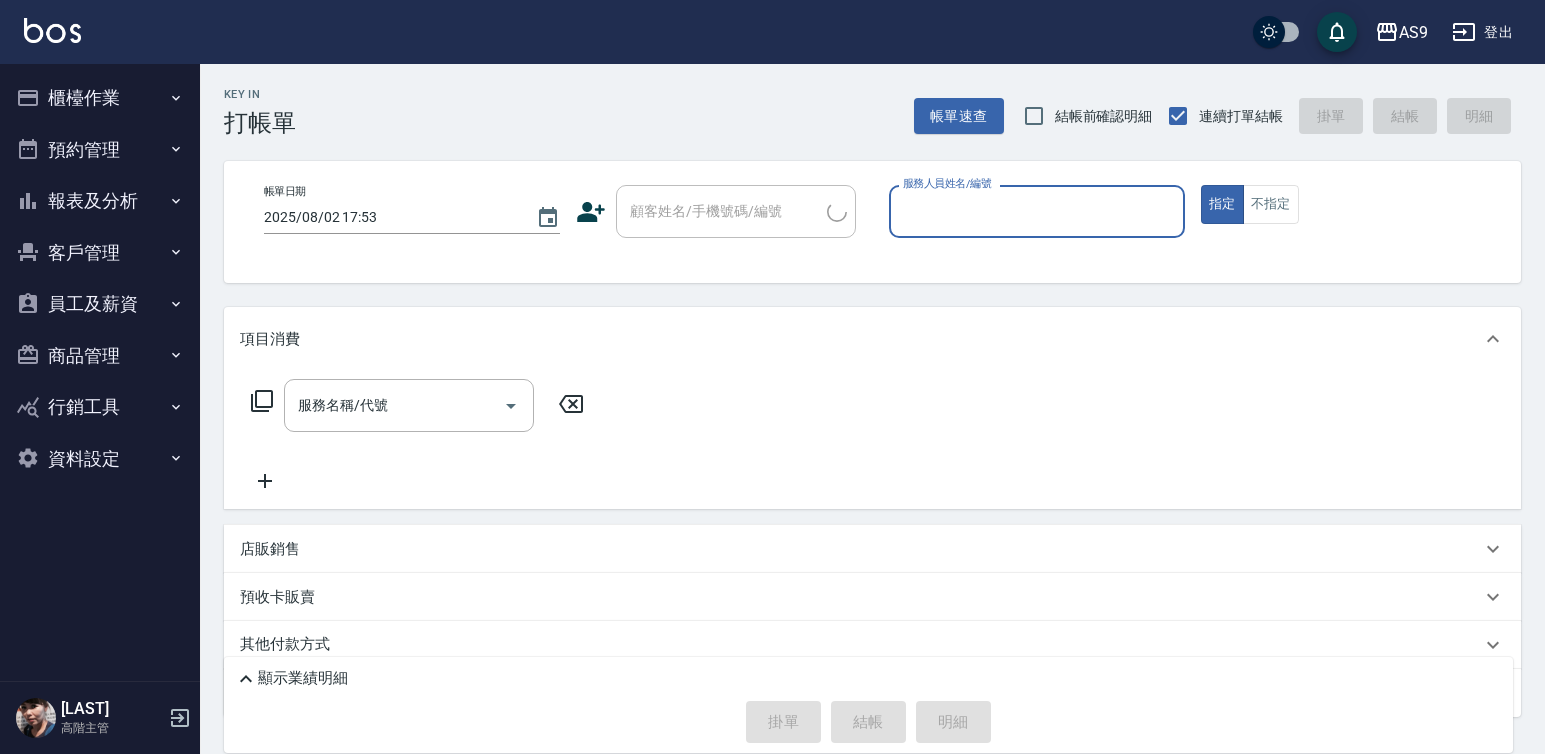 scroll, scrollTop: 0, scrollLeft: 0, axis: both 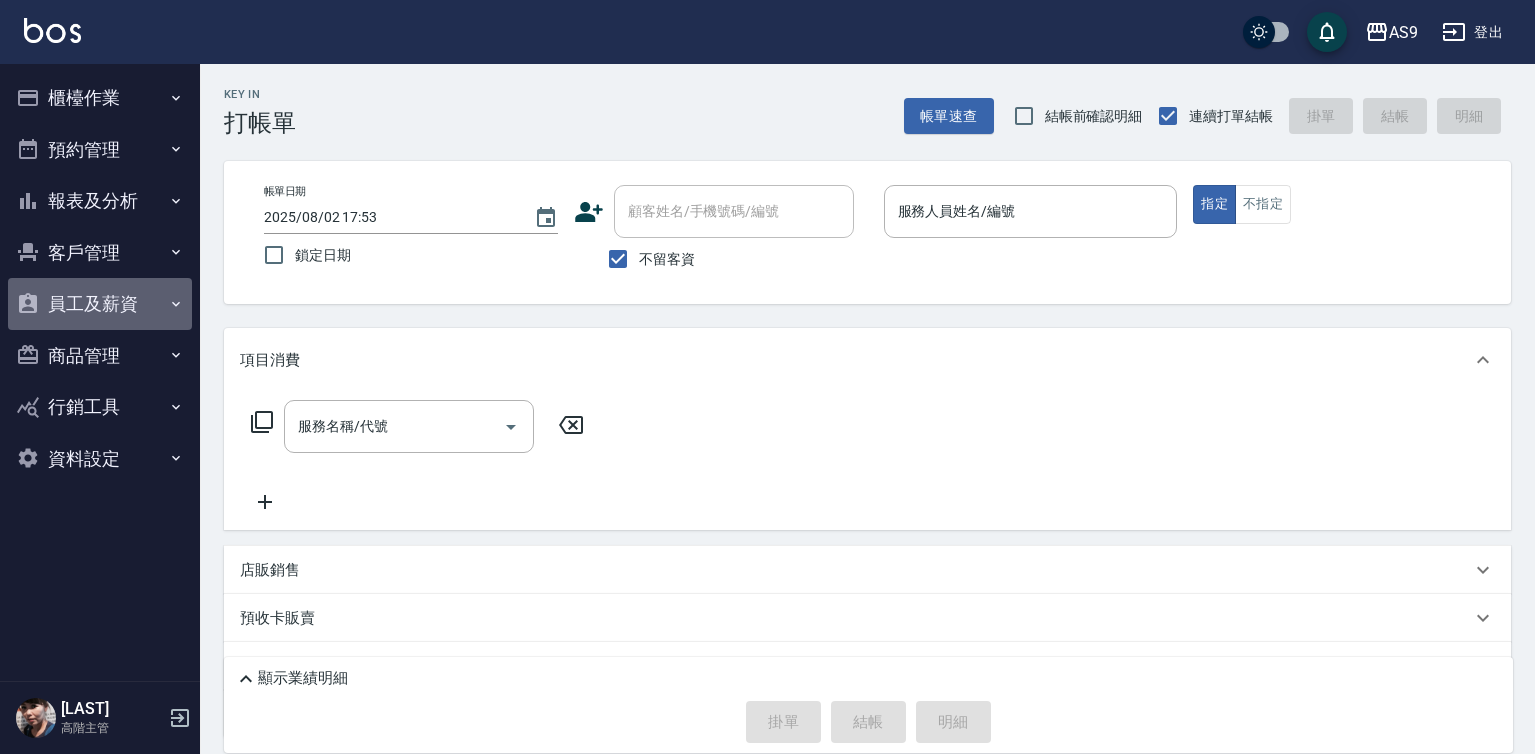 click on "員工及薪資" at bounding box center (100, 304) 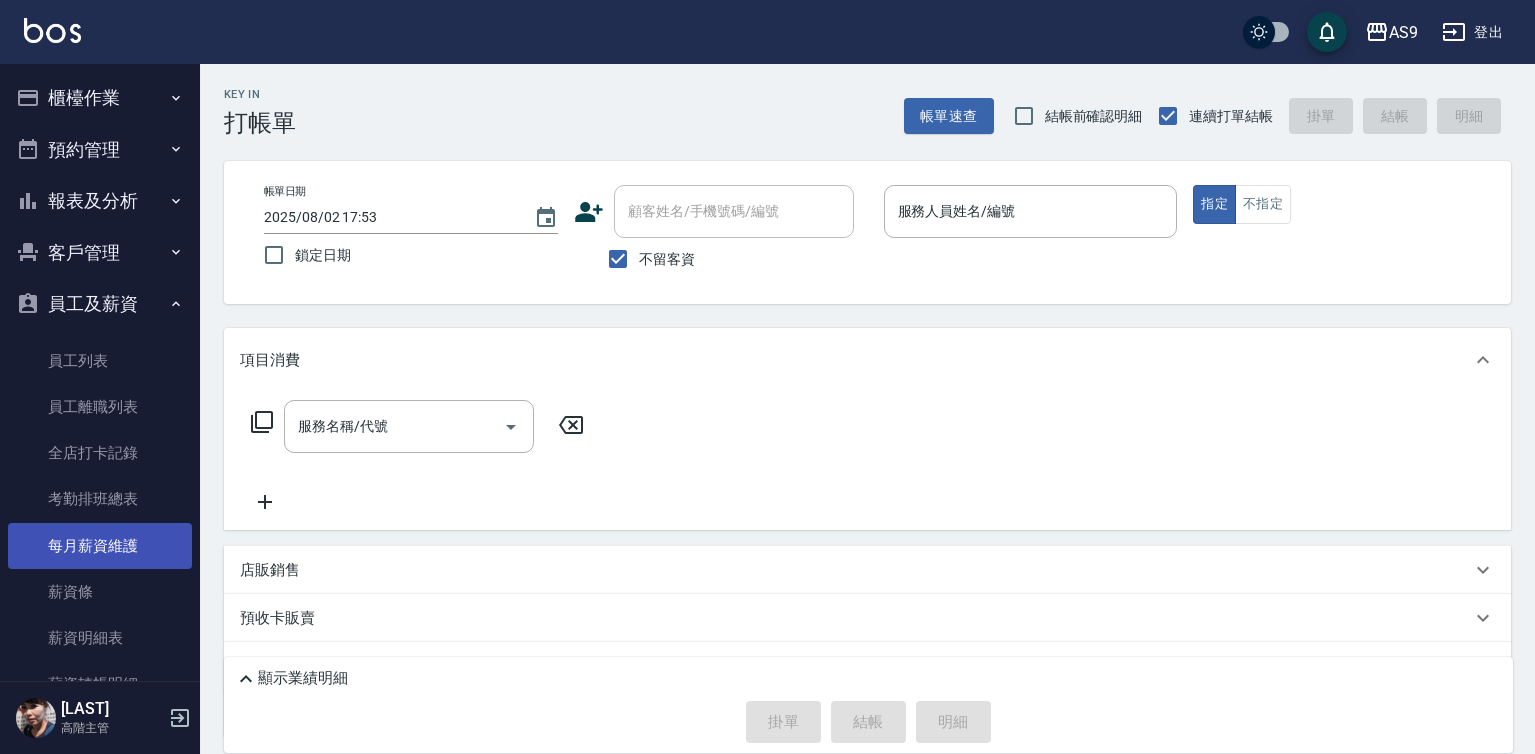 click on "每月薪資維護" at bounding box center (100, 546) 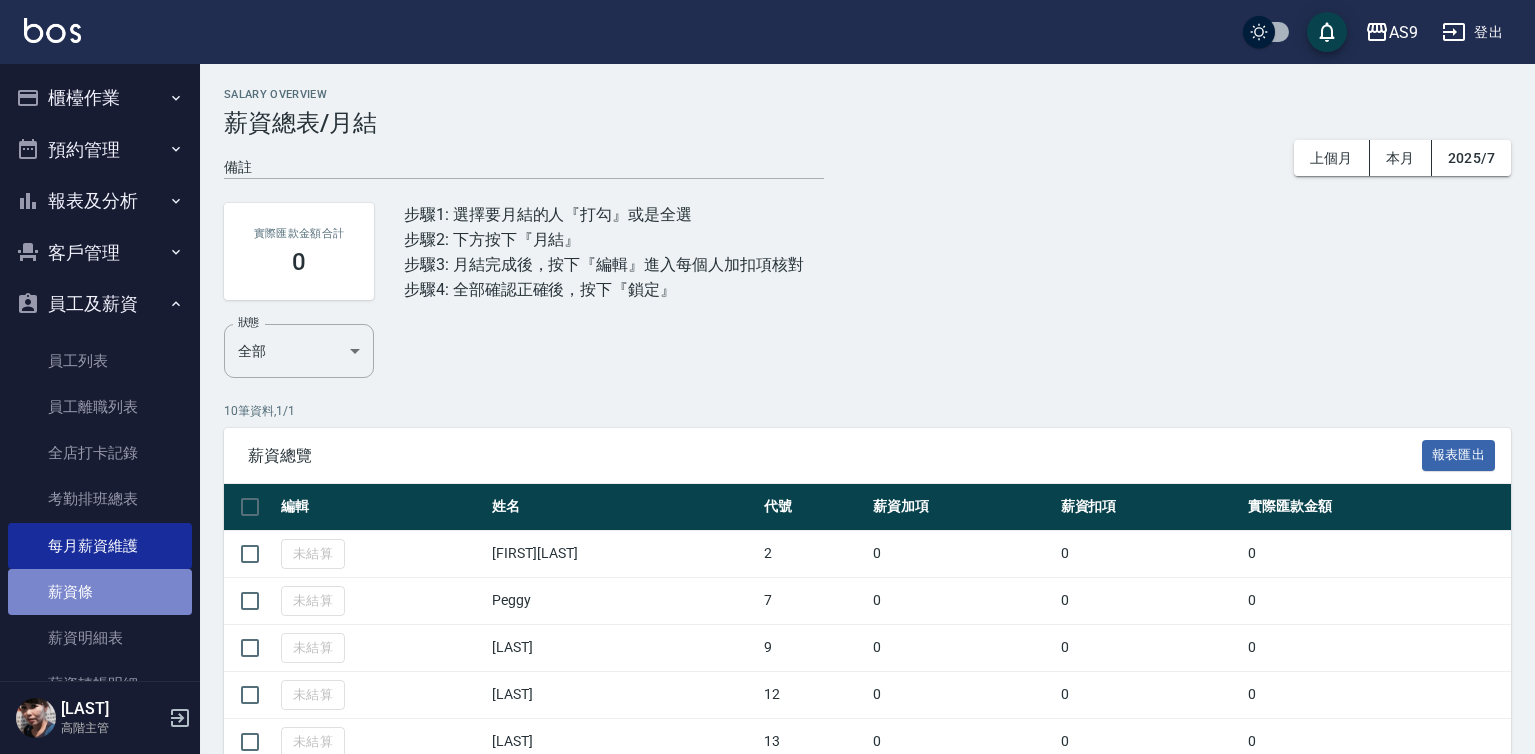 click on "薪資條" at bounding box center [100, 592] 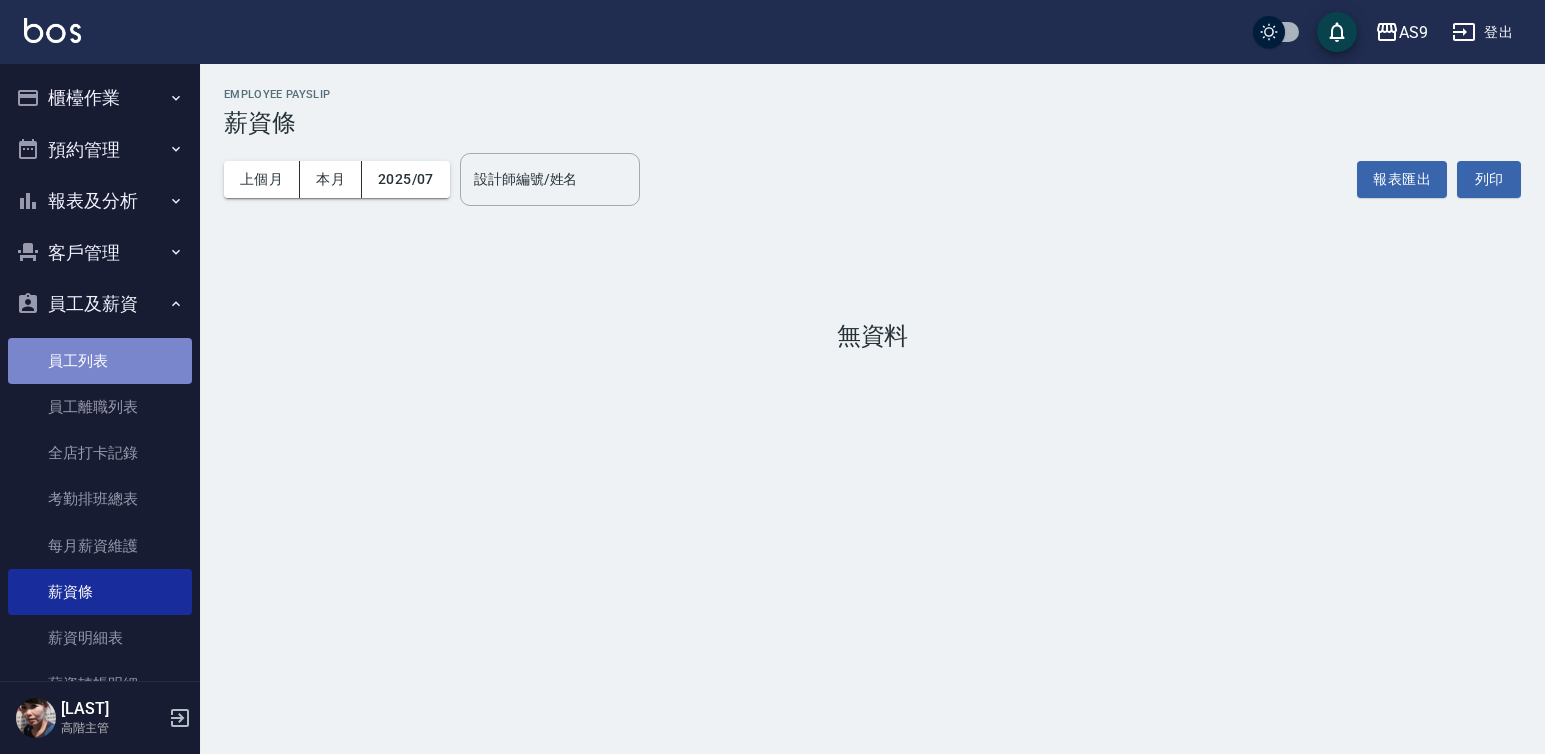 click on "員工列表" at bounding box center (100, 361) 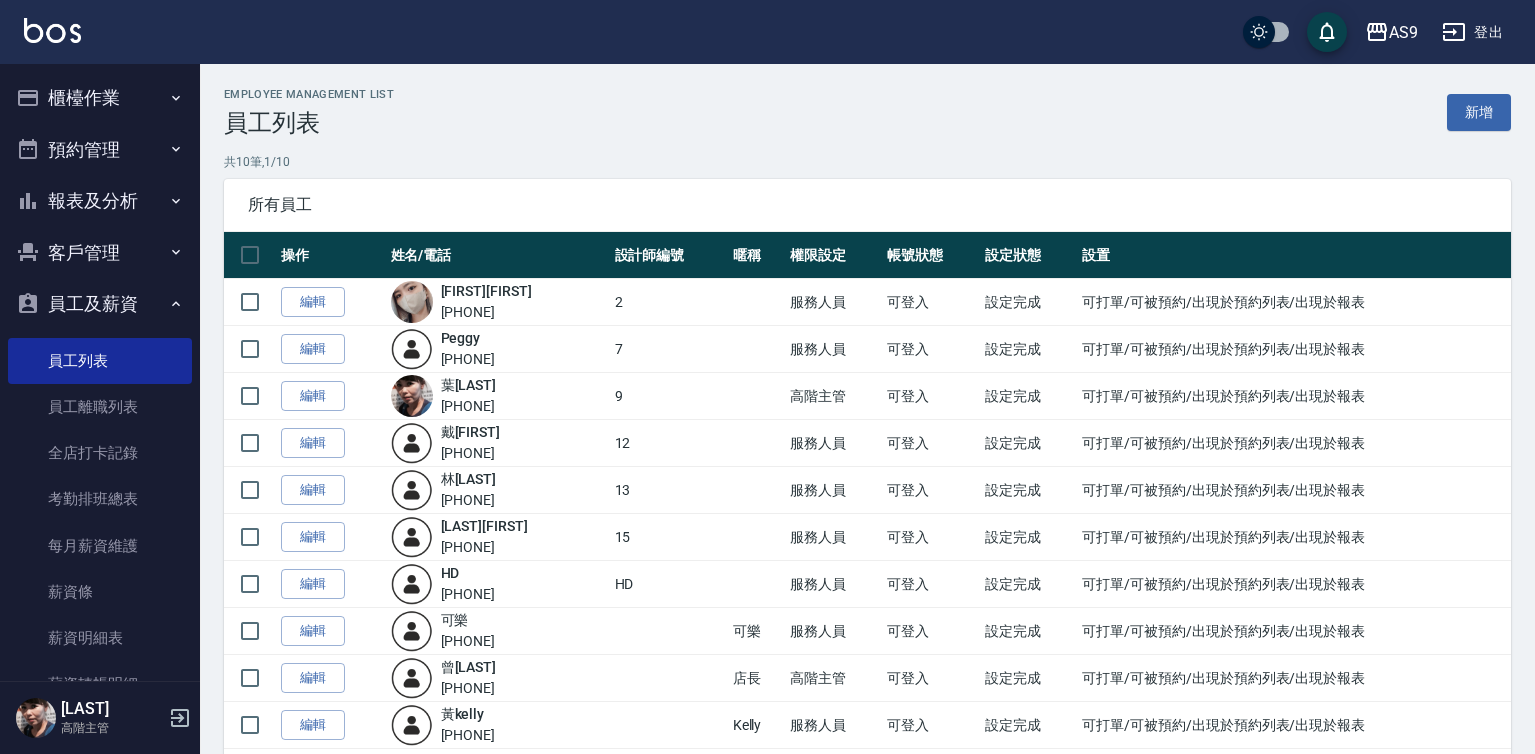 click on "編輯" at bounding box center (313, 349) 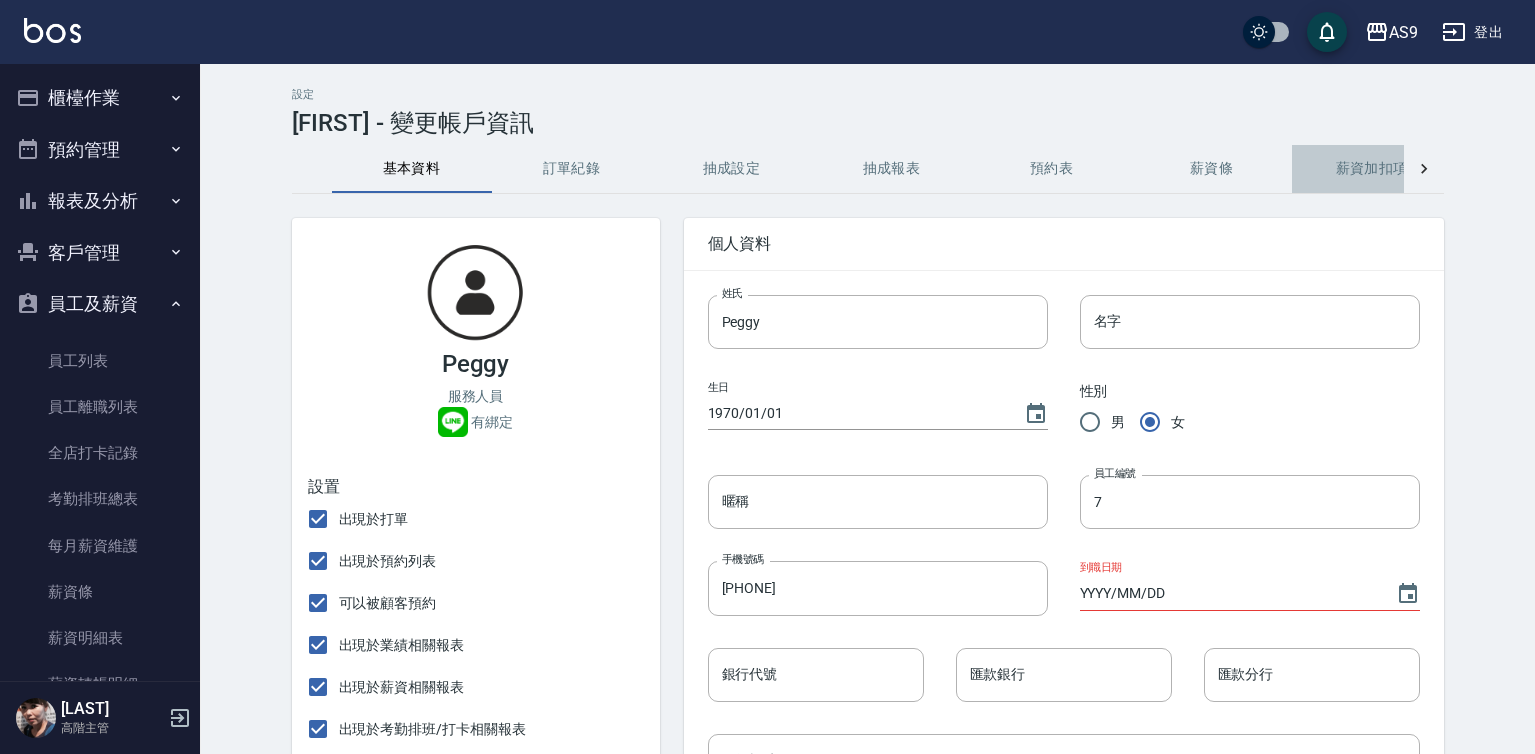 click on "薪資加扣項" at bounding box center (1372, 169) 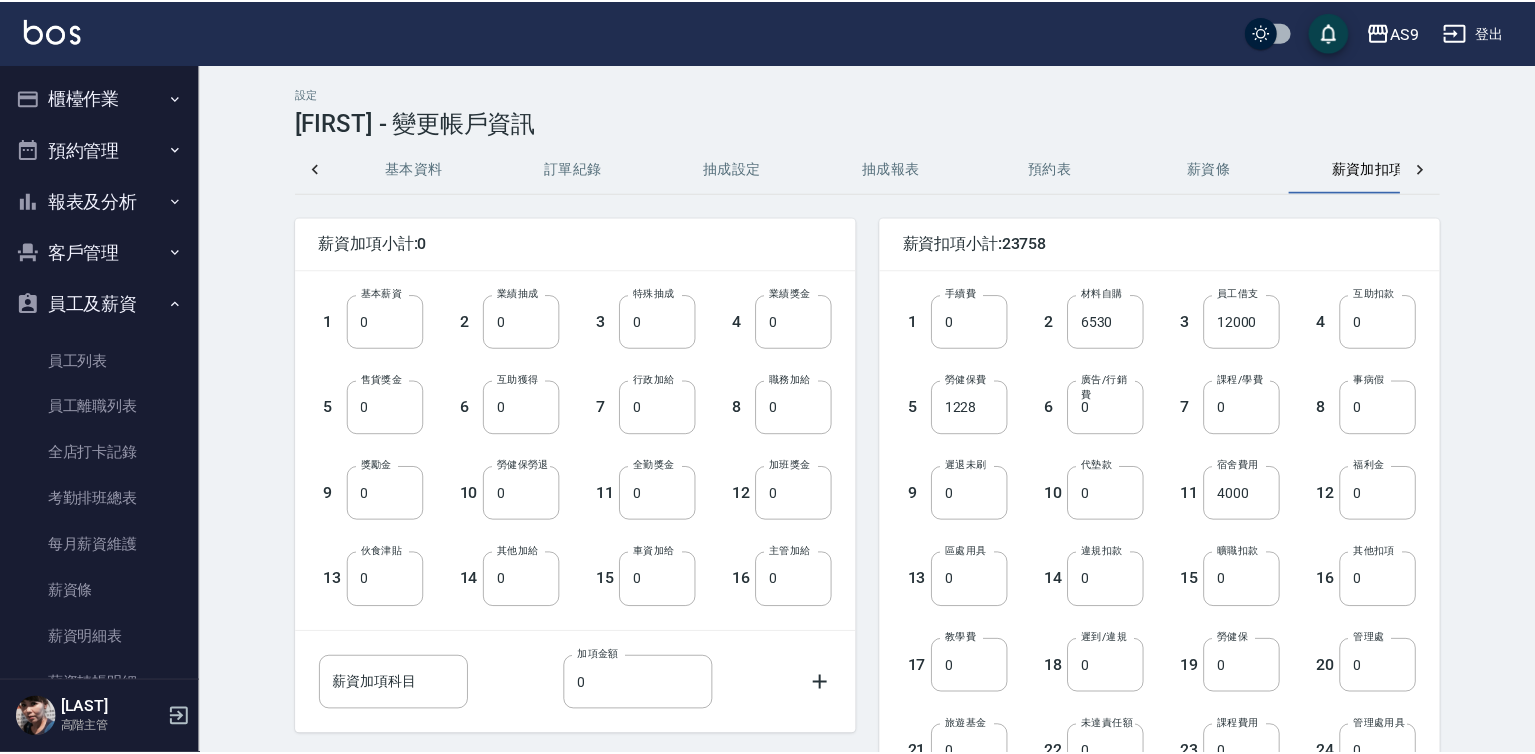 scroll, scrollTop: 0, scrollLeft: 48, axis: horizontal 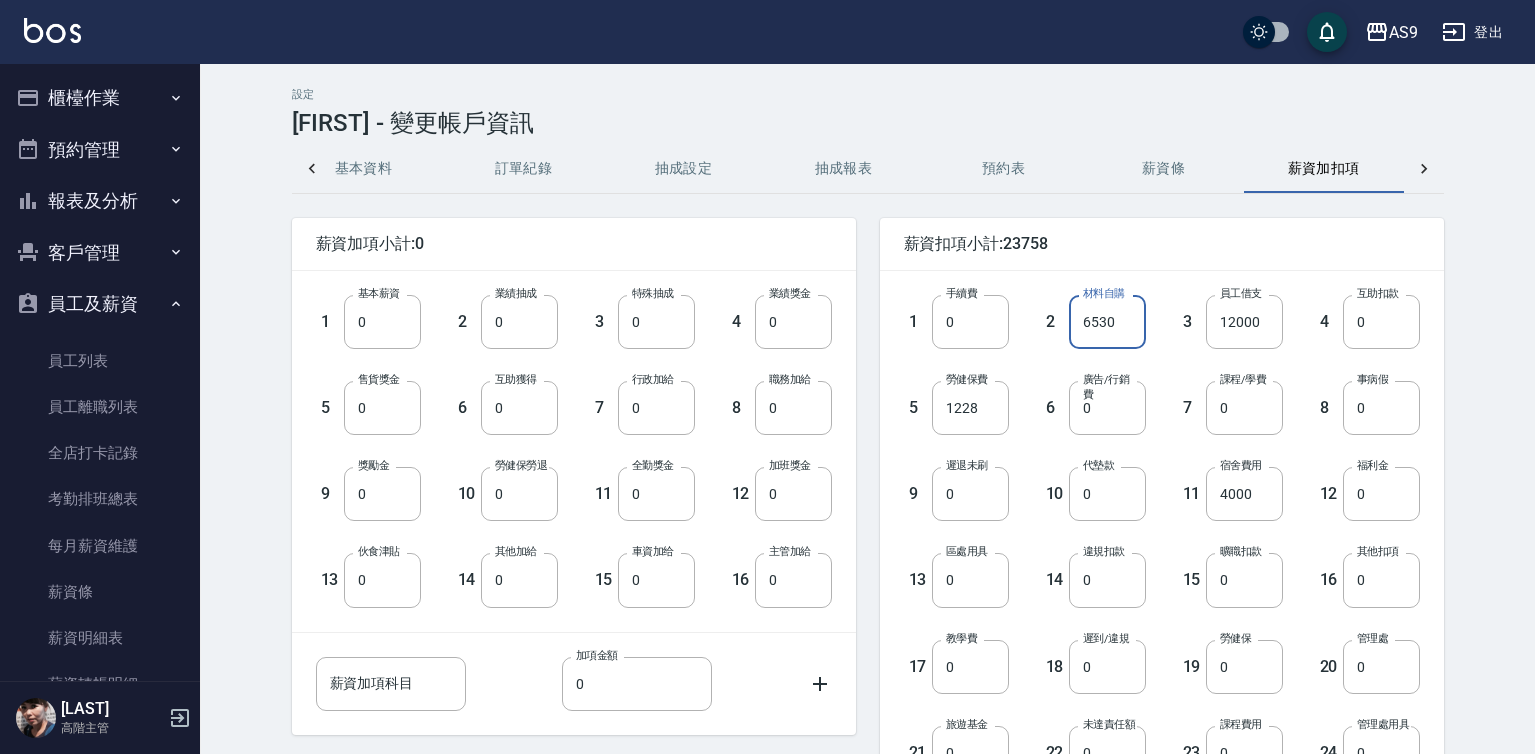click on "6530" at bounding box center (1107, 322) 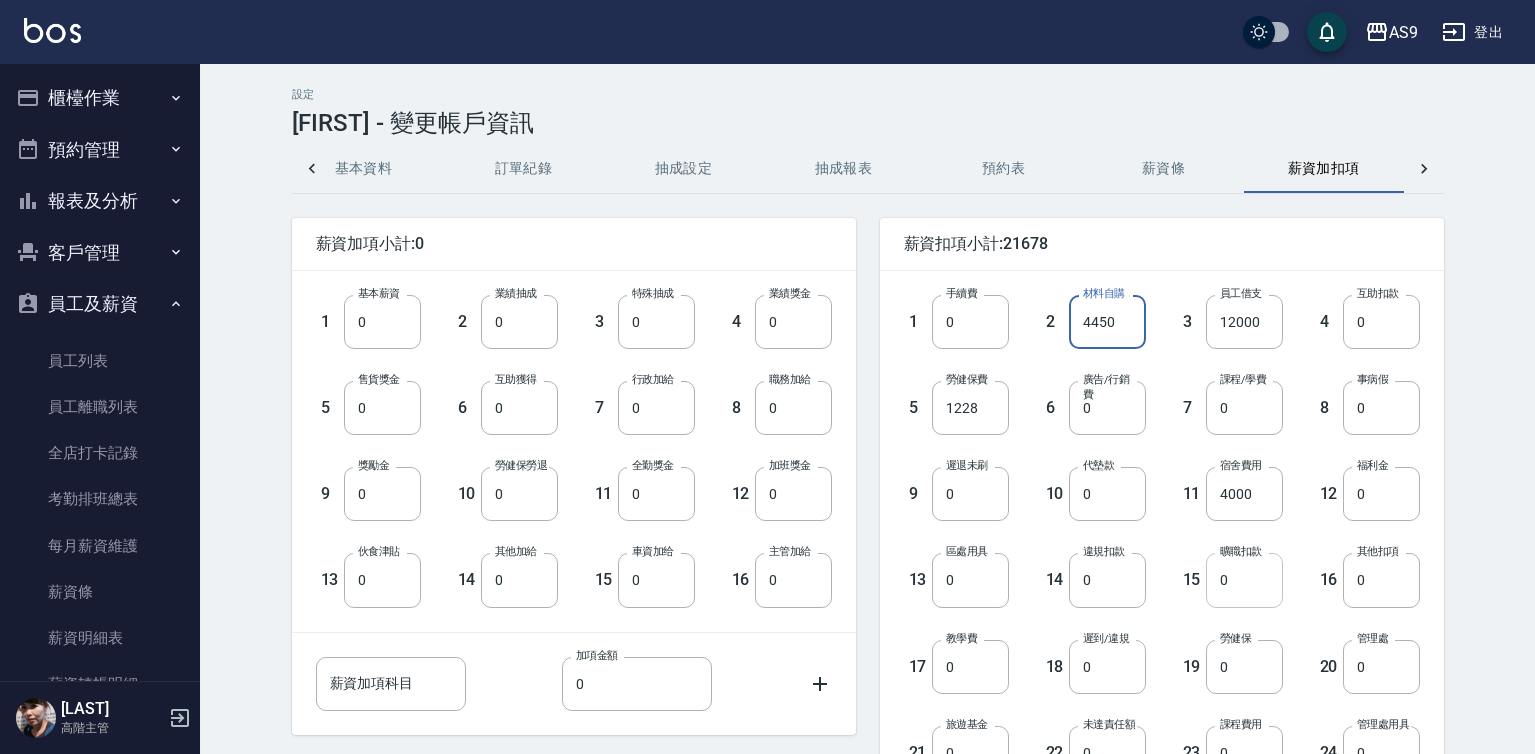type on "4450" 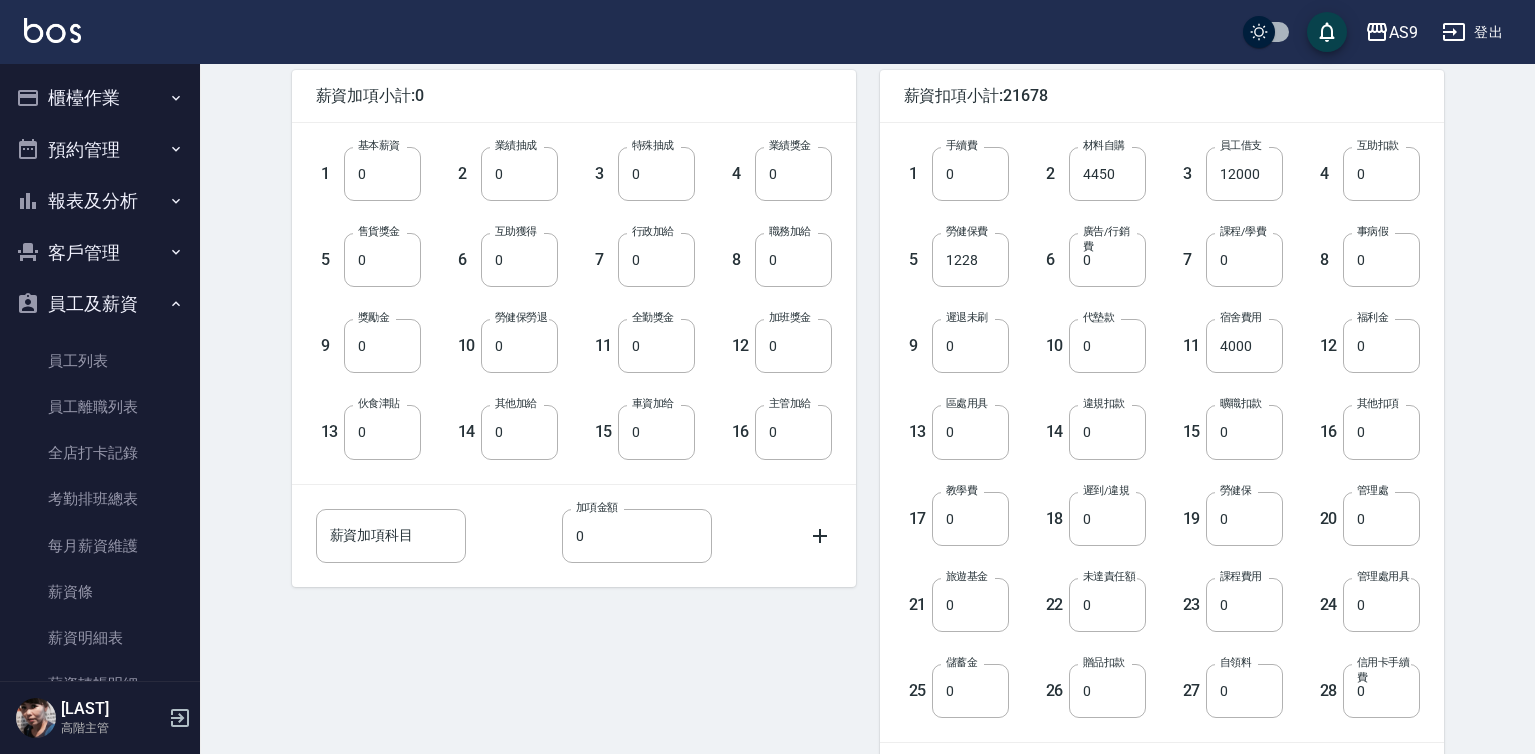 scroll, scrollTop: 344, scrollLeft: 0, axis: vertical 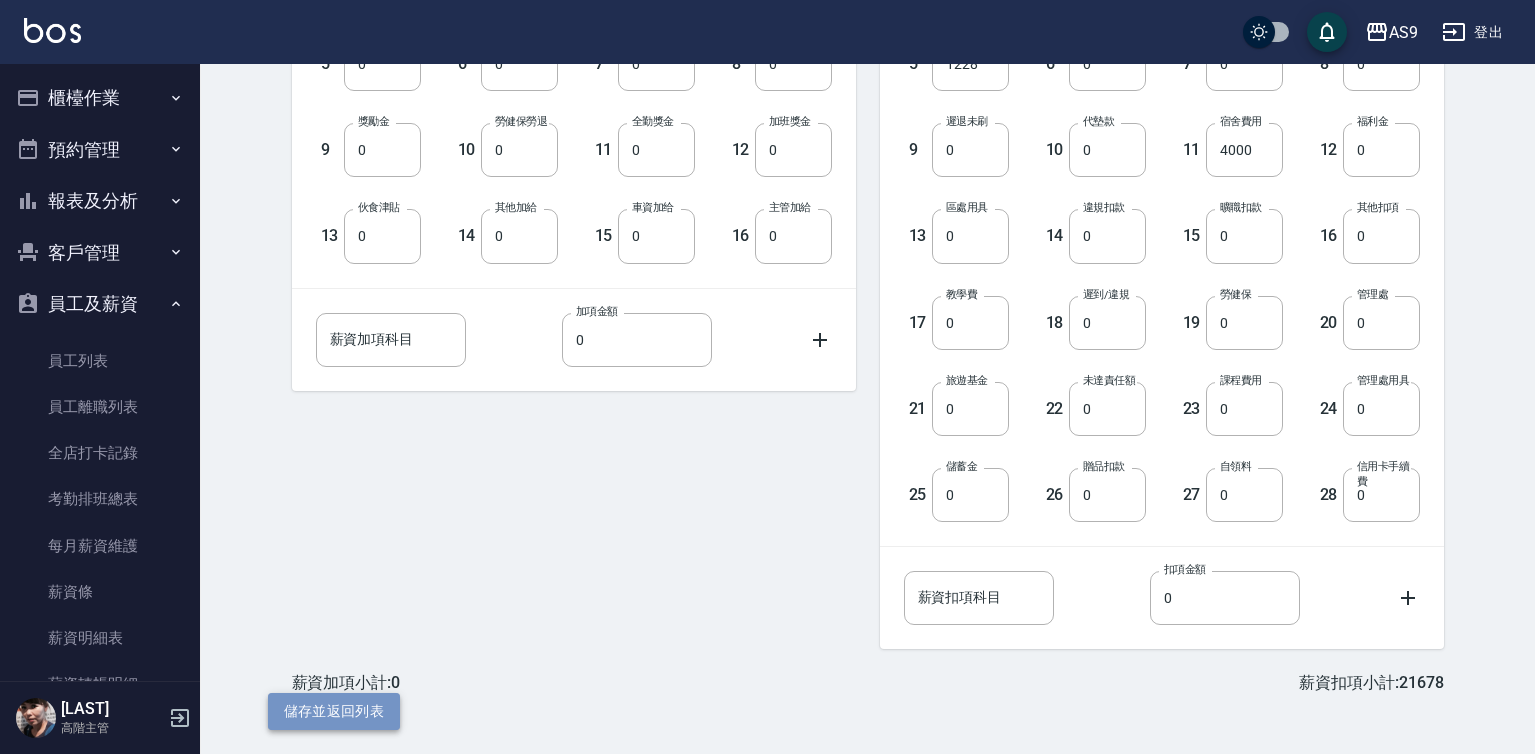 click on "儲存並返回列表" at bounding box center (334, 711) 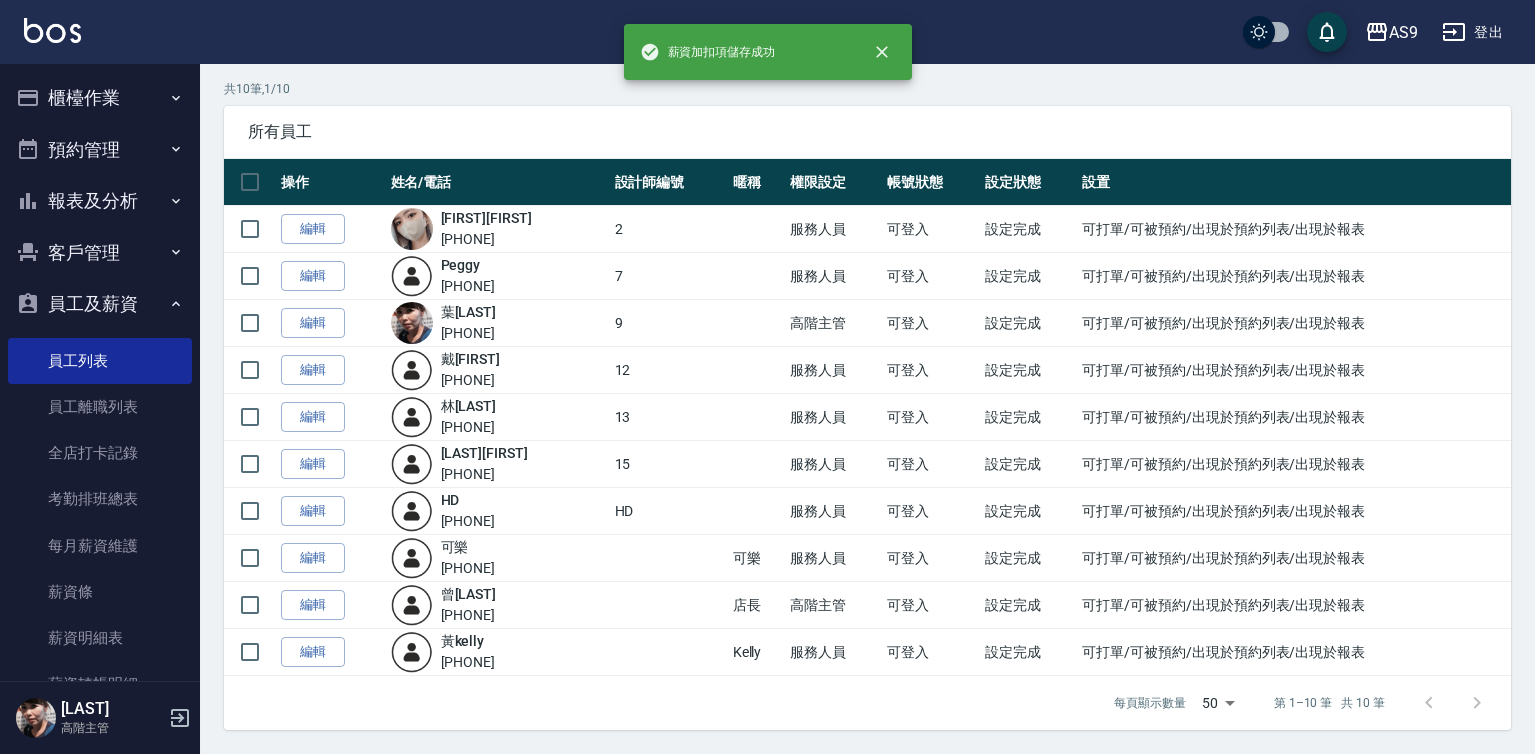 scroll, scrollTop: 0, scrollLeft: 0, axis: both 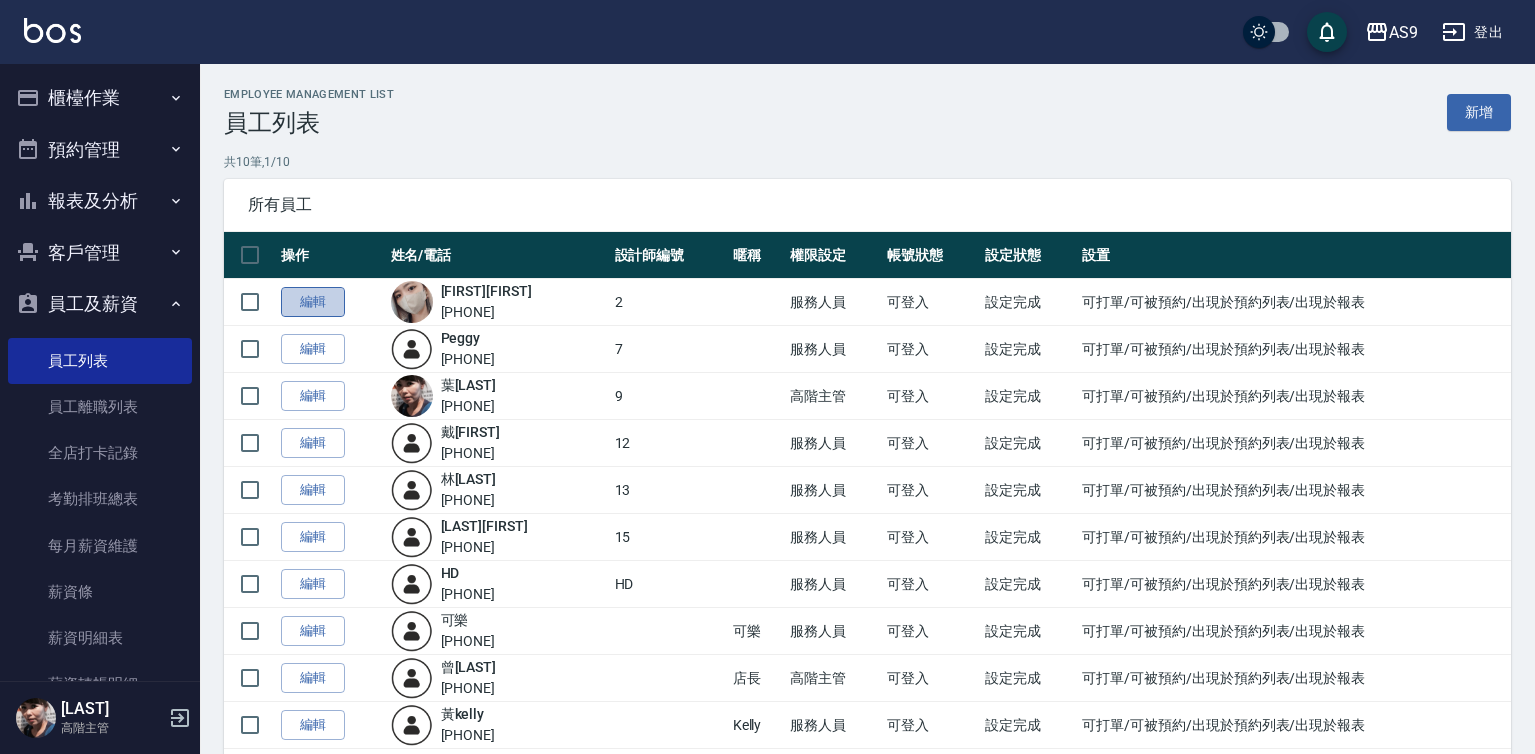 click on "編輯" at bounding box center [313, 302] 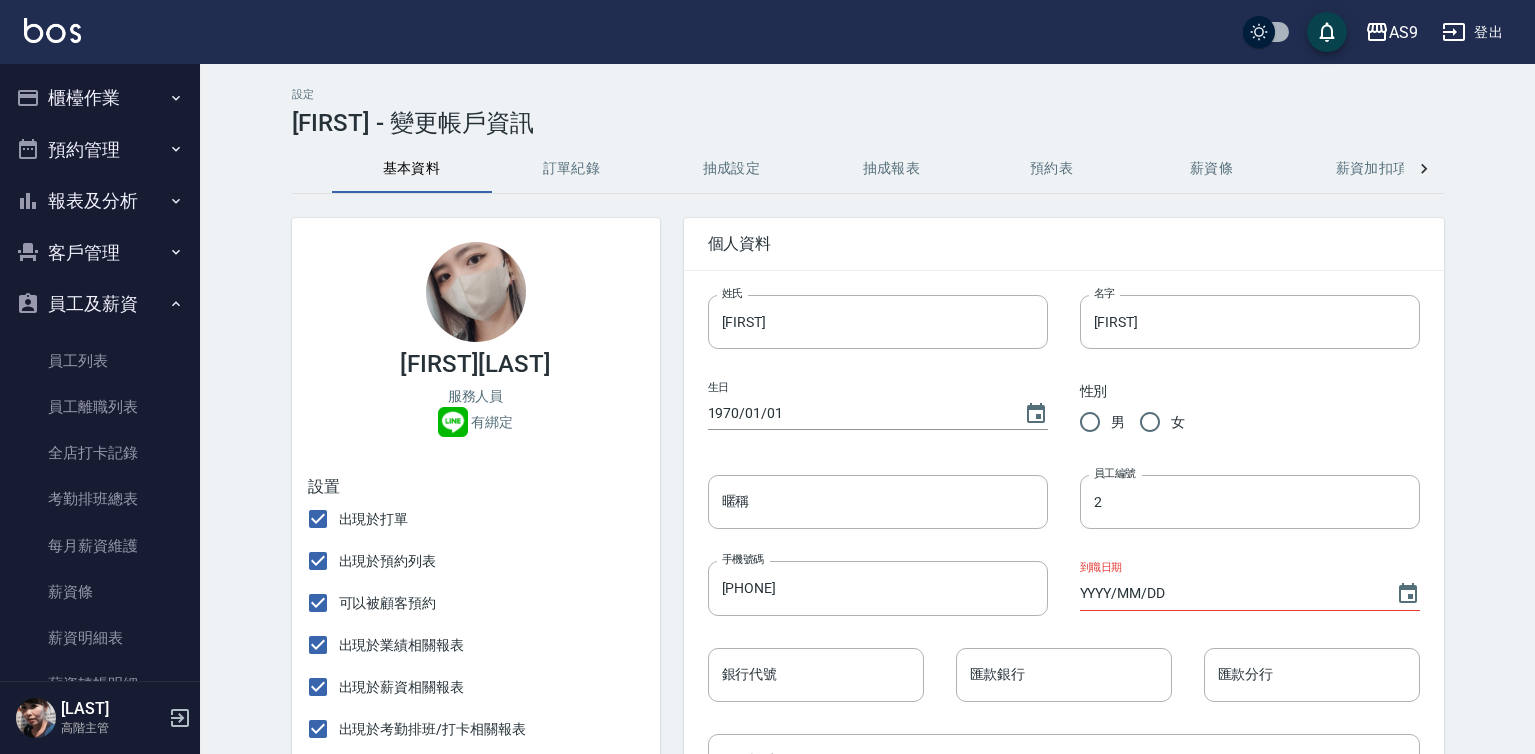 click on "薪資加扣項" at bounding box center [1372, 169] 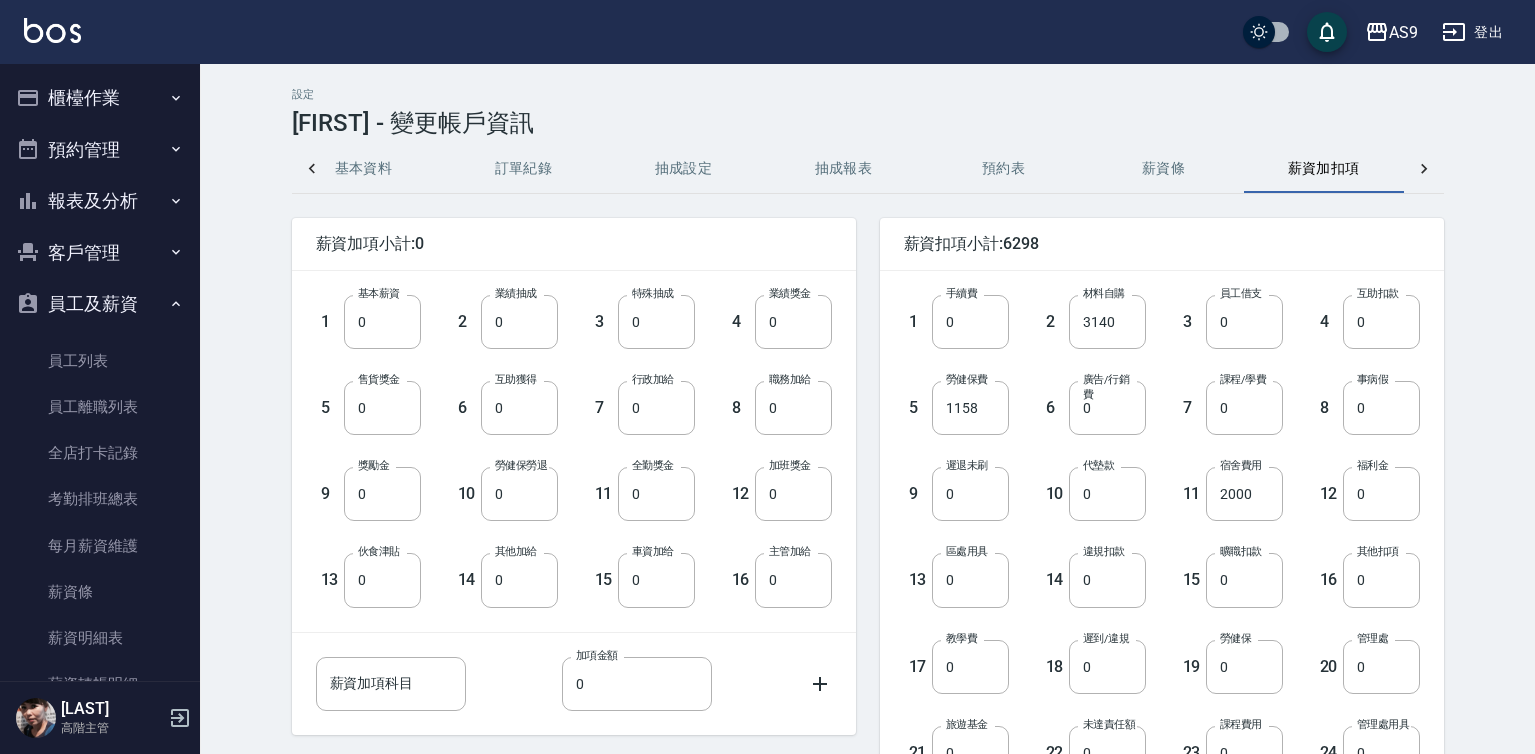scroll, scrollTop: 0, scrollLeft: 48, axis: horizontal 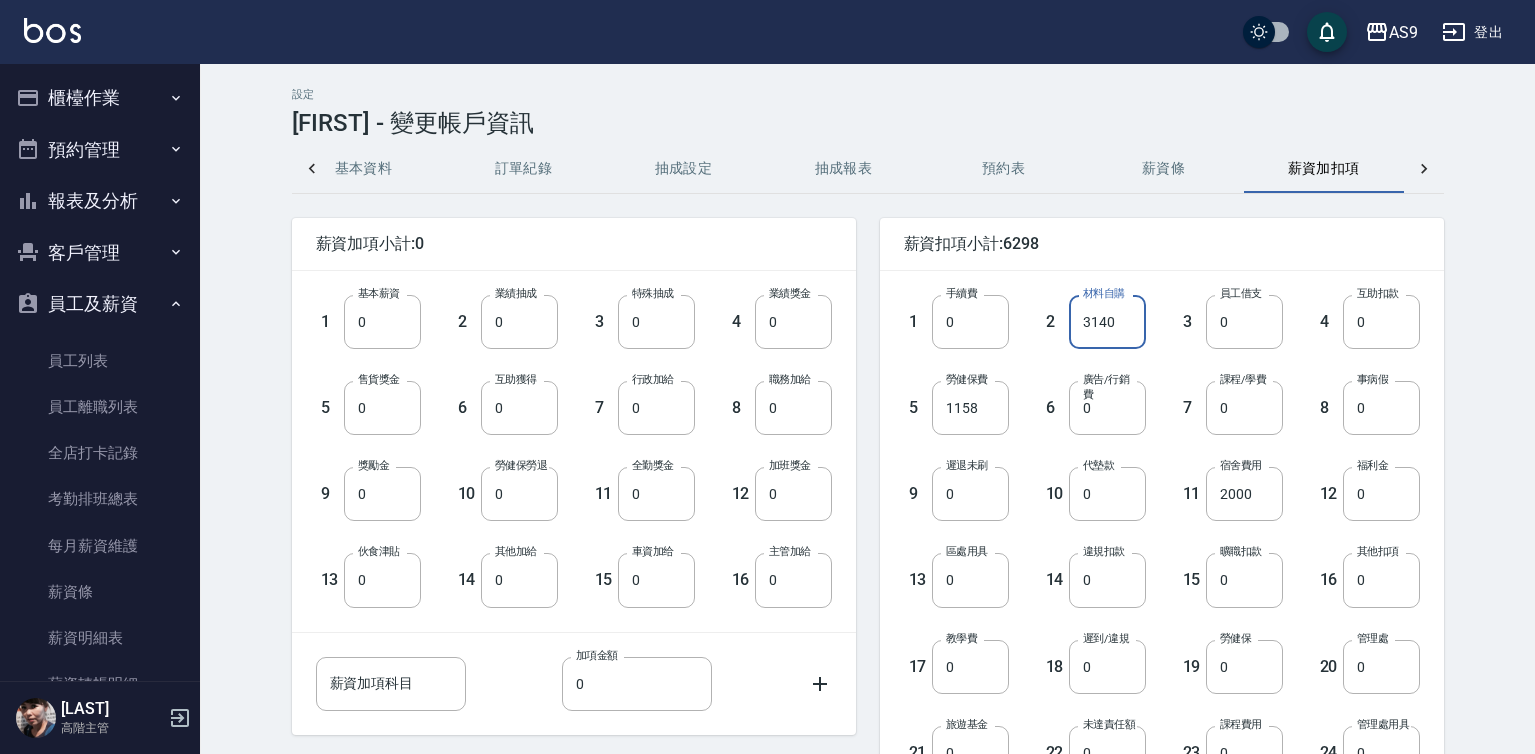 click on "3140" at bounding box center (1107, 322) 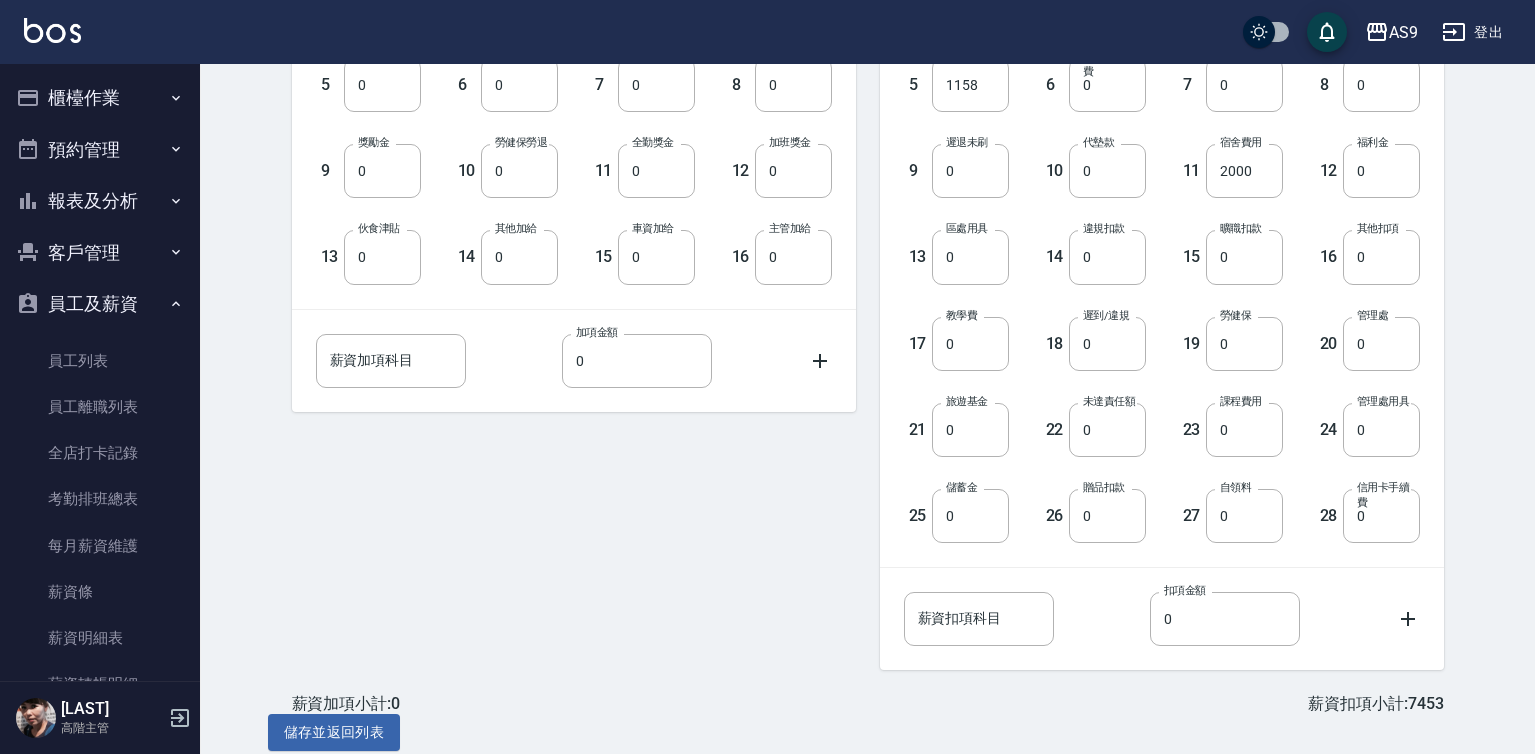 scroll, scrollTop: 344, scrollLeft: 0, axis: vertical 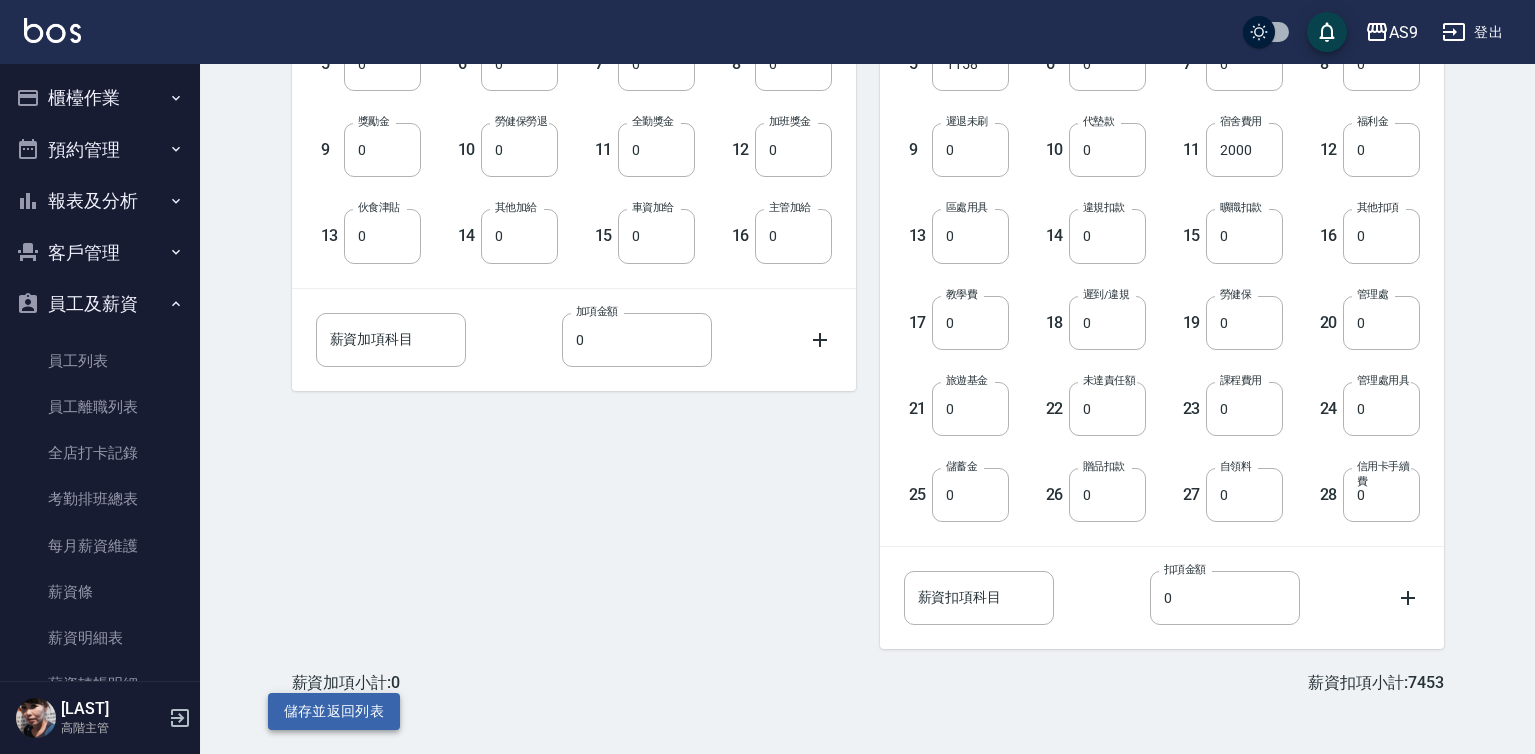 type on "4295" 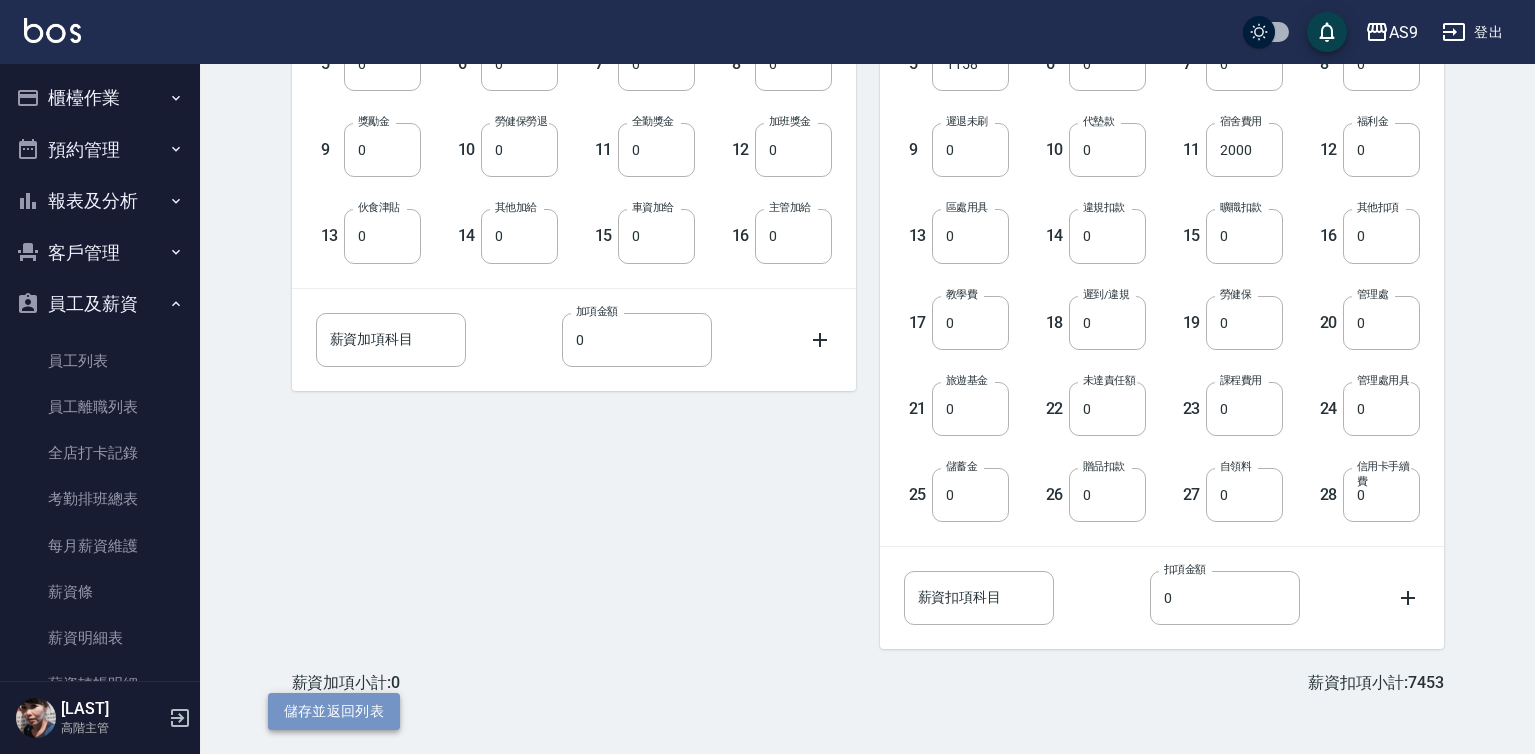 click on "儲存並返回列表" at bounding box center (334, 711) 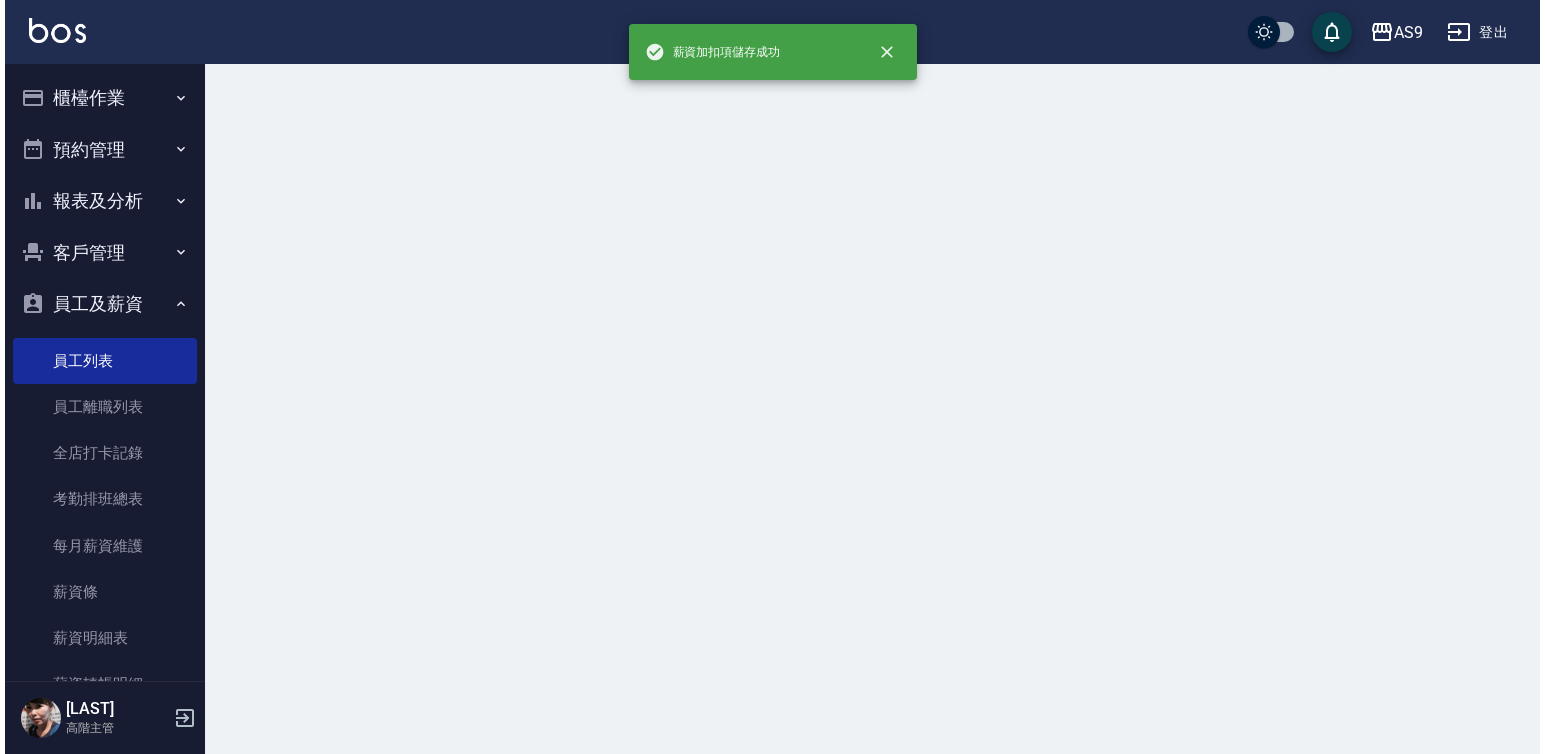 scroll, scrollTop: 0, scrollLeft: 0, axis: both 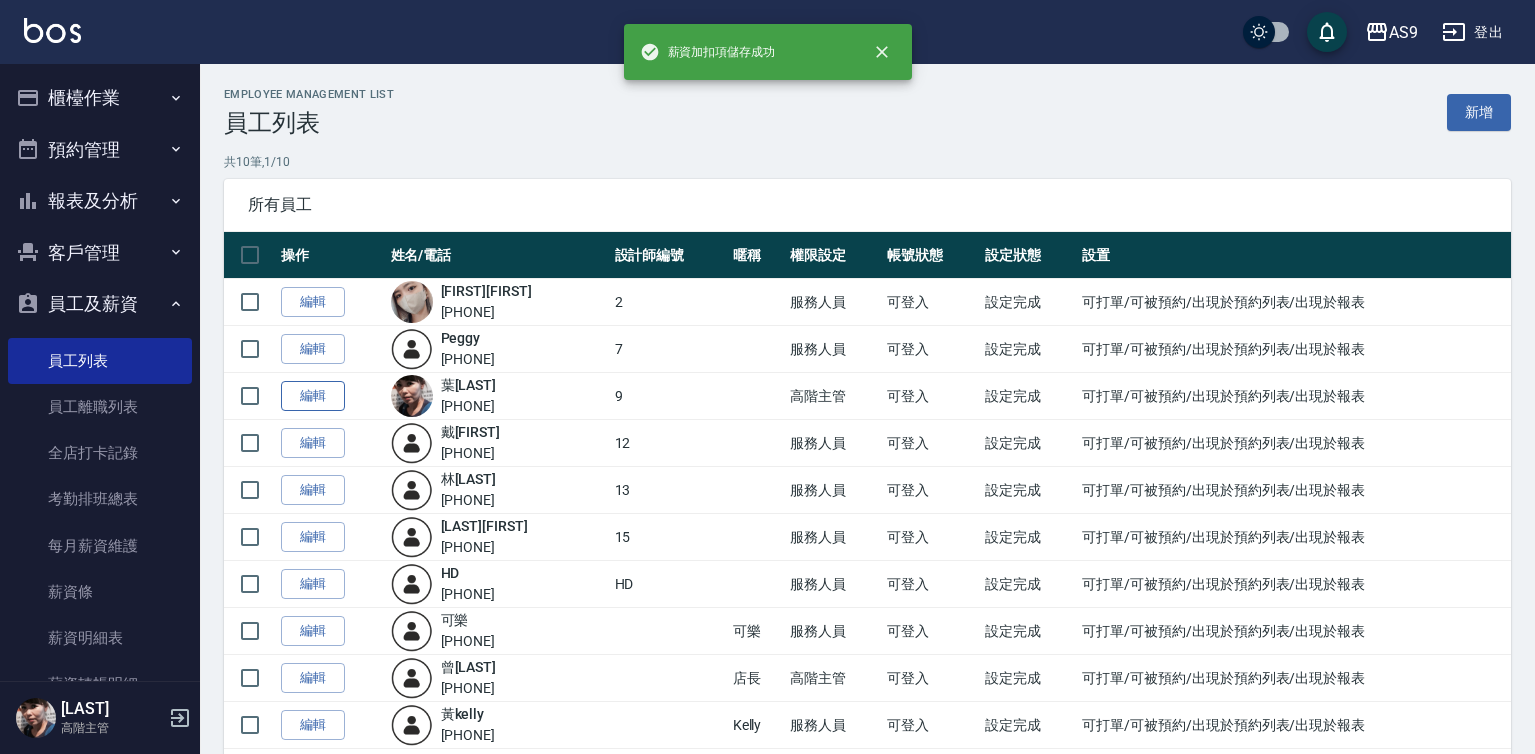 click on "編輯" at bounding box center (313, 396) 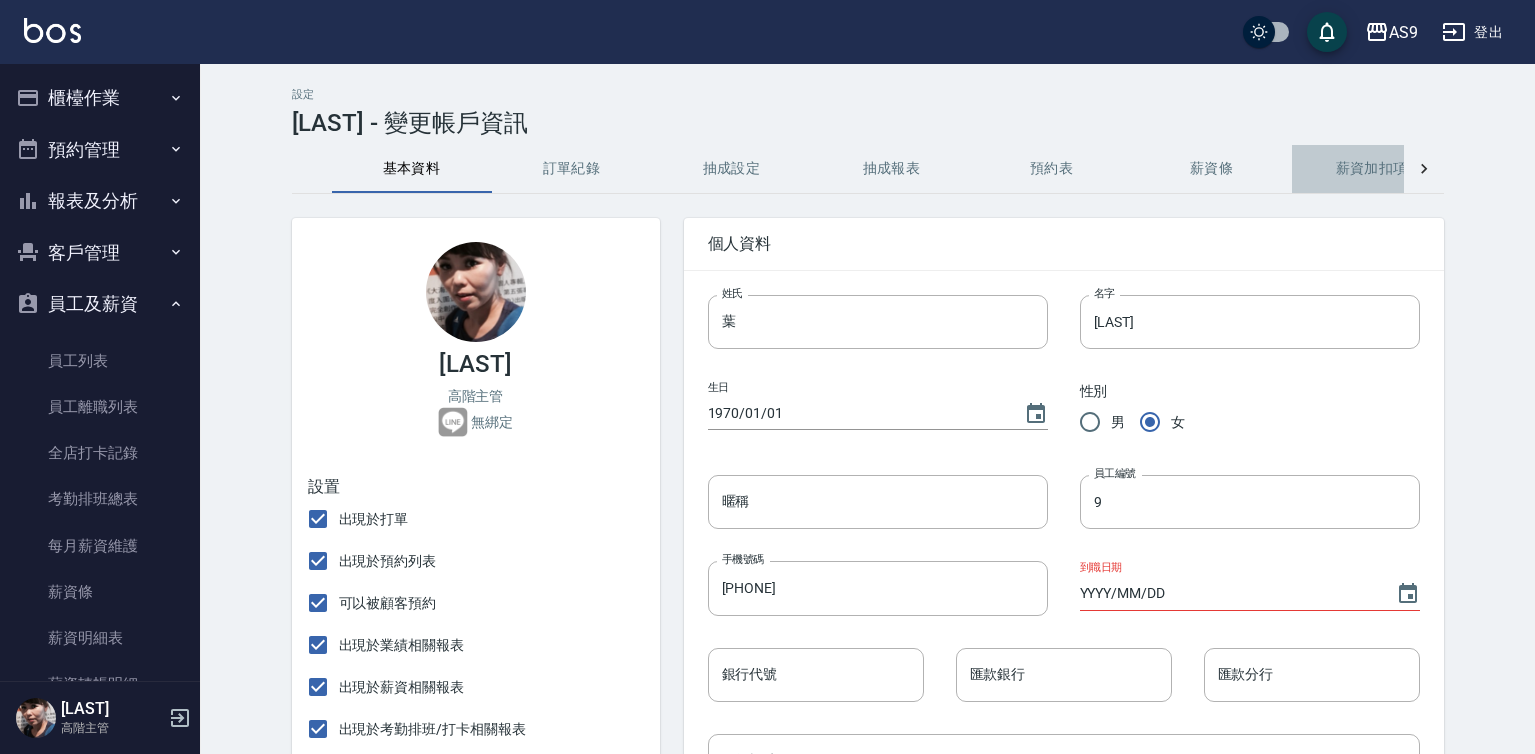 click on "薪資加扣項" at bounding box center (1372, 169) 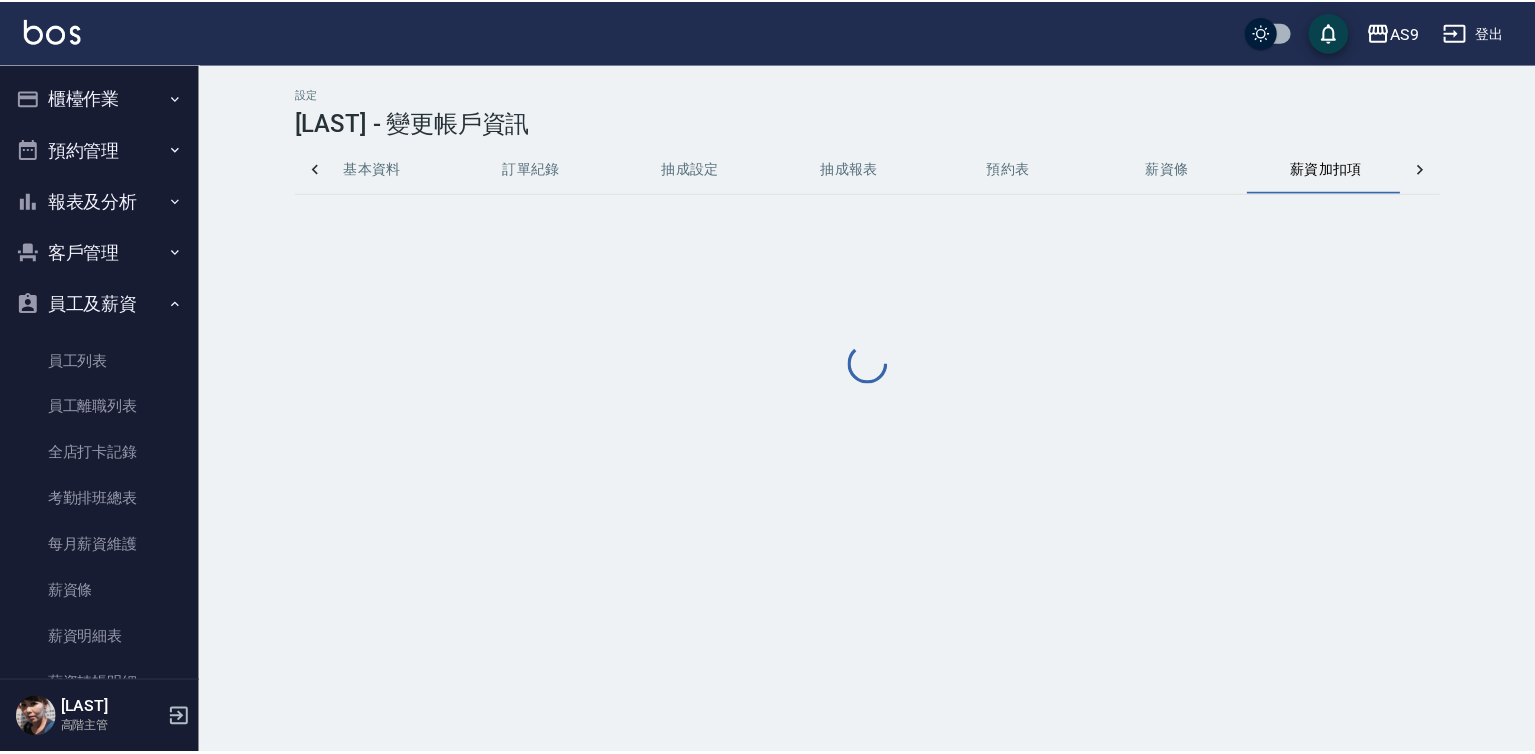 scroll, scrollTop: 0, scrollLeft: 48, axis: horizontal 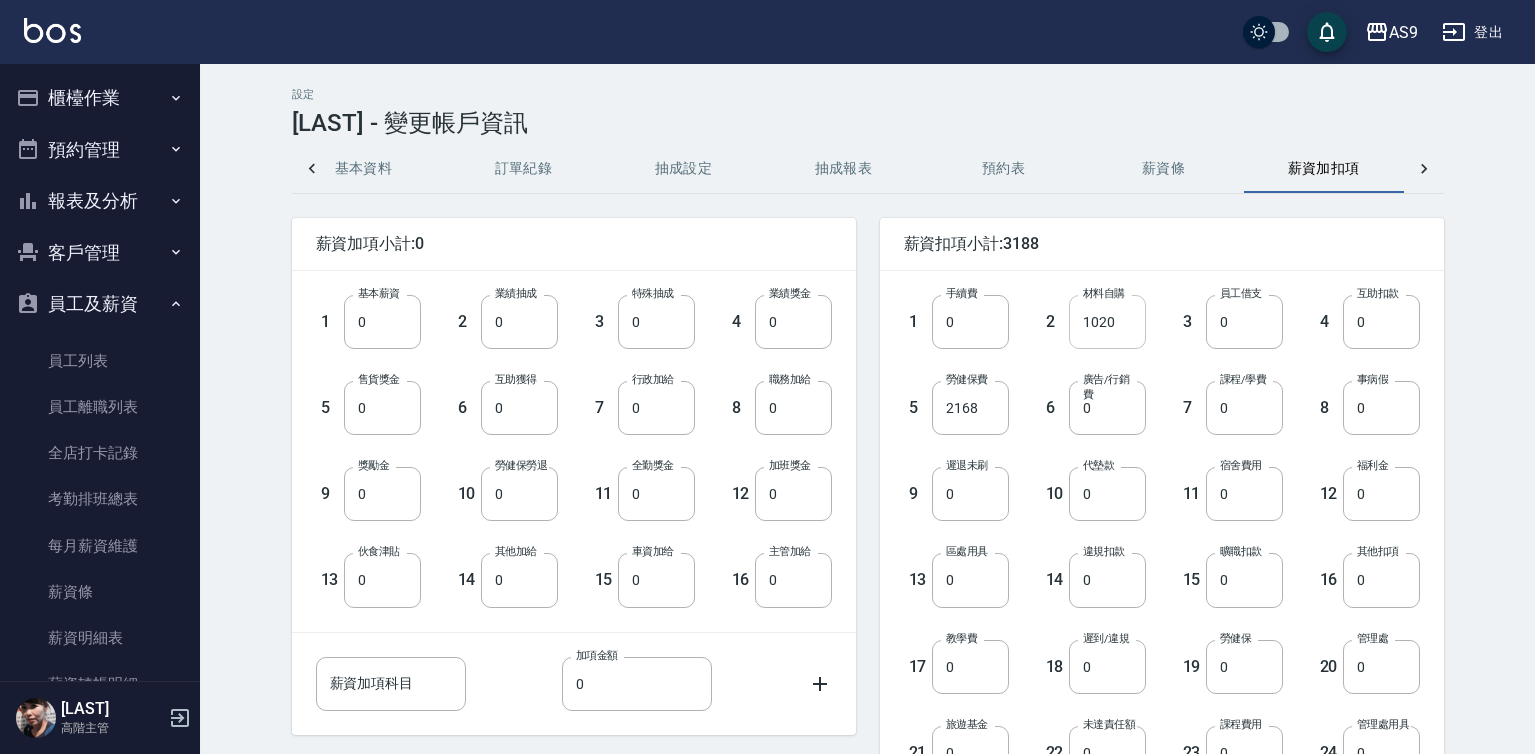 click on "1020" at bounding box center (1107, 322) 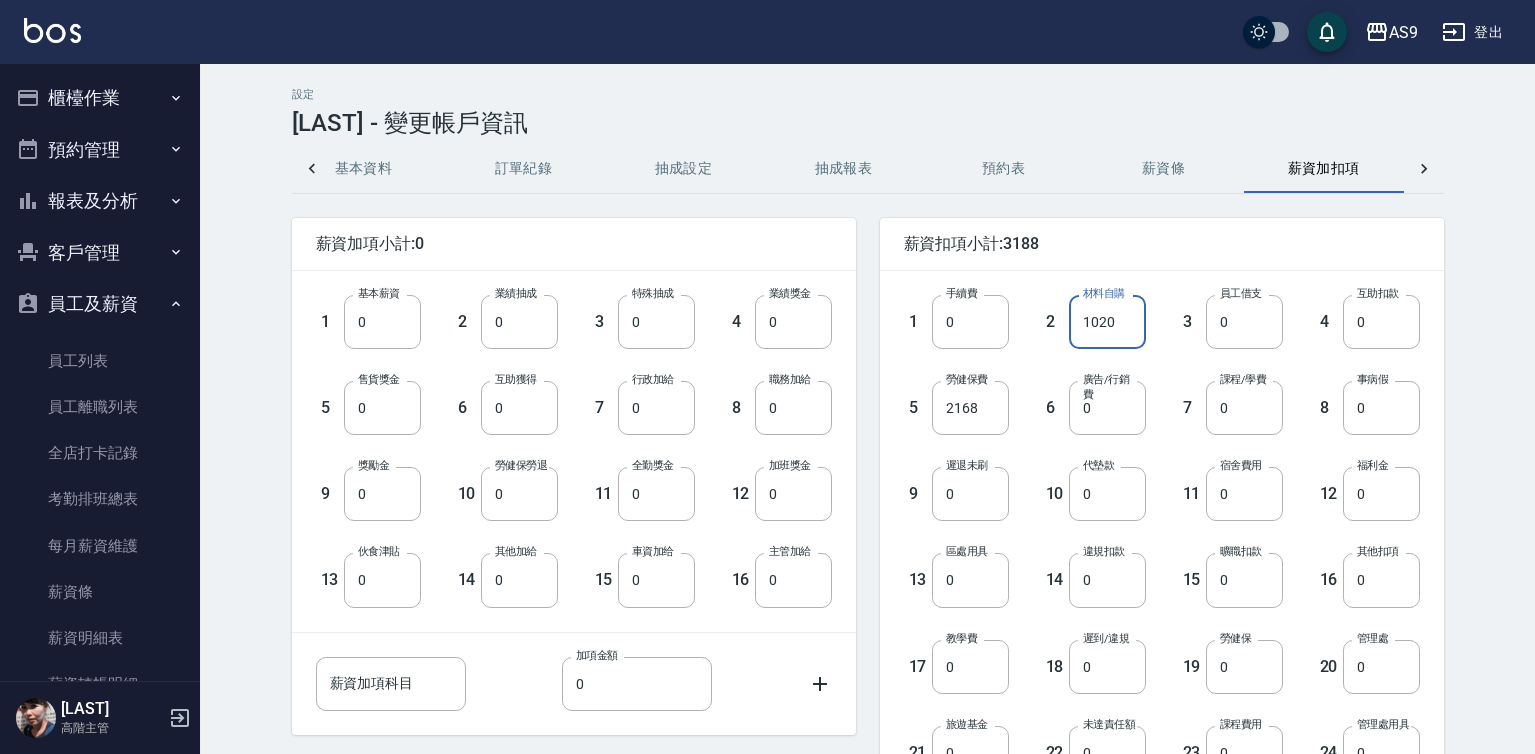 click on "1020" at bounding box center [1107, 322] 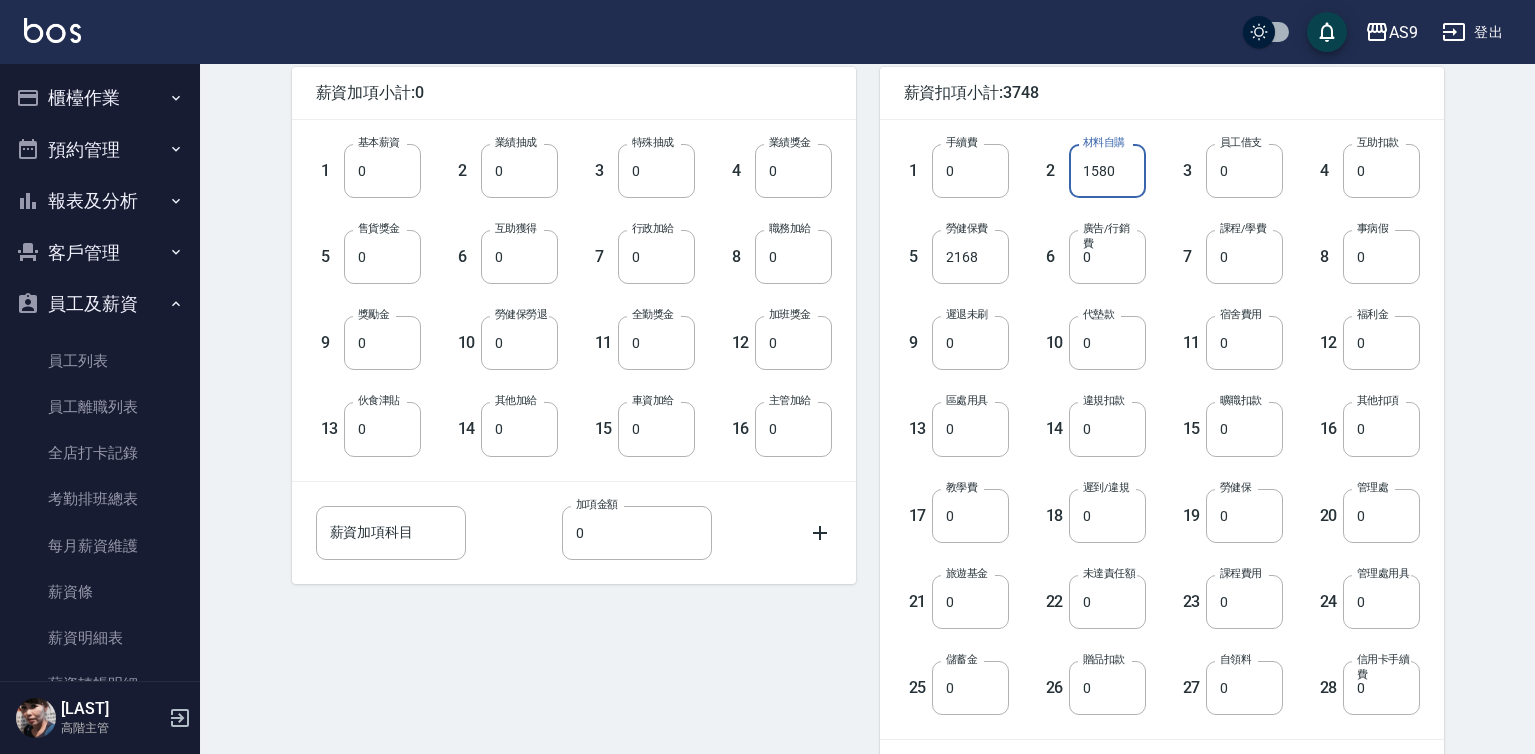 scroll, scrollTop: 344, scrollLeft: 0, axis: vertical 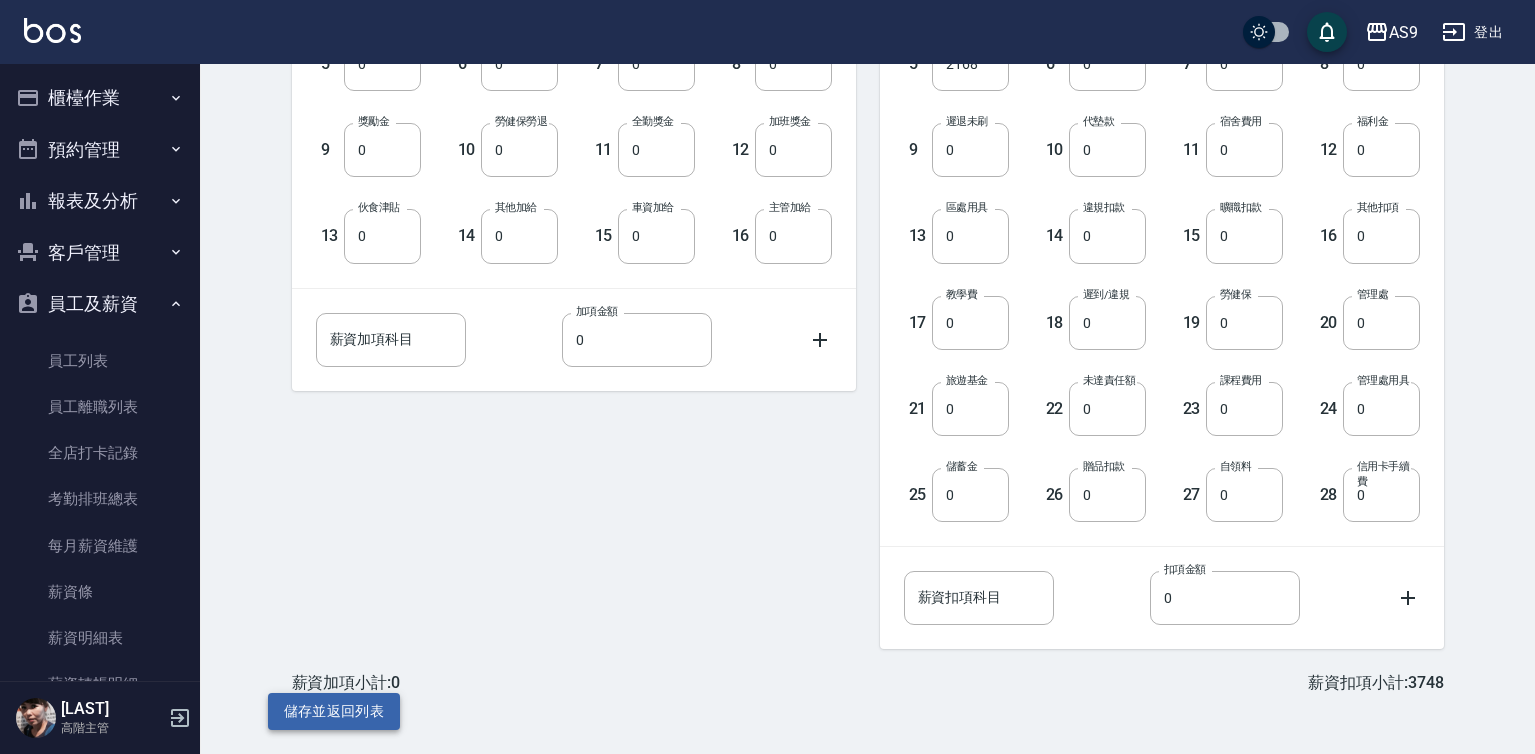 type on "1580" 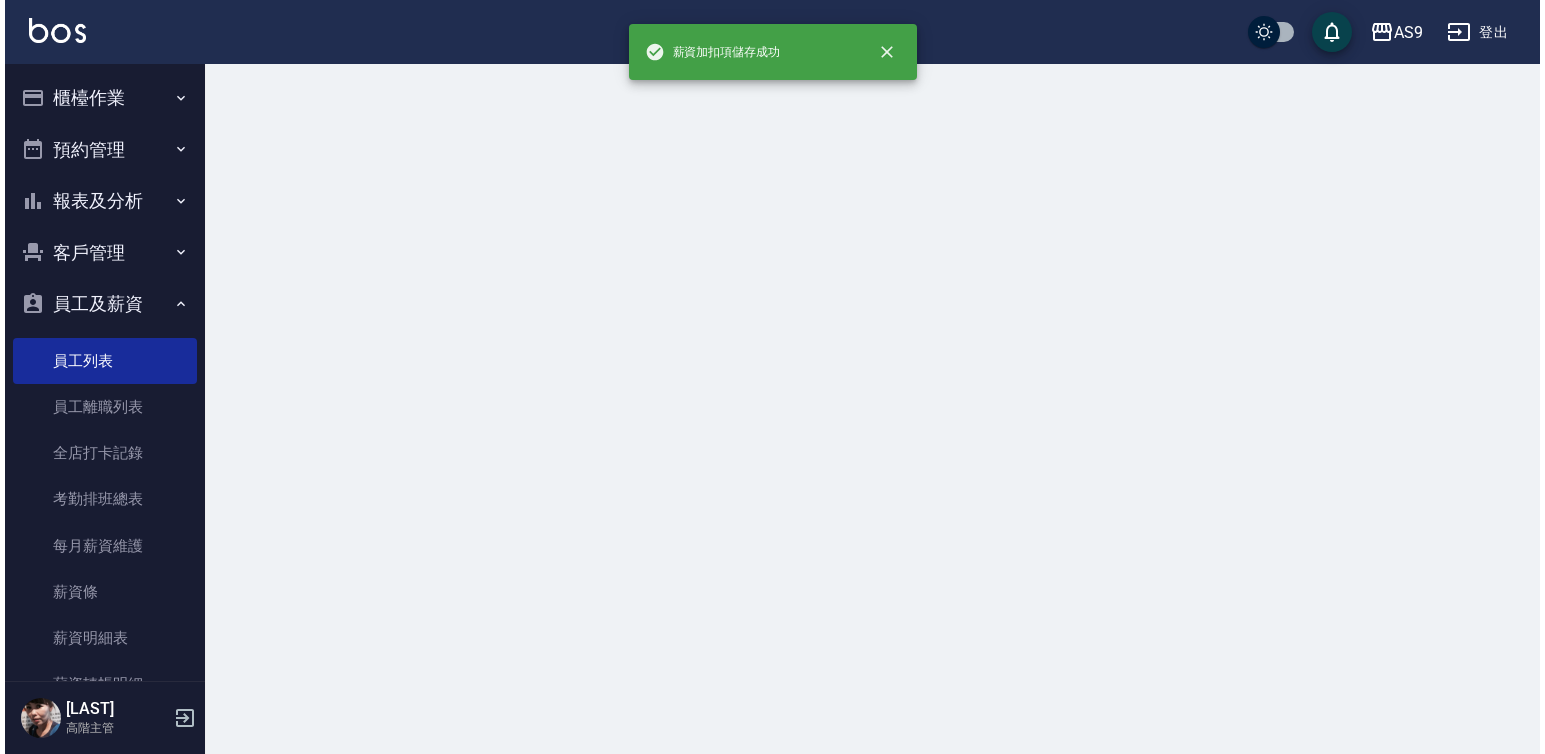 scroll, scrollTop: 0, scrollLeft: 0, axis: both 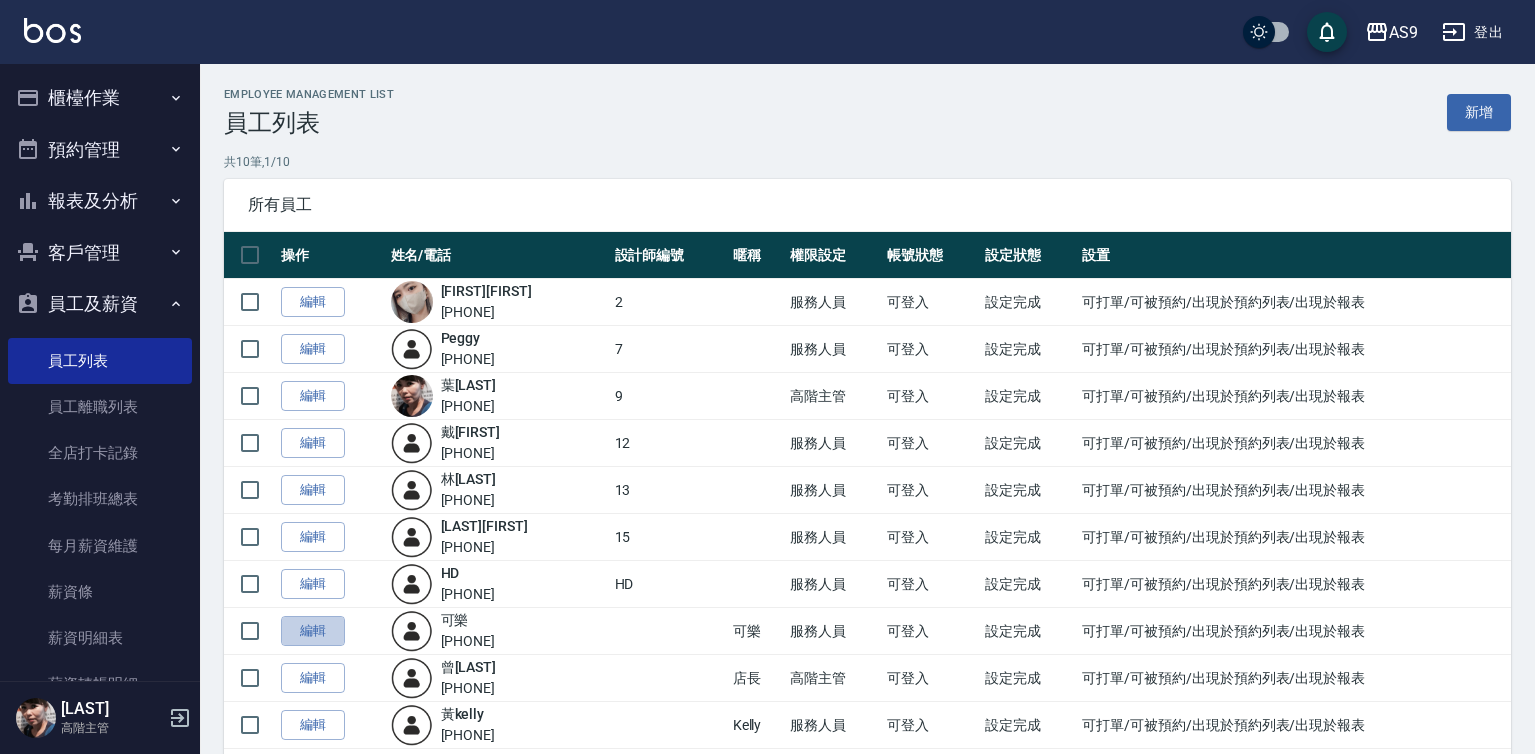 click on "編輯" at bounding box center (313, 631) 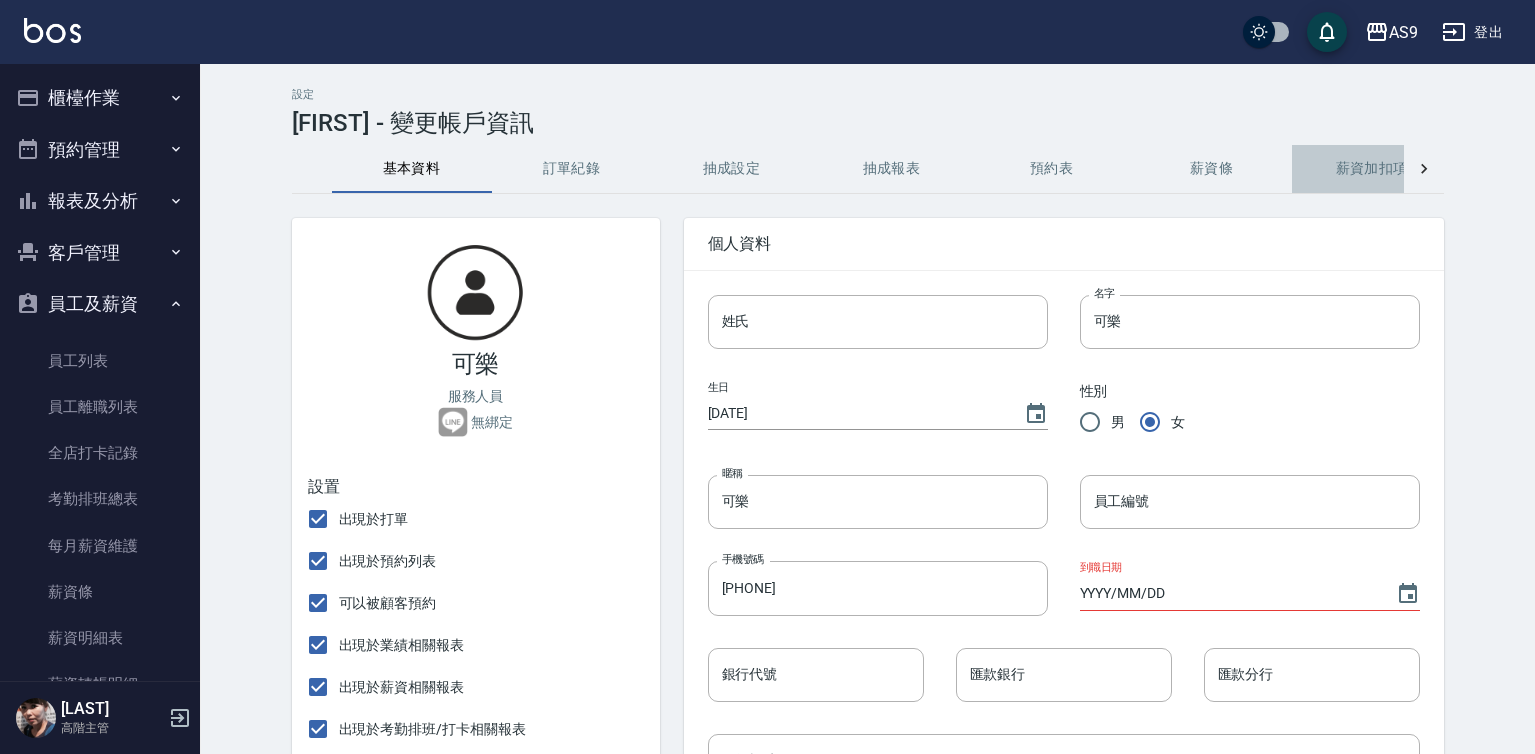 click on "薪資加扣項" at bounding box center (1372, 169) 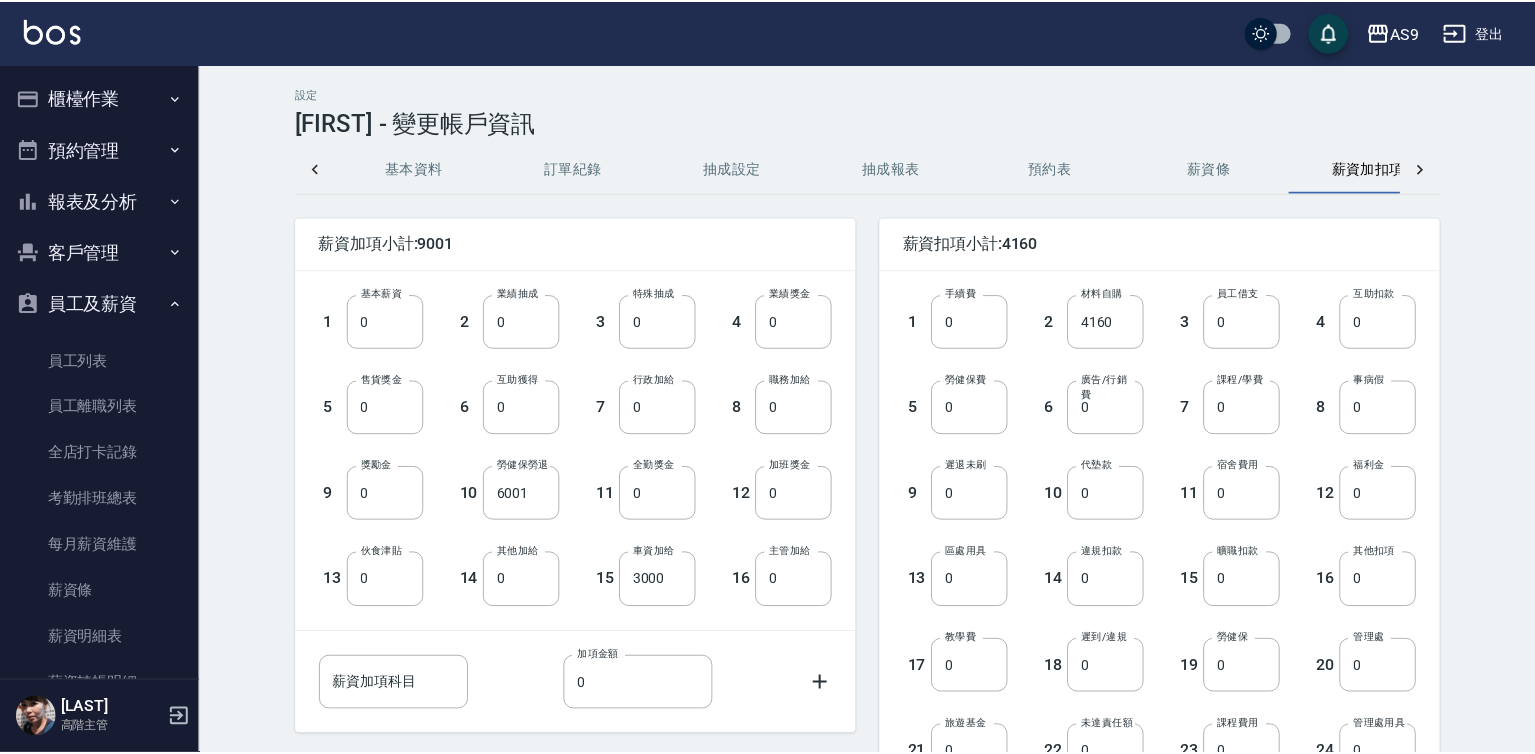 scroll, scrollTop: 0, scrollLeft: 48, axis: horizontal 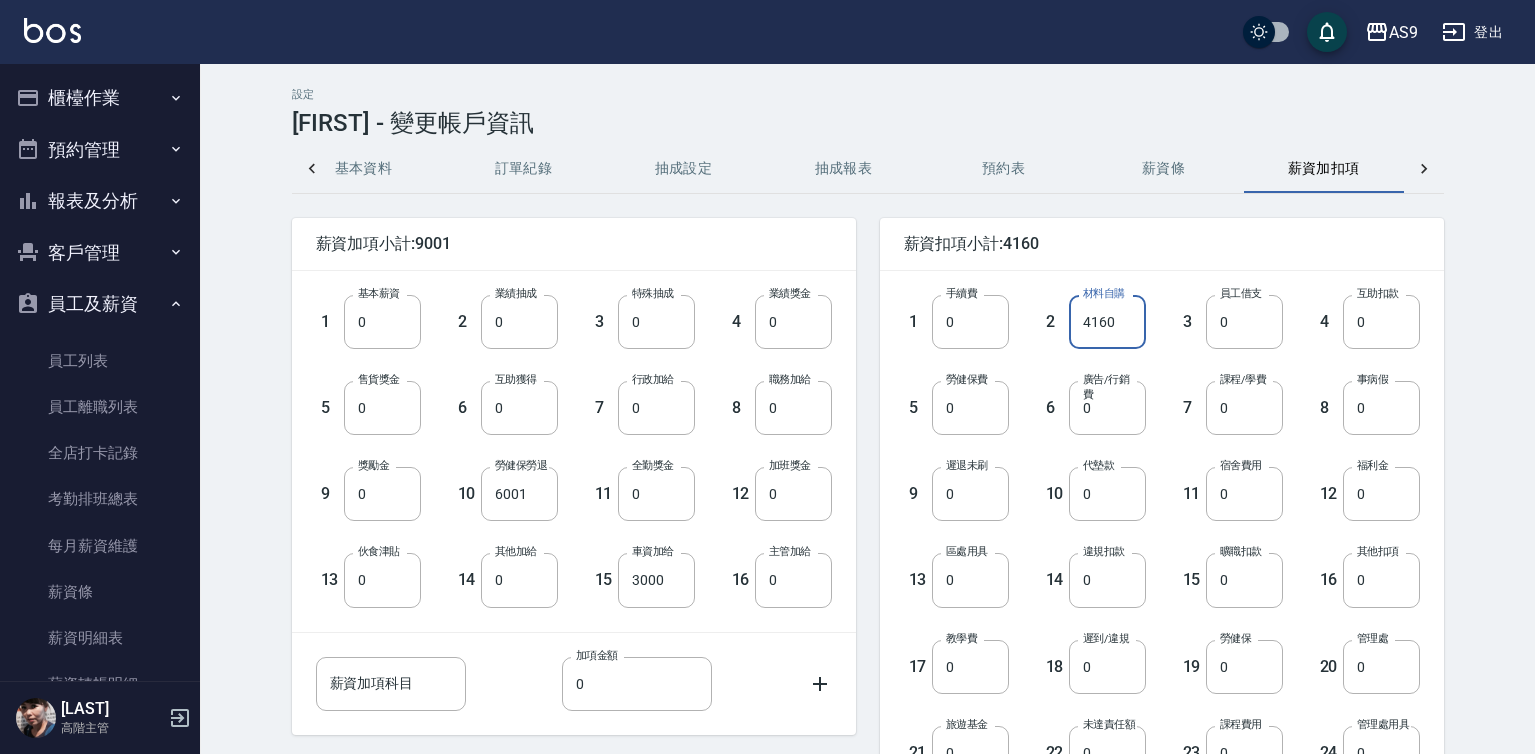 click on "4160" at bounding box center (1107, 322) 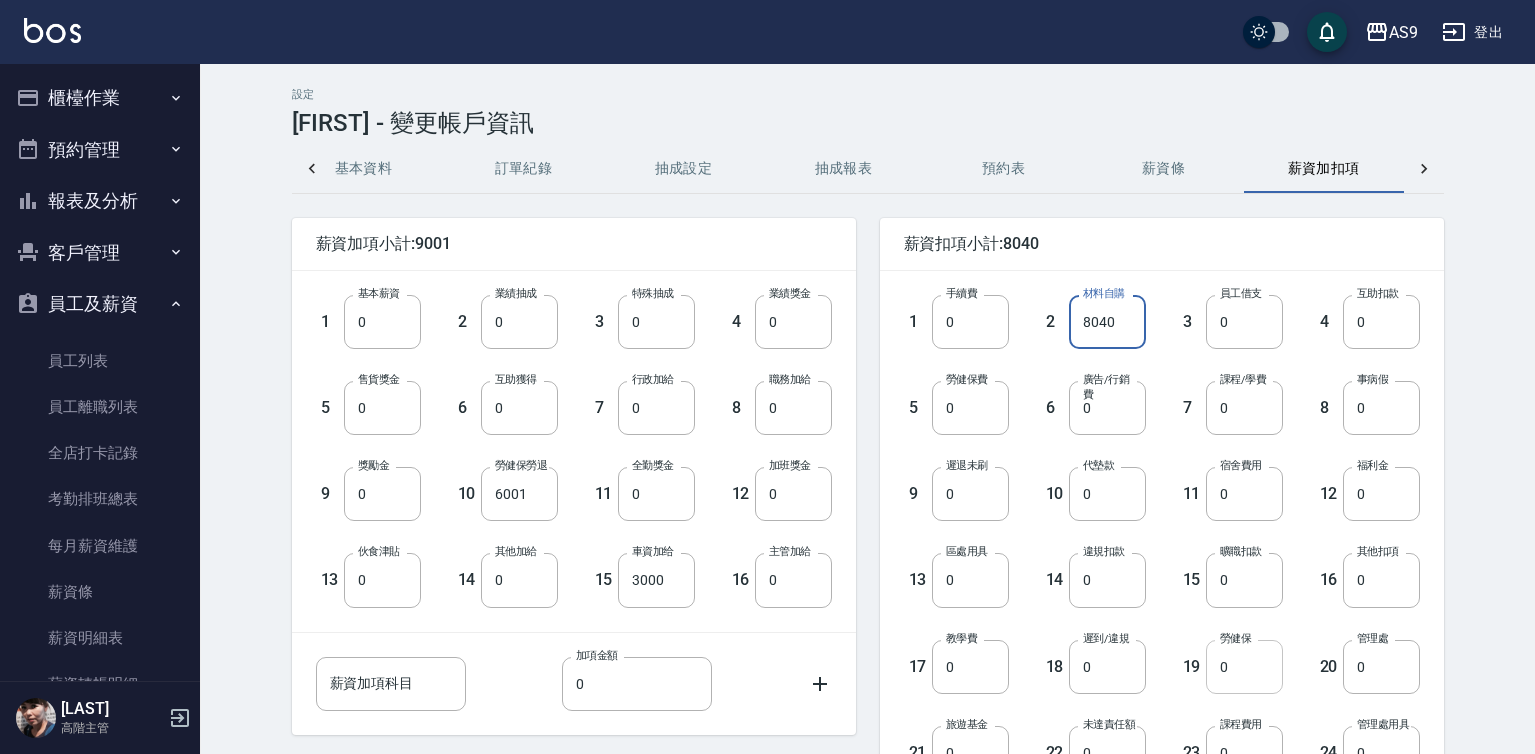 type on "8040" 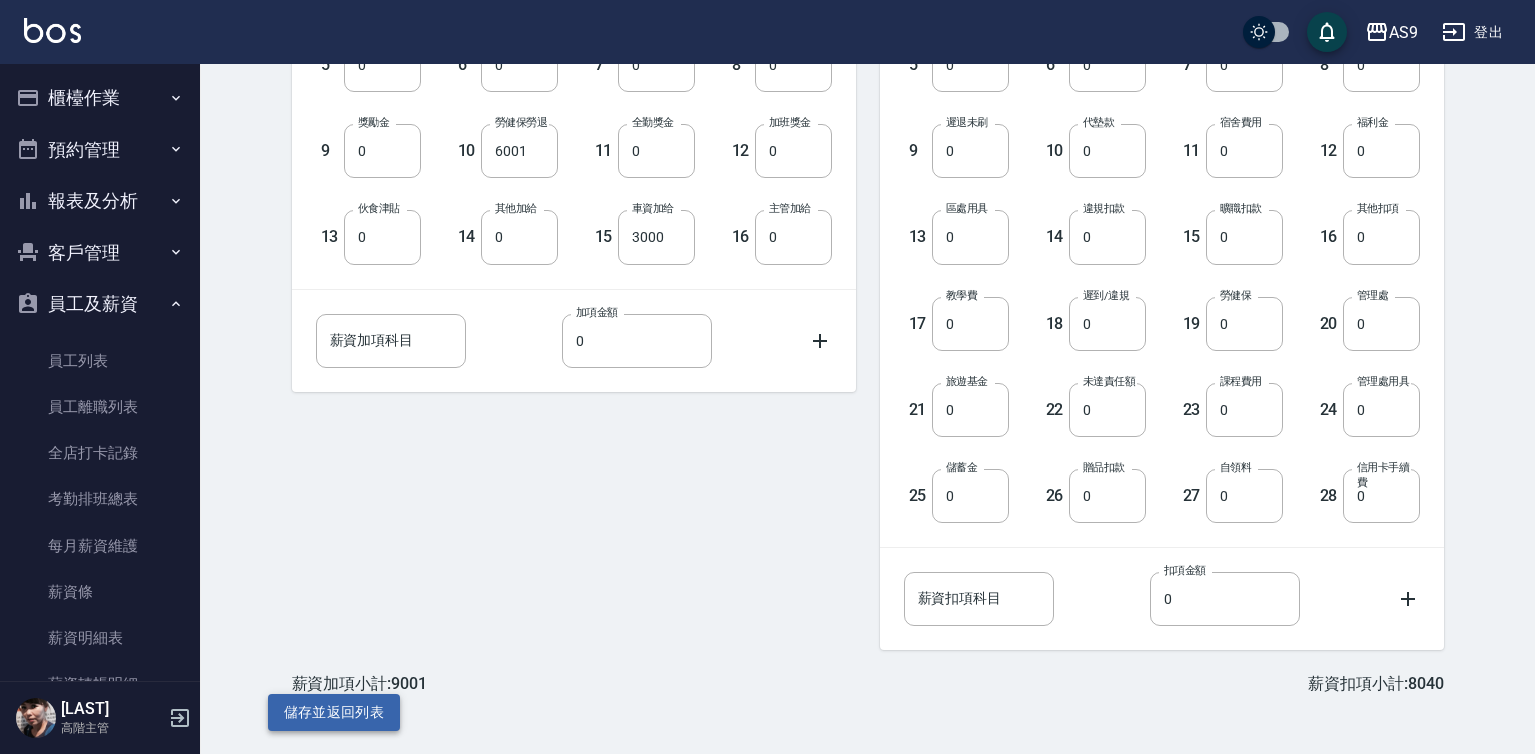 scroll, scrollTop: 344, scrollLeft: 0, axis: vertical 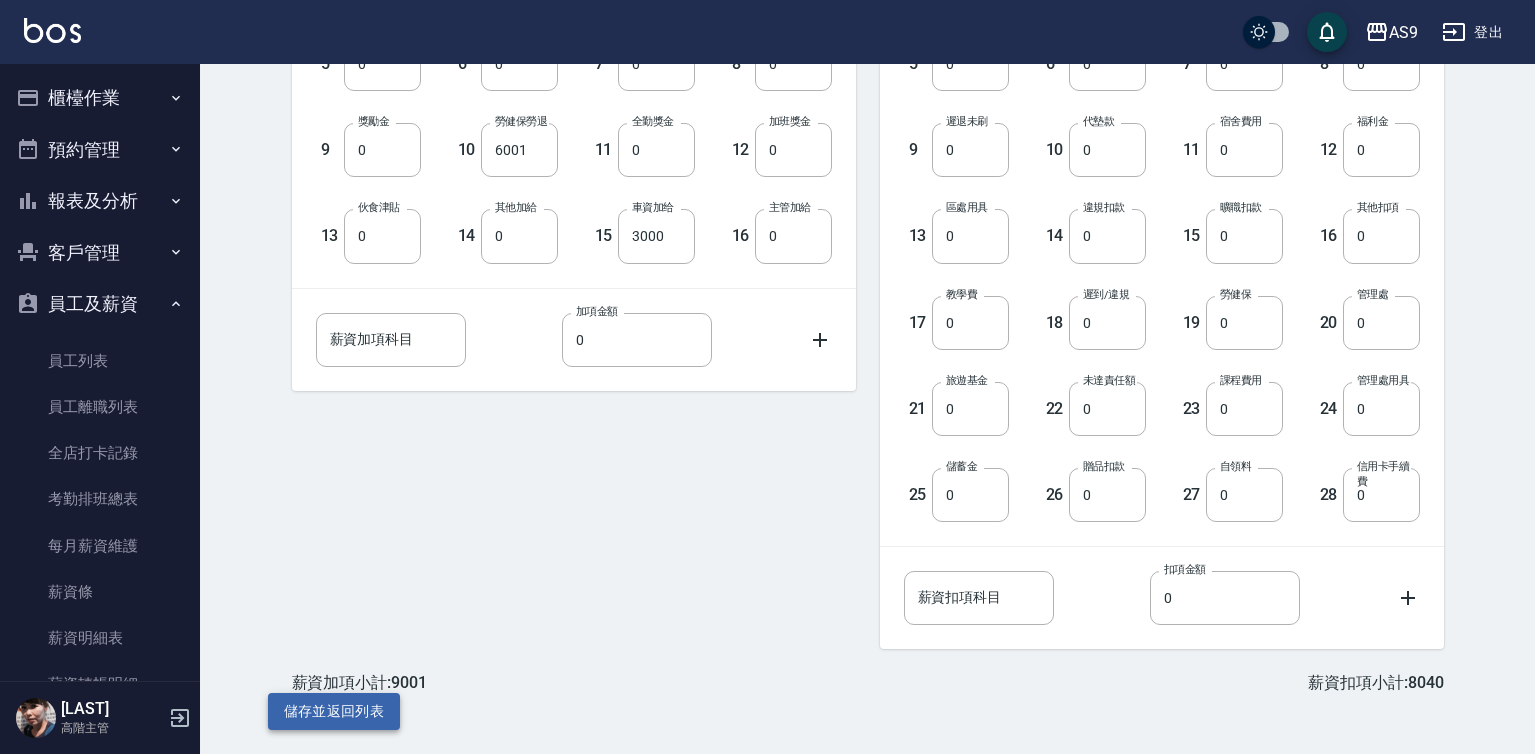 click on "儲存並返回列表" at bounding box center (334, 711) 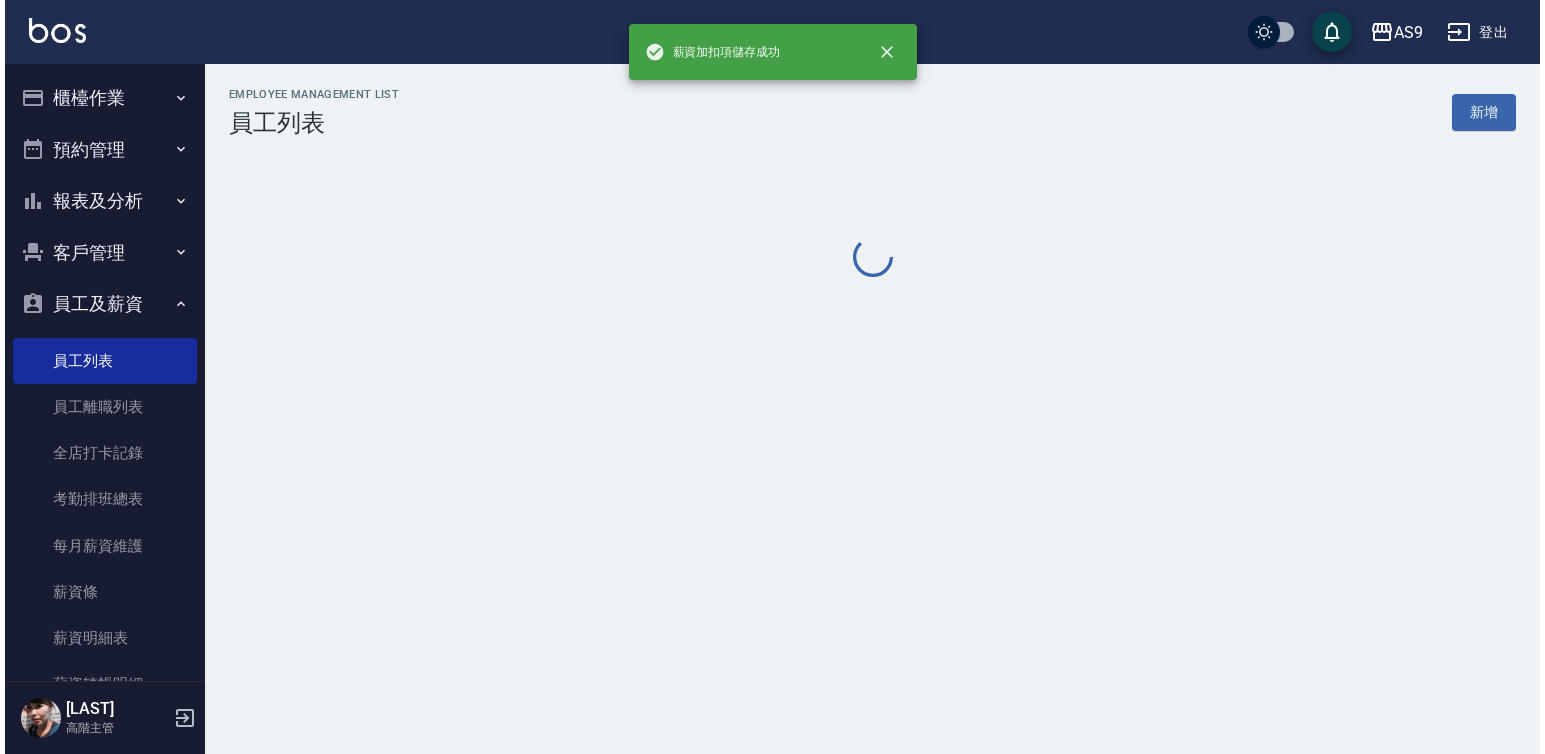 scroll, scrollTop: 0, scrollLeft: 0, axis: both 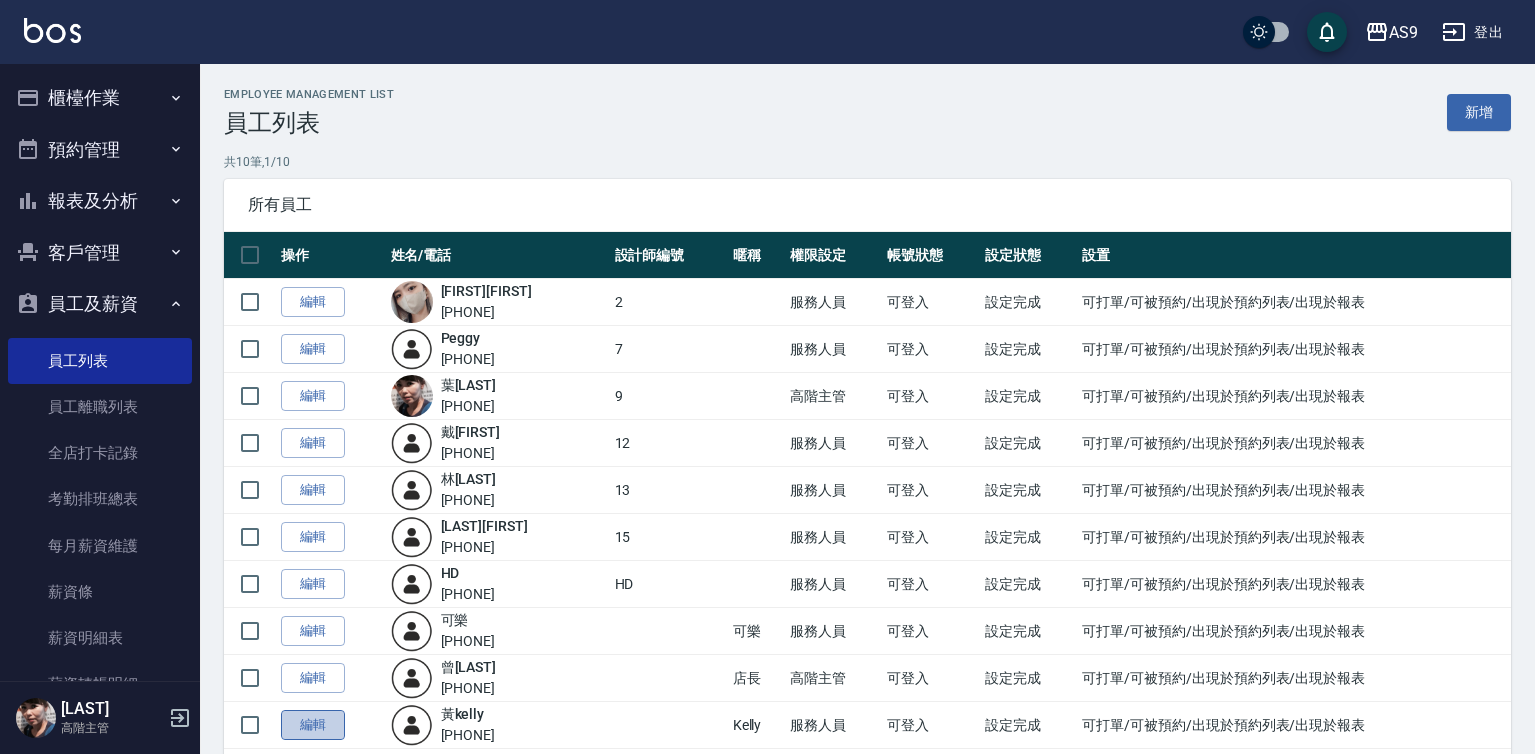 click on "編輯" at bounding box center (313, 725) 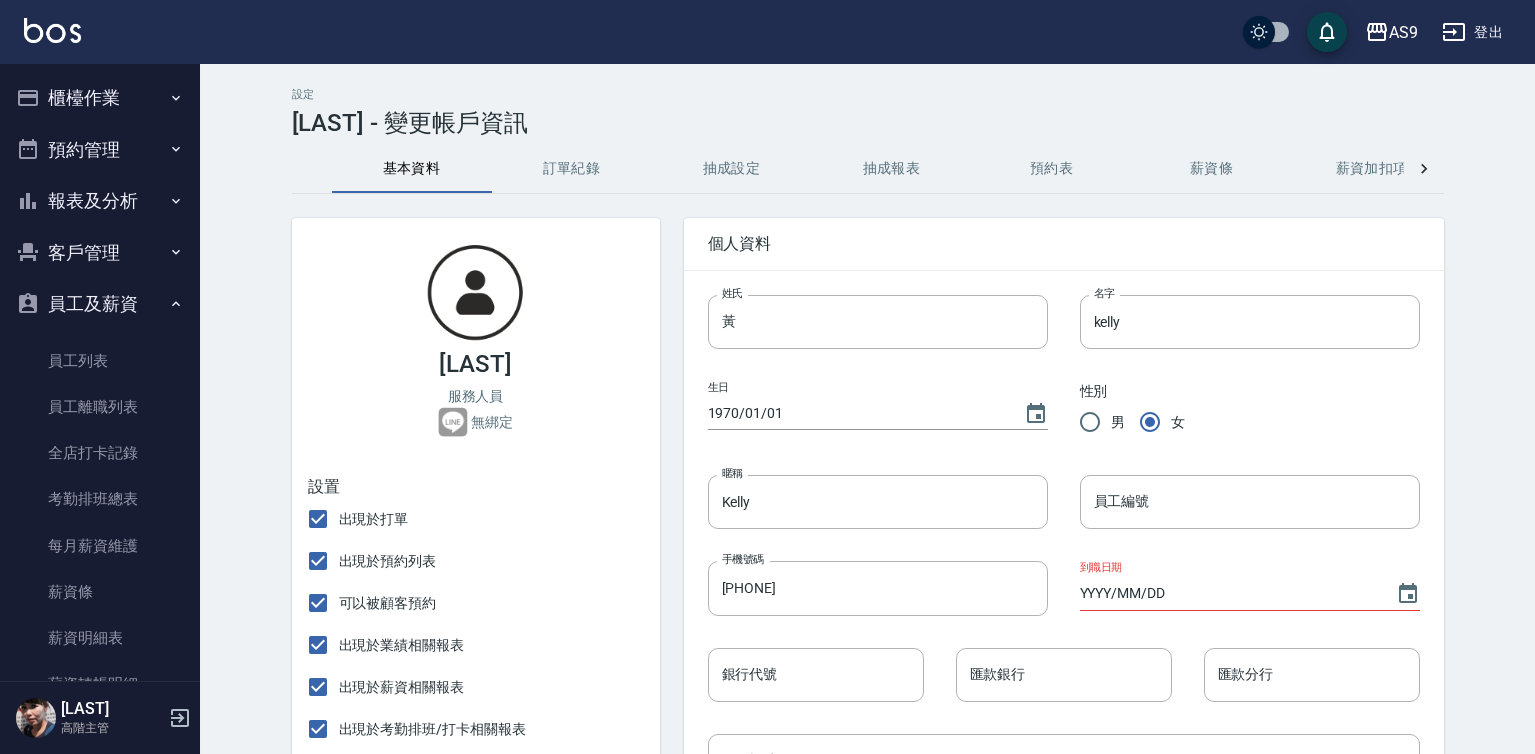 drag, startPoint x: 1346, startPoint y: 165, endPoint x: 1223, endPoint y: 309, distance: 189.38057 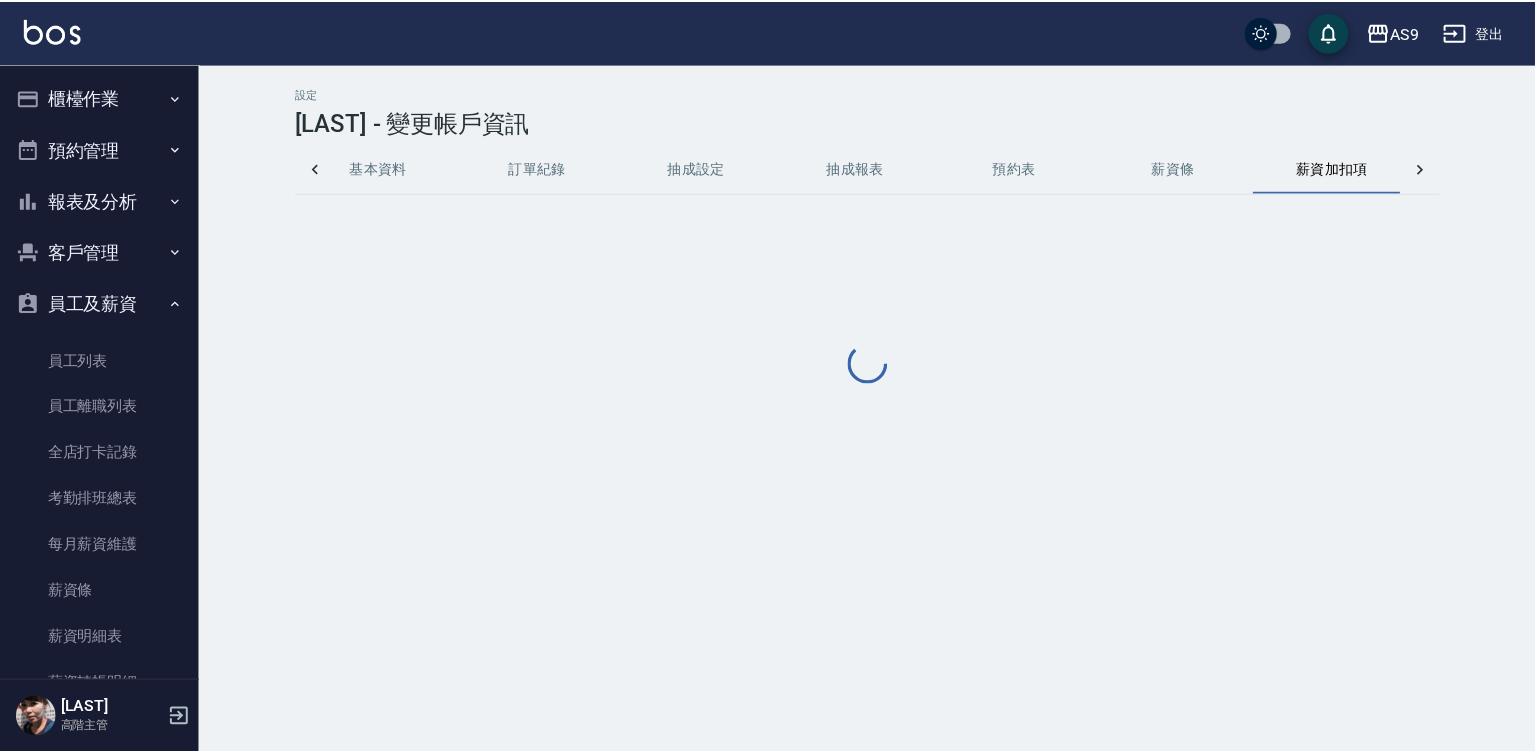 scroll, scrollTop: 0, scrollLeft: 48, axis: horizontal 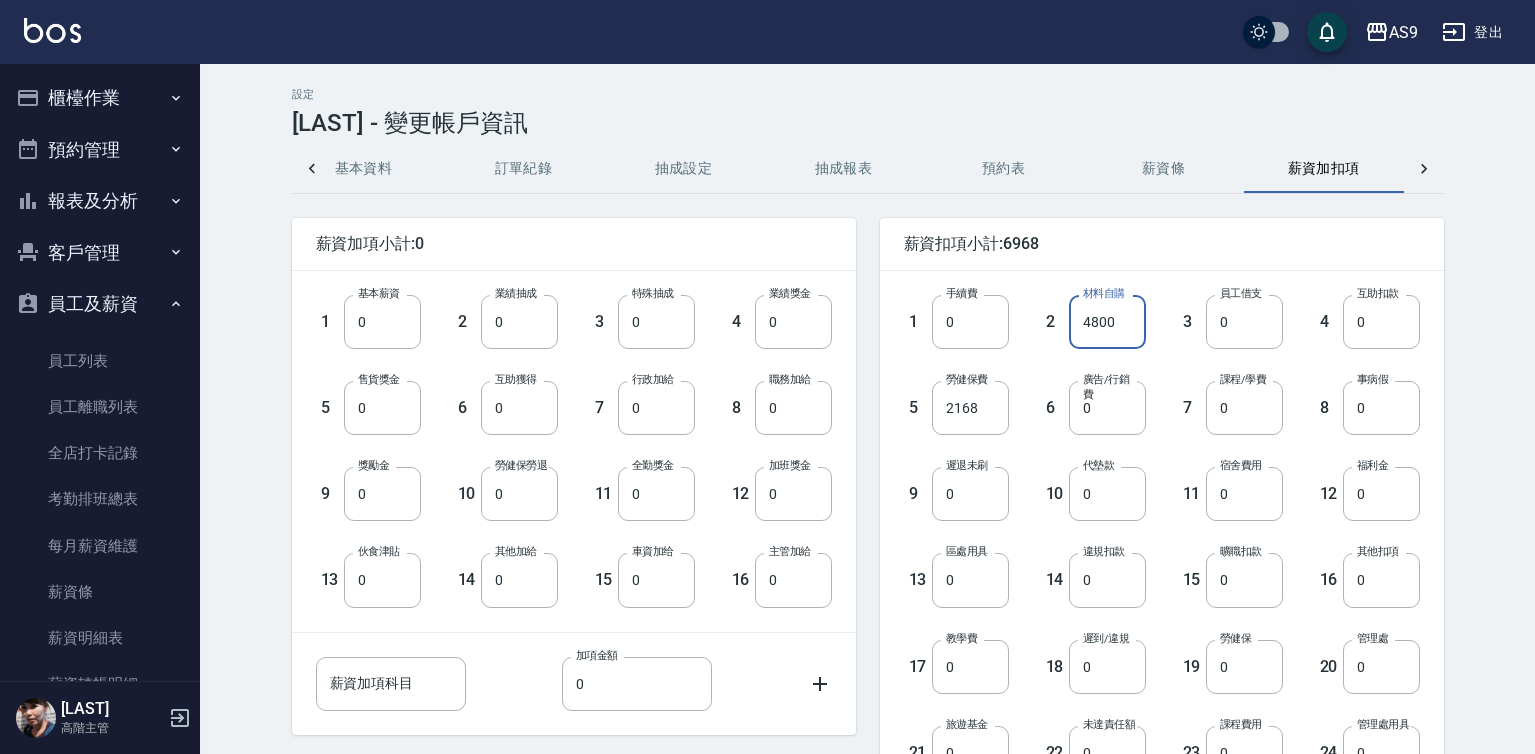 click on "4800" at bounding box center [1107, 322] 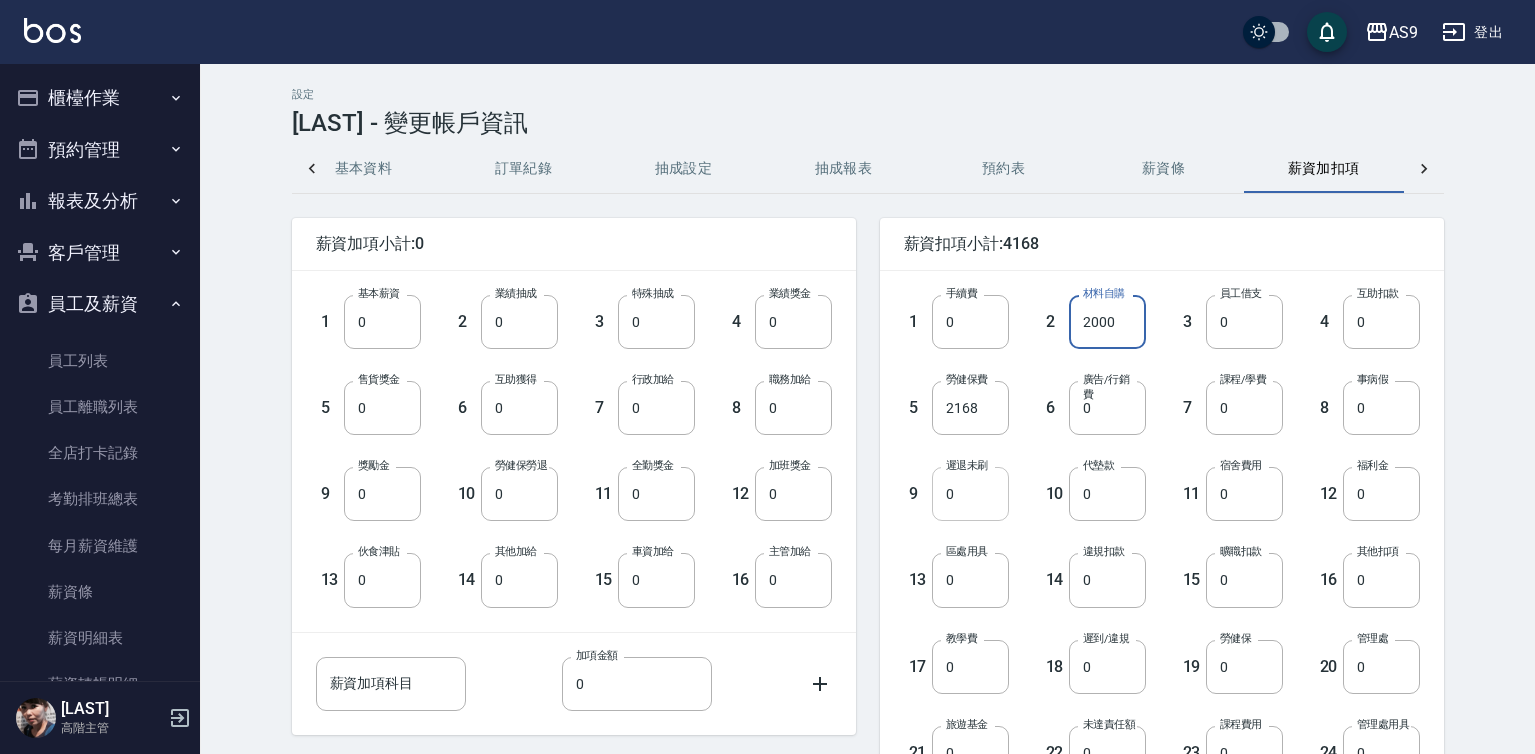 type on "2000" 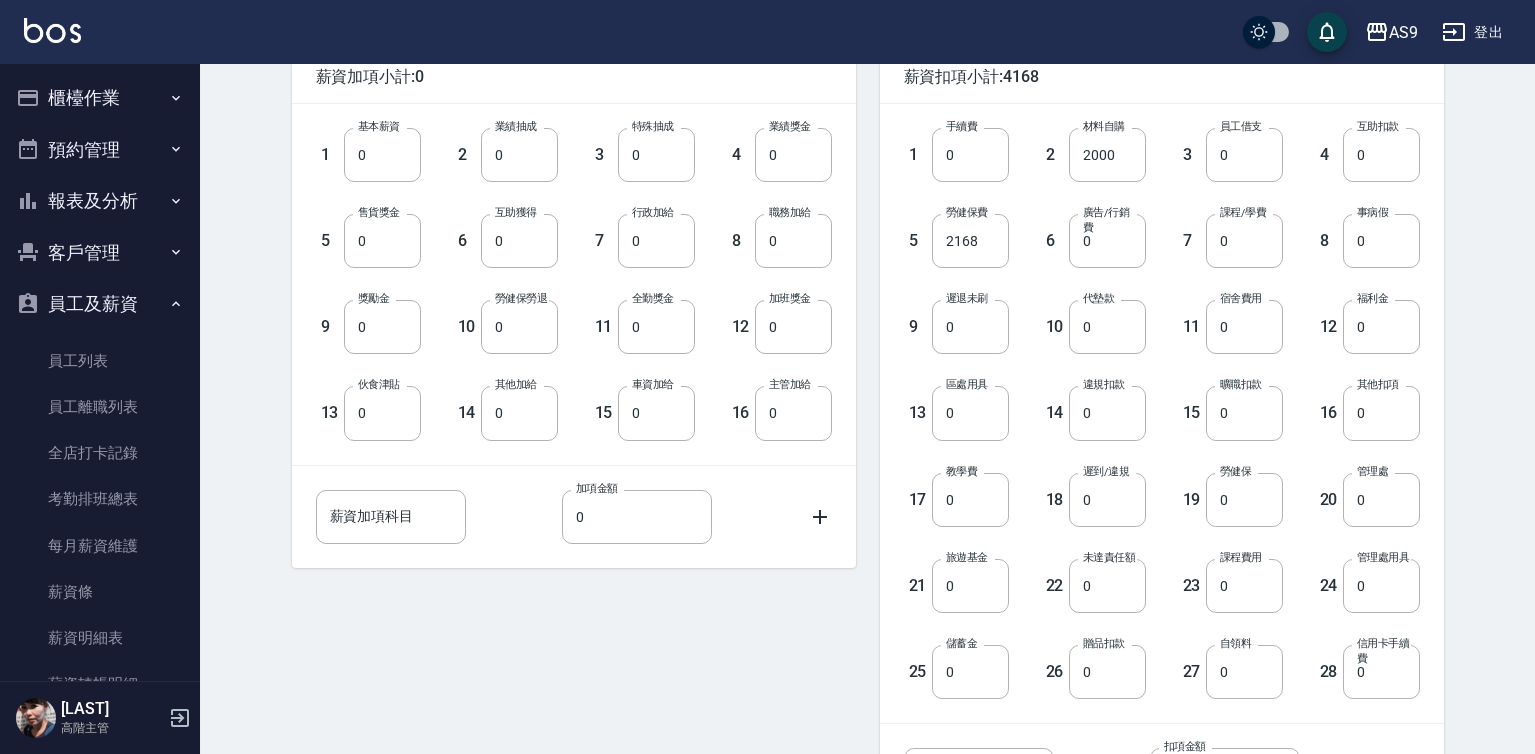 scroll, scrollTop: 344, scrollLeft: 0, axis: vertical 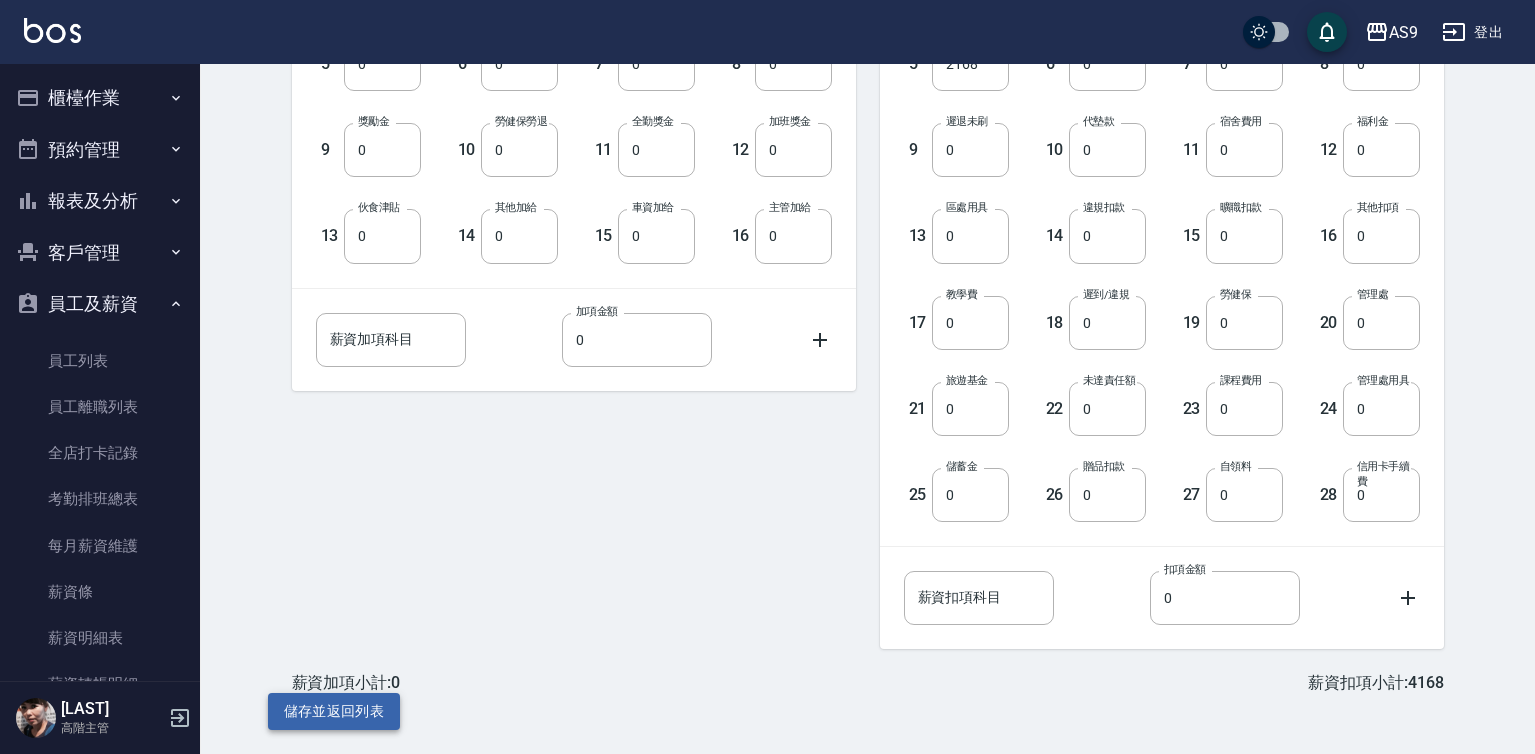 click on "儲存並返回列表" at bounding box center (334, 711) 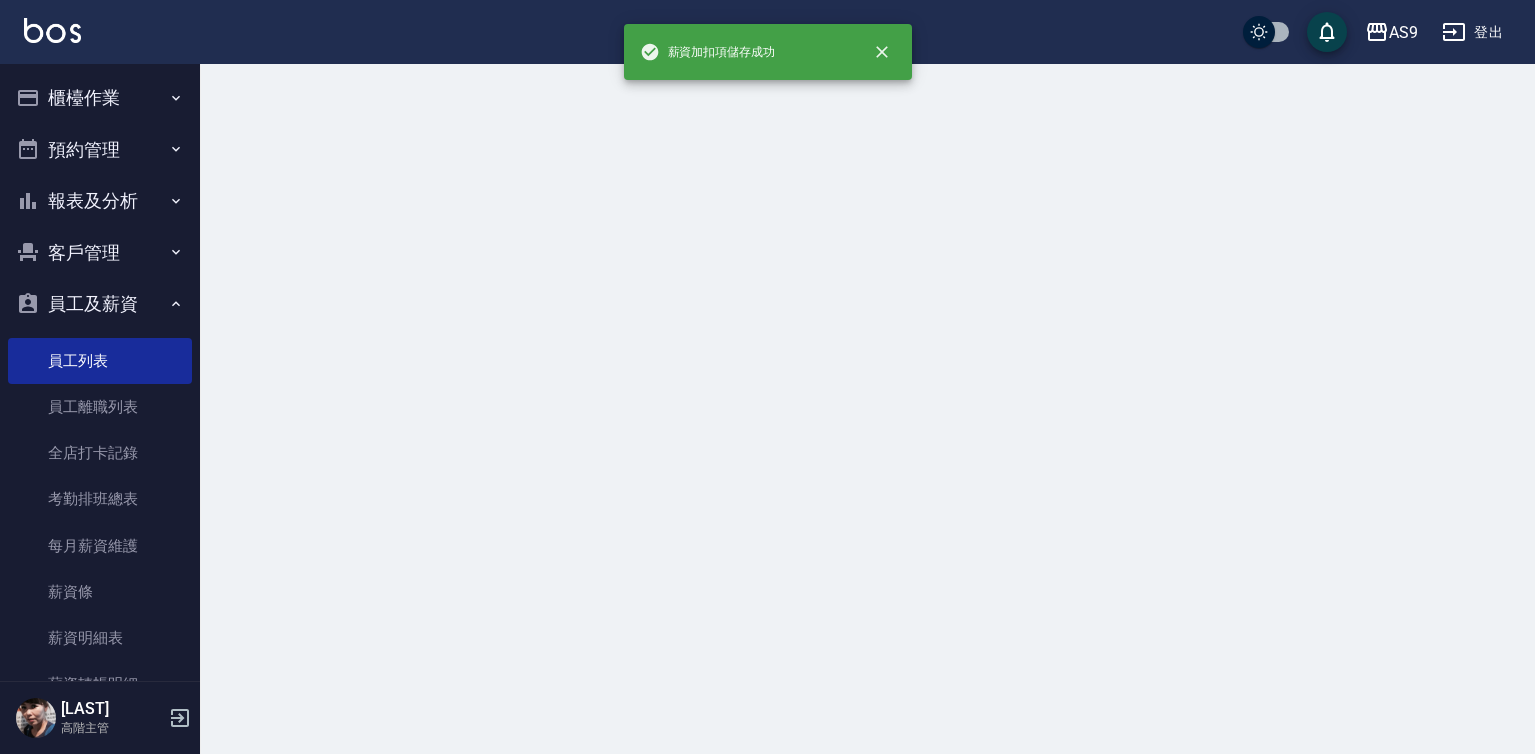 scroll, scrollTop: 0, scrollLeft: 0, axis: both 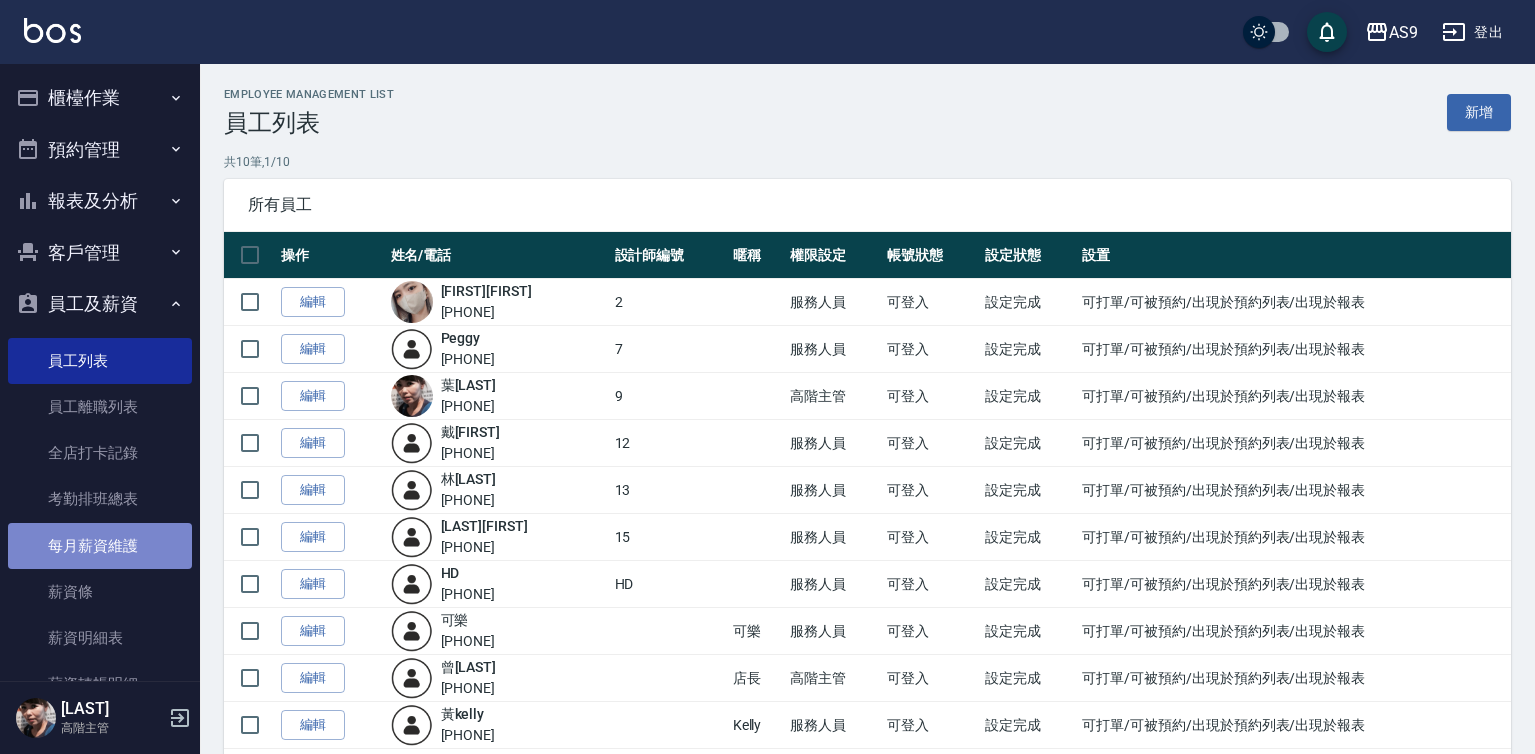 click on "每月薪資維護" at bounding box center [100, 546] 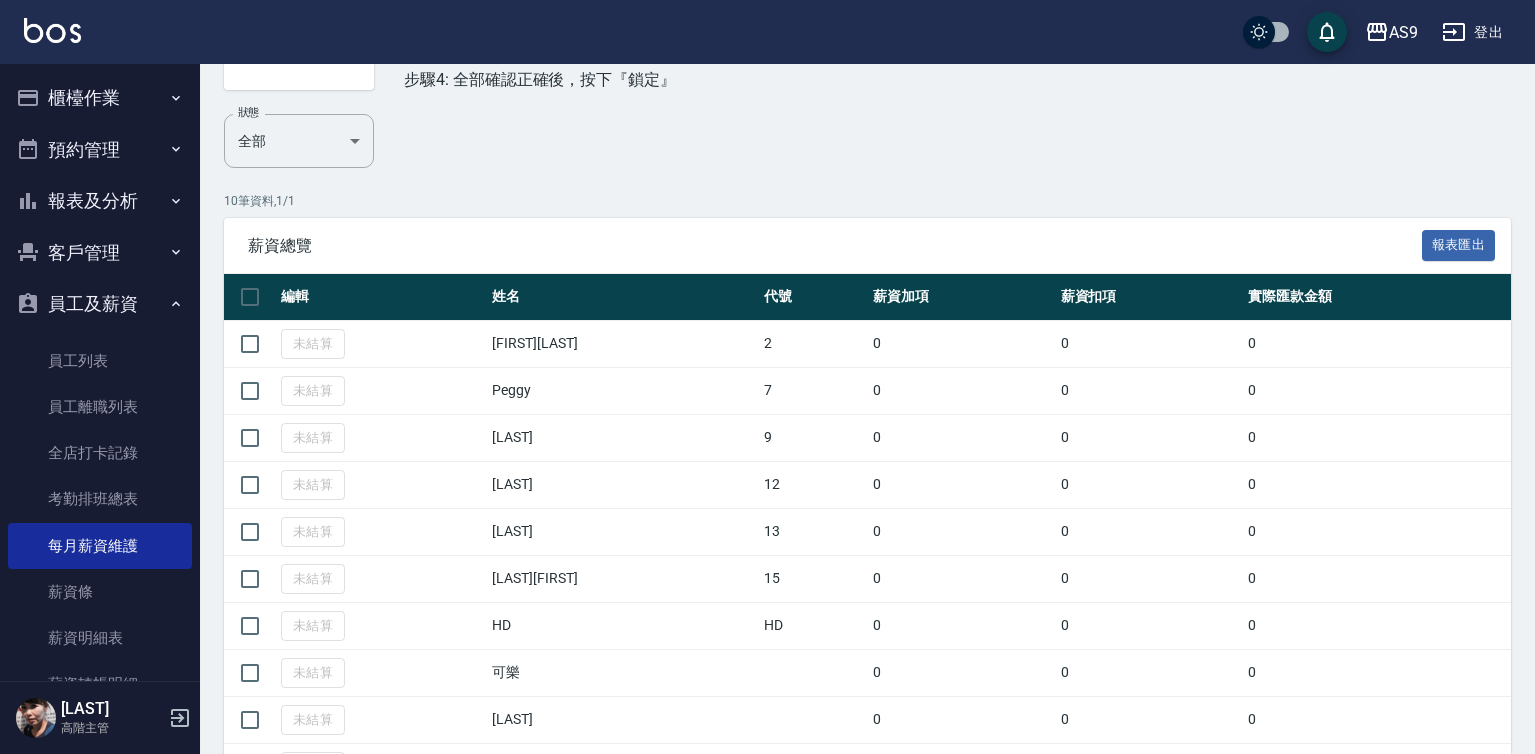 scroll, scrollTop: 100, scrollLeft: 0, axis: vertical 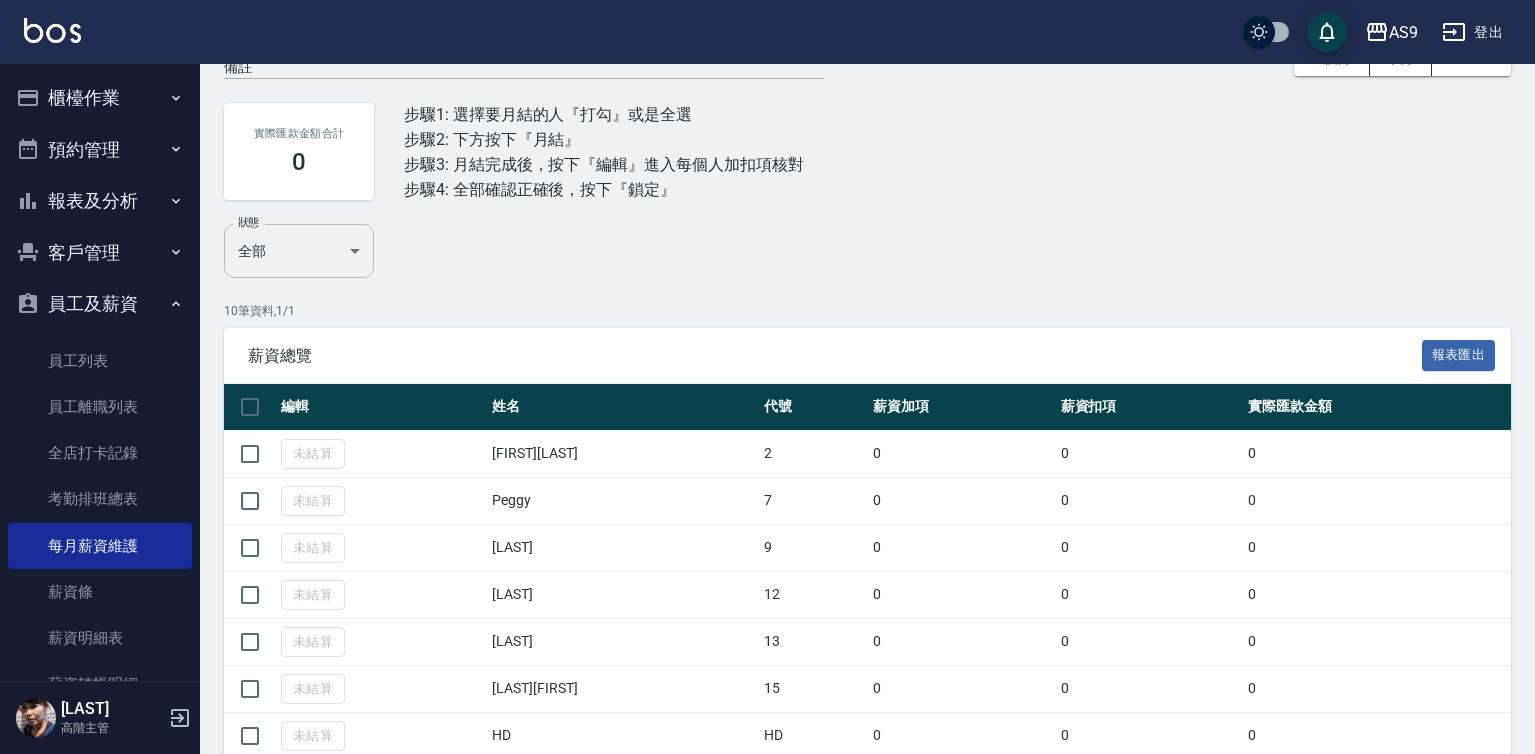click on "AS9 登出 櫃檯作業 打帳單 帳單列表 掛單列表 座位開單 營業儀表板 現金收支登錄 高階收支登錄 材料自購登錄 每日結帳 排班表 現場電腦打卡 掃碼打卡 預約管理 預約管理 單日預約紀錄 單週預約紀錄 報表及分析 報表目錄 消費分析儀表板 店家區間累計表 店家日報表 店家排行榜 互助日報表 互助月報表 互助排行榜 互助點數明細 互助業績報表 全店業績分析表 每日業績分析表 營業統計分析表 營業項目月分析表 設計師業績表 設計師日報表 設計師業績分析表 設計師業績月報表 設計師抽成報表 設計師排行榜 商品銷售排行榜 商品消耗明細 商品進銷貨報表 商品庫存表 商品庫存盤點表 會員卡銷售報表 服務扣項明細表 單一服務項目查詢 店販抽成明細 店販分類抽成明細 顧客入金餘額表 顧客卡券餘額表 每日非現金明細 每日收支明細 收支分類明細表 收支匯款表 損益表 x" at bounding box center [767, 432] 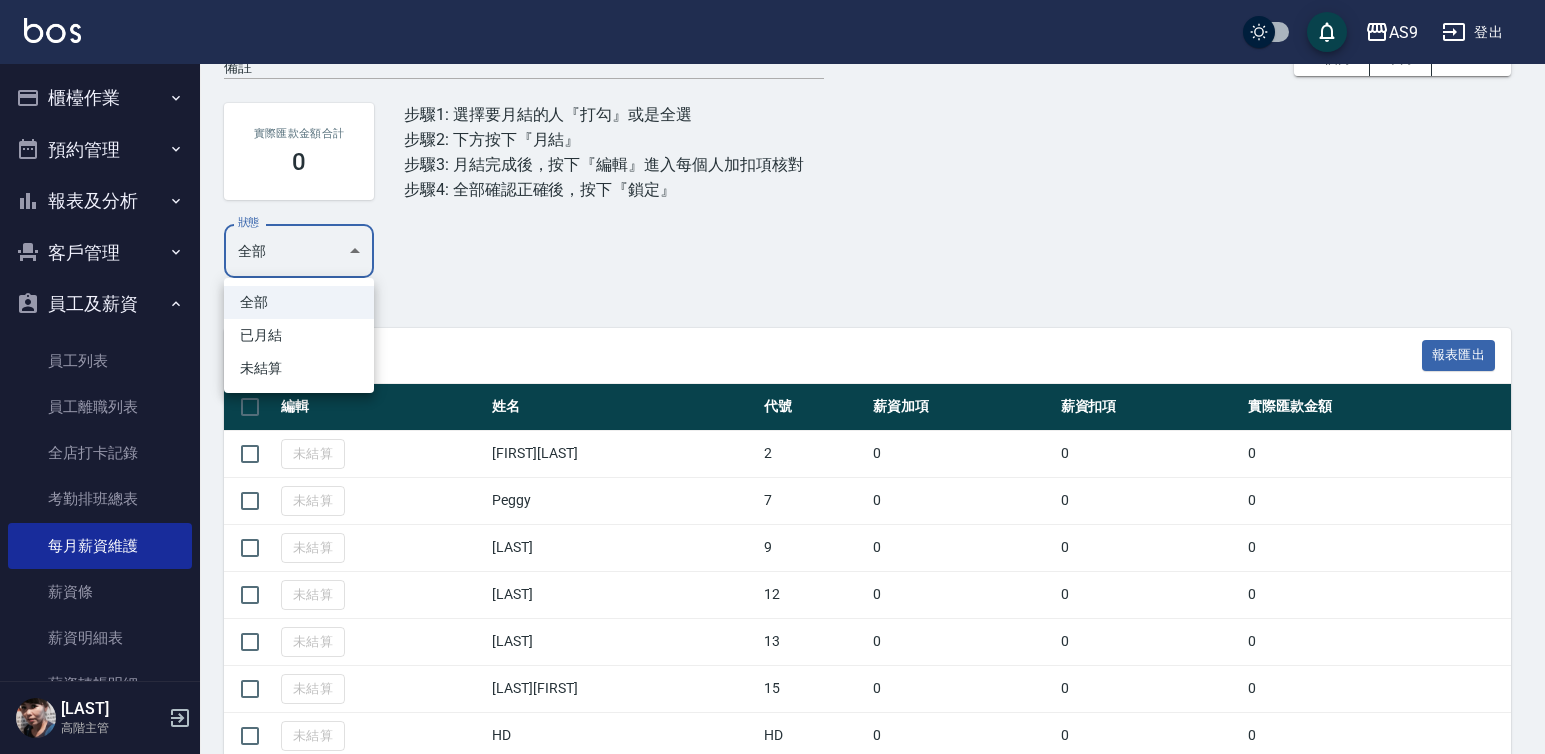 click at bounding box center [772, 377] 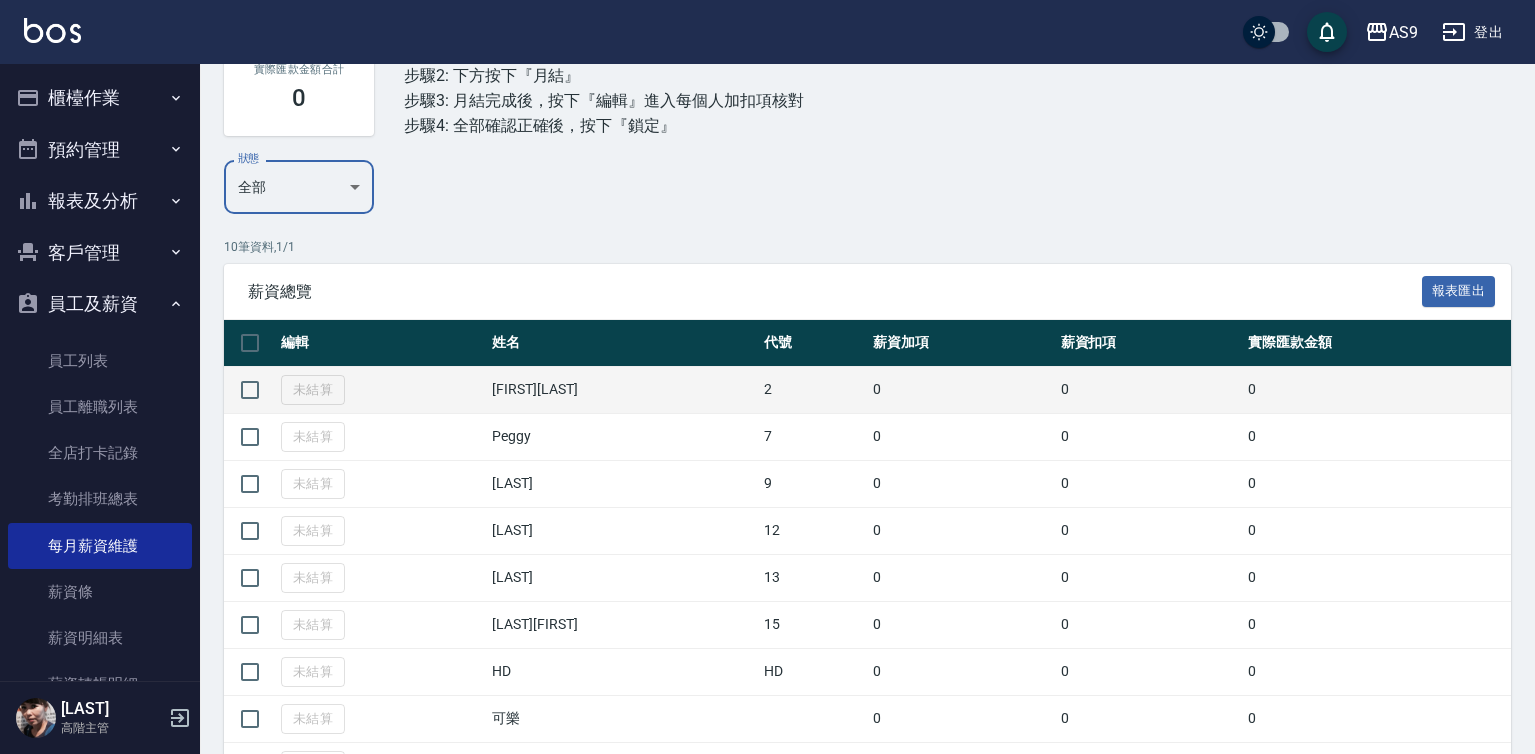 scroll, scrollTop: 200, scrollLeft: 0, axis: vertical 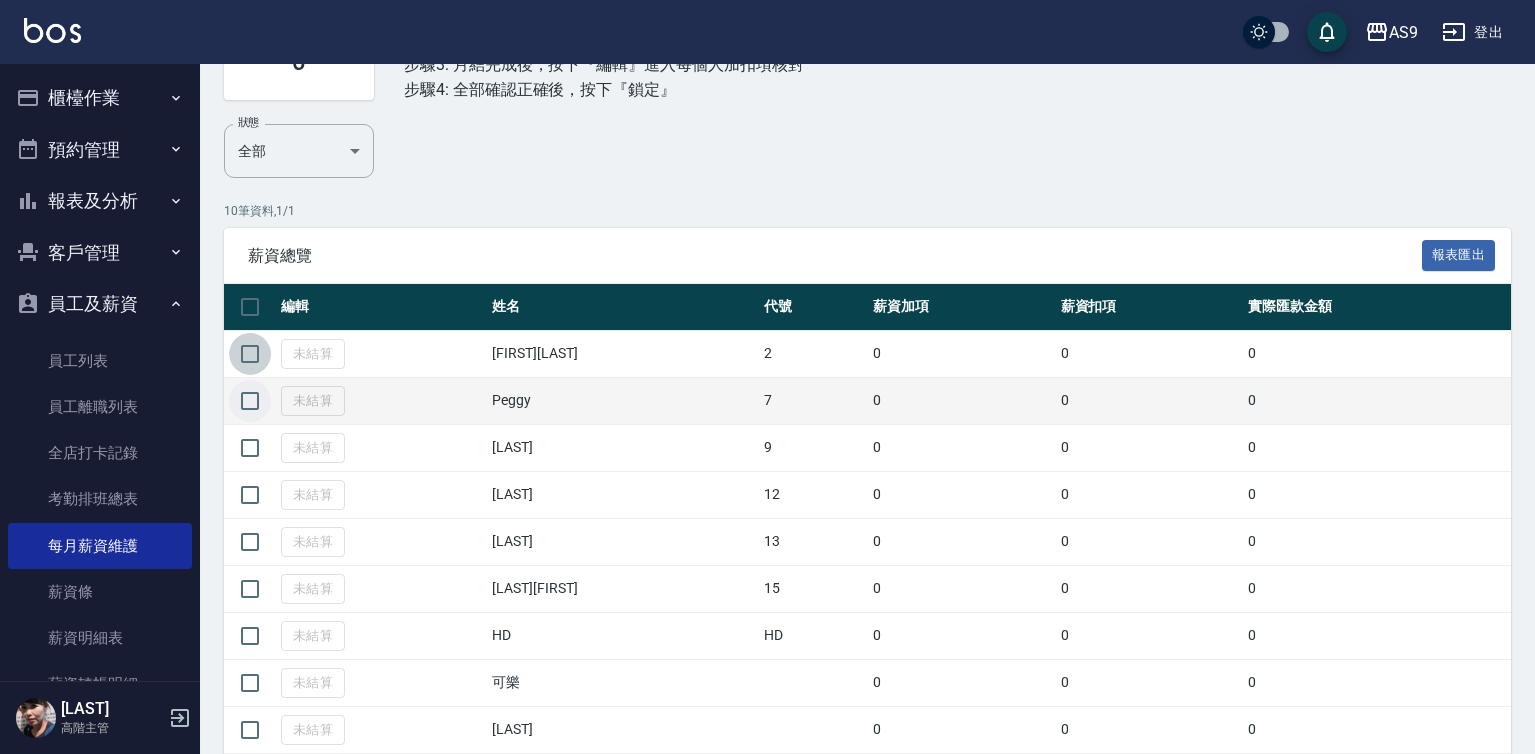 drag, startPoint x: 253, startPoint y: 356, endPoint x: 242, endPoint y: 400, distance: 45.35416 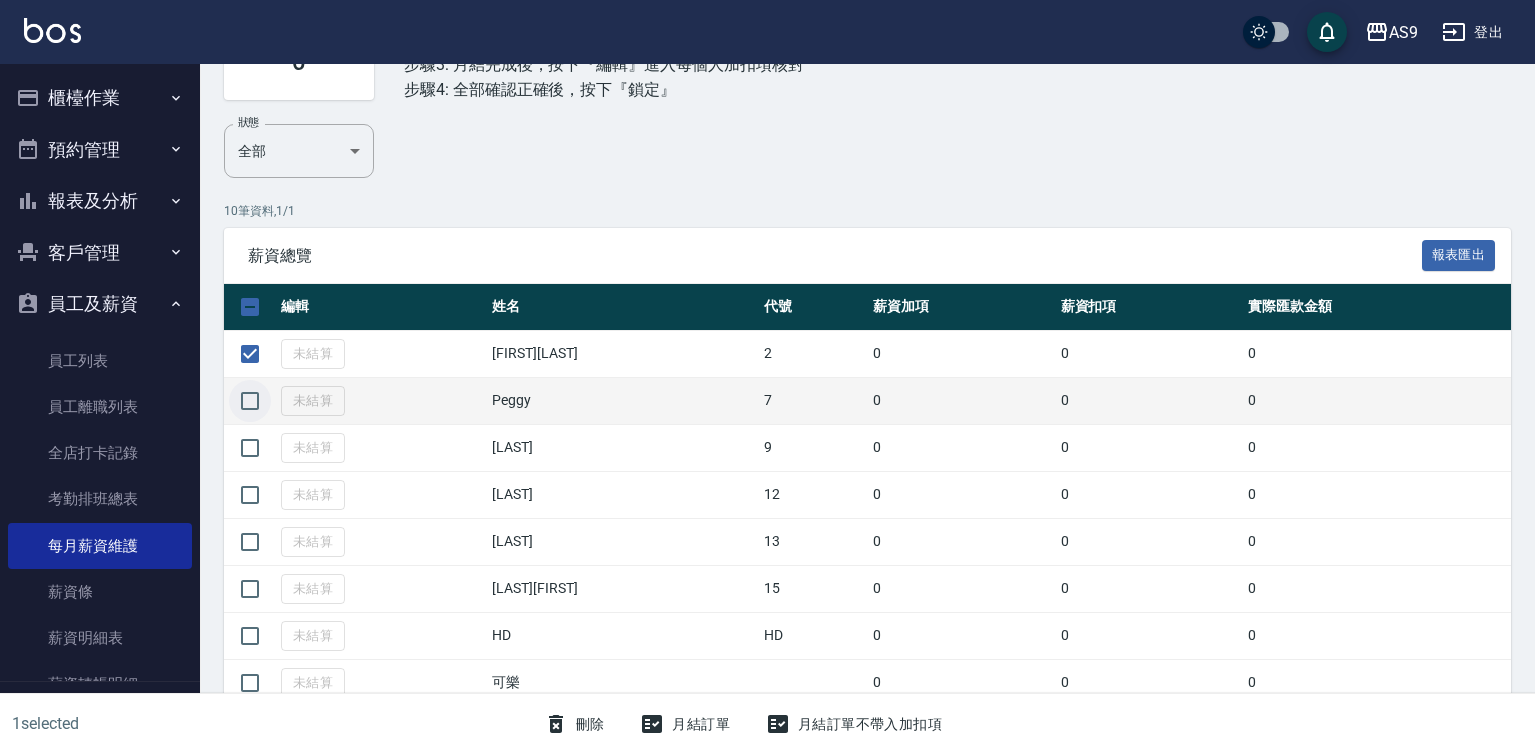 click at bounding box center [250, 401] 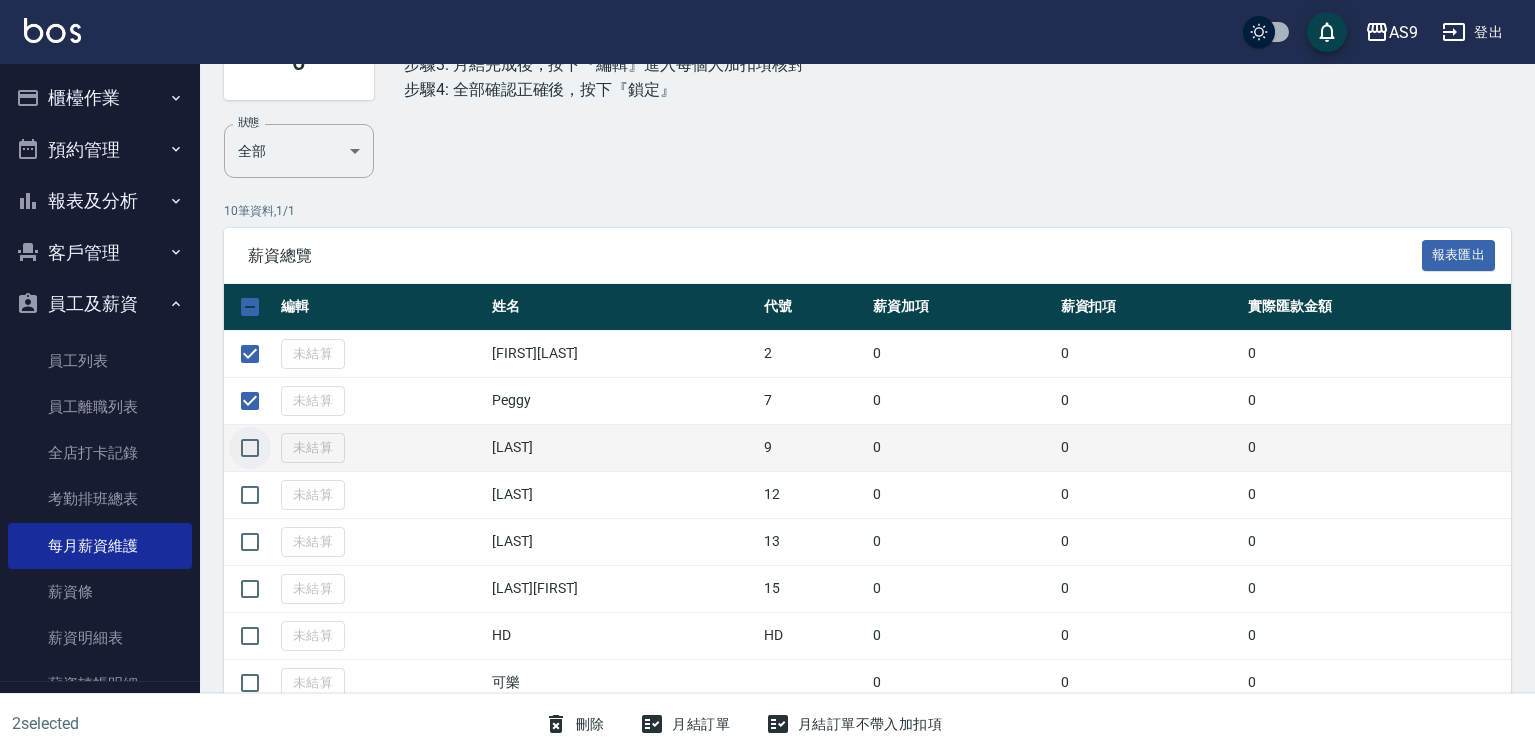 click at bounding box center [250, 448] 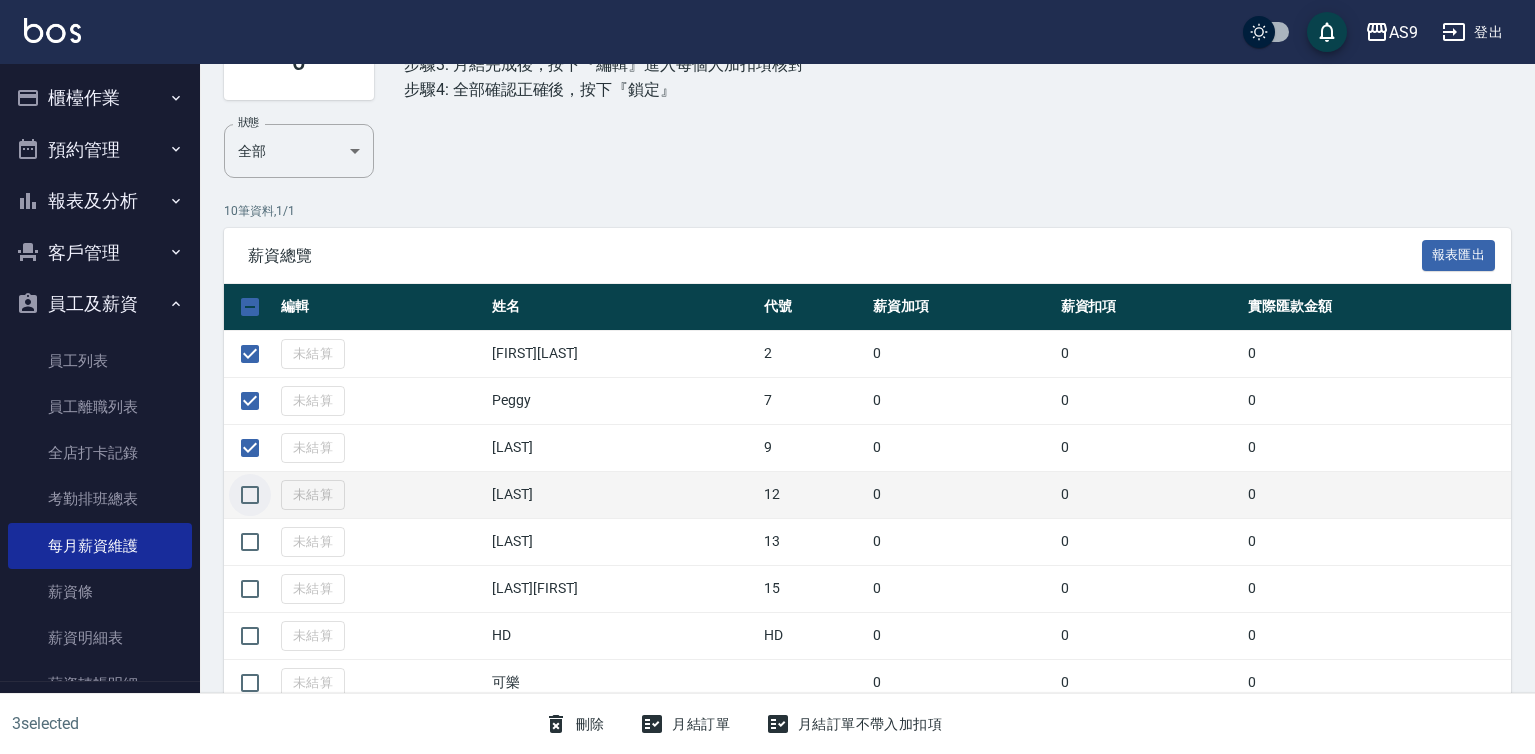 click at bounding box center [250, 495] 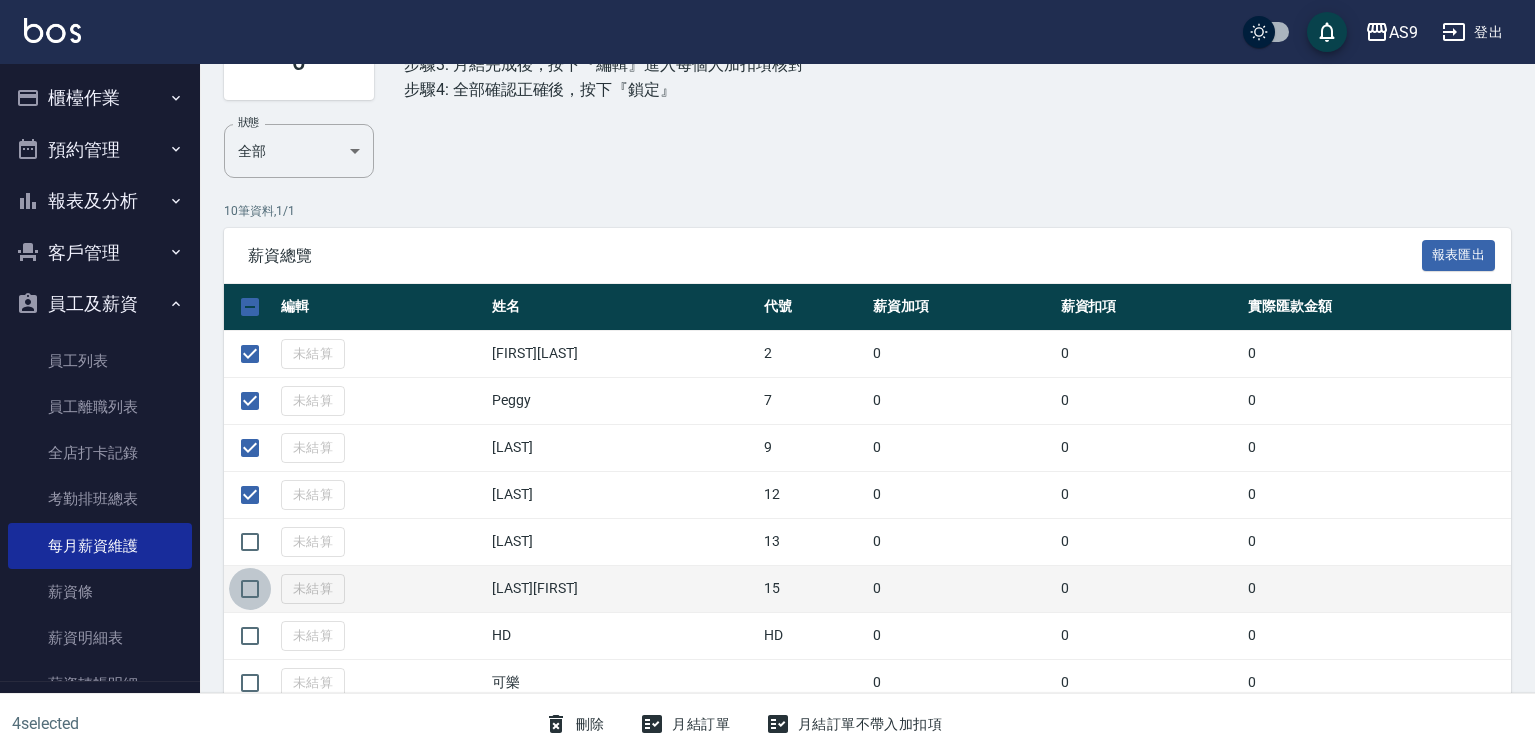 click at bounding box center (250, 589) 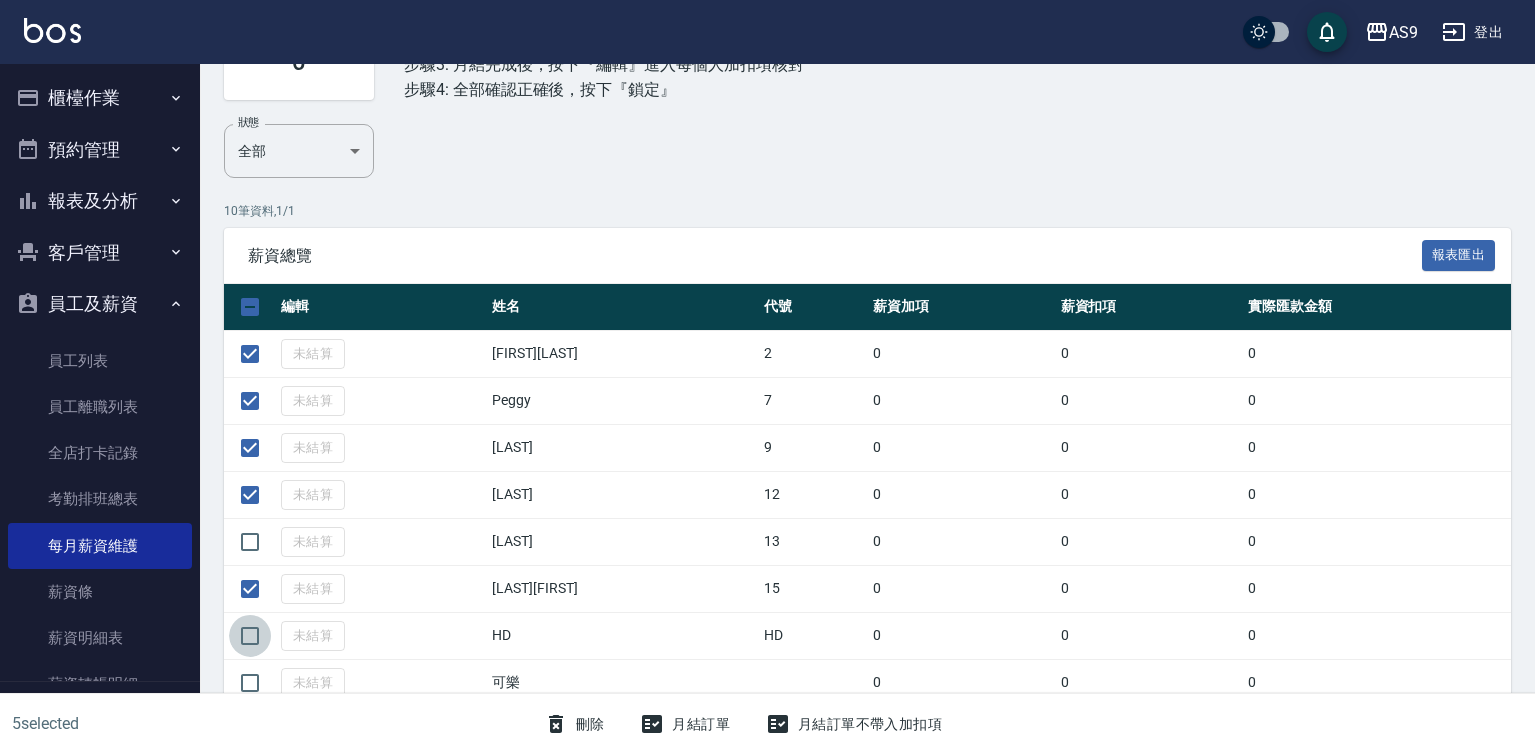 drag, startPoint x: 250, startPoint y: 632, endPoint x: 262, endPoint y: 701, distance: 70.035706 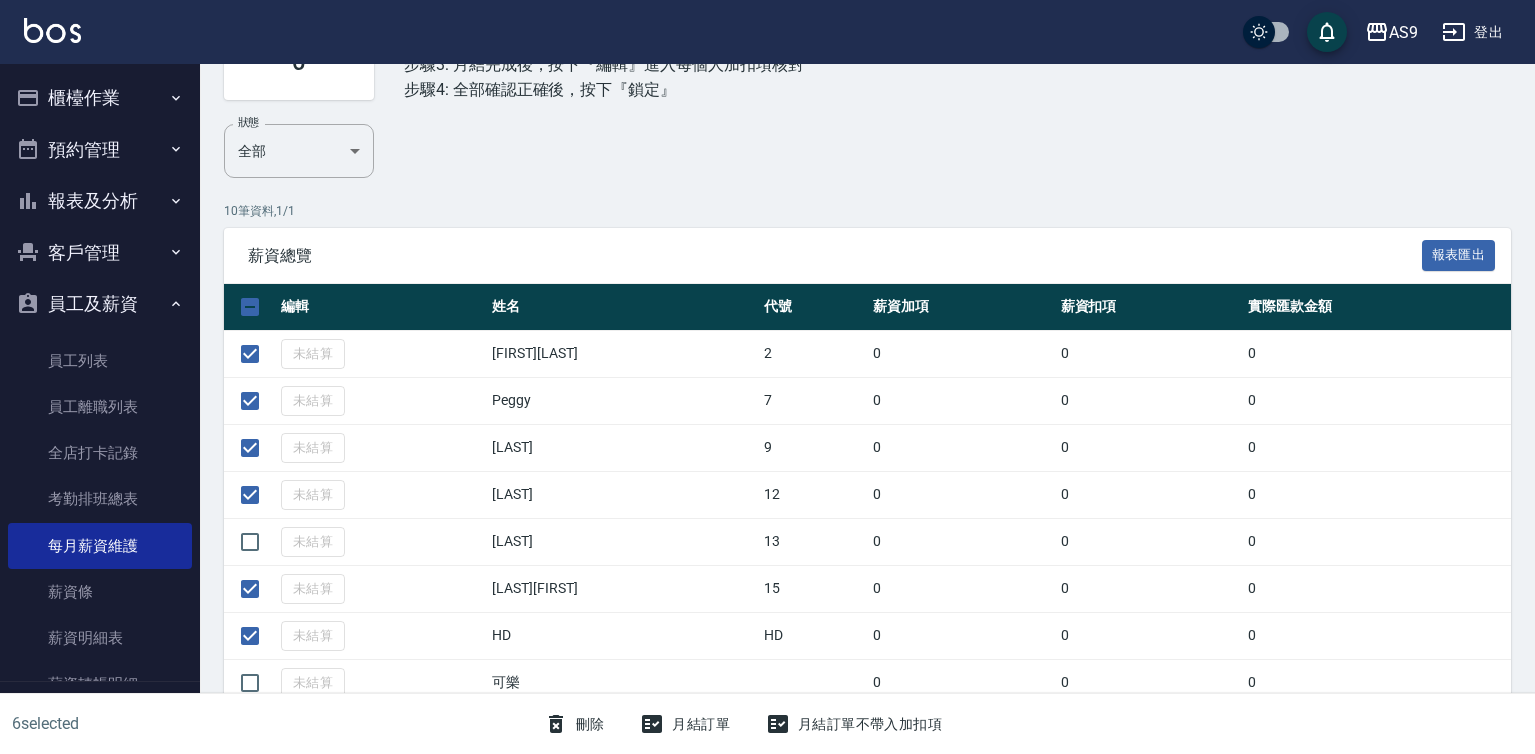 click on "6  selected 刪除 月結訂單 月結訂單不帶入加扣項" at bounding box center [767, 724] 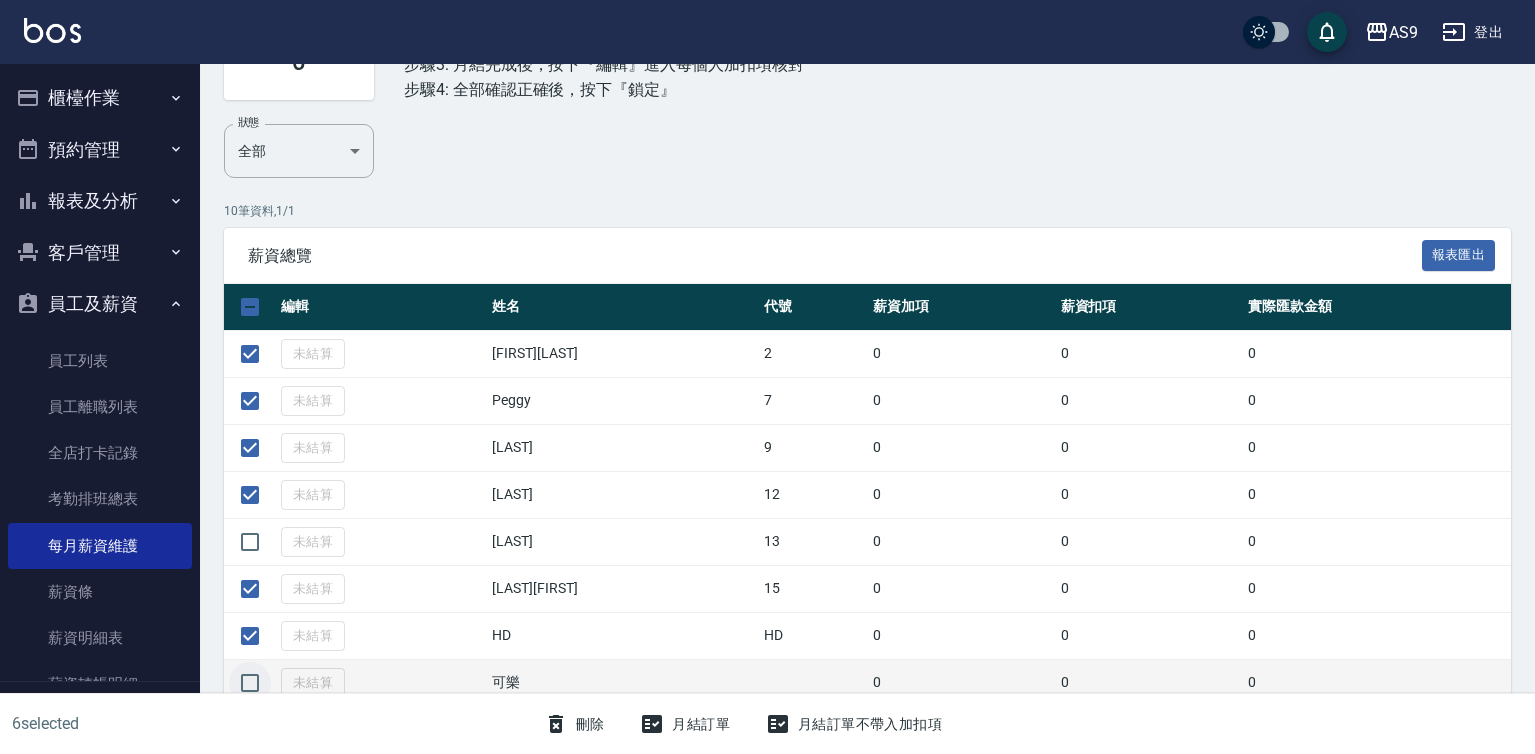 click at bounding box center [250, 683] 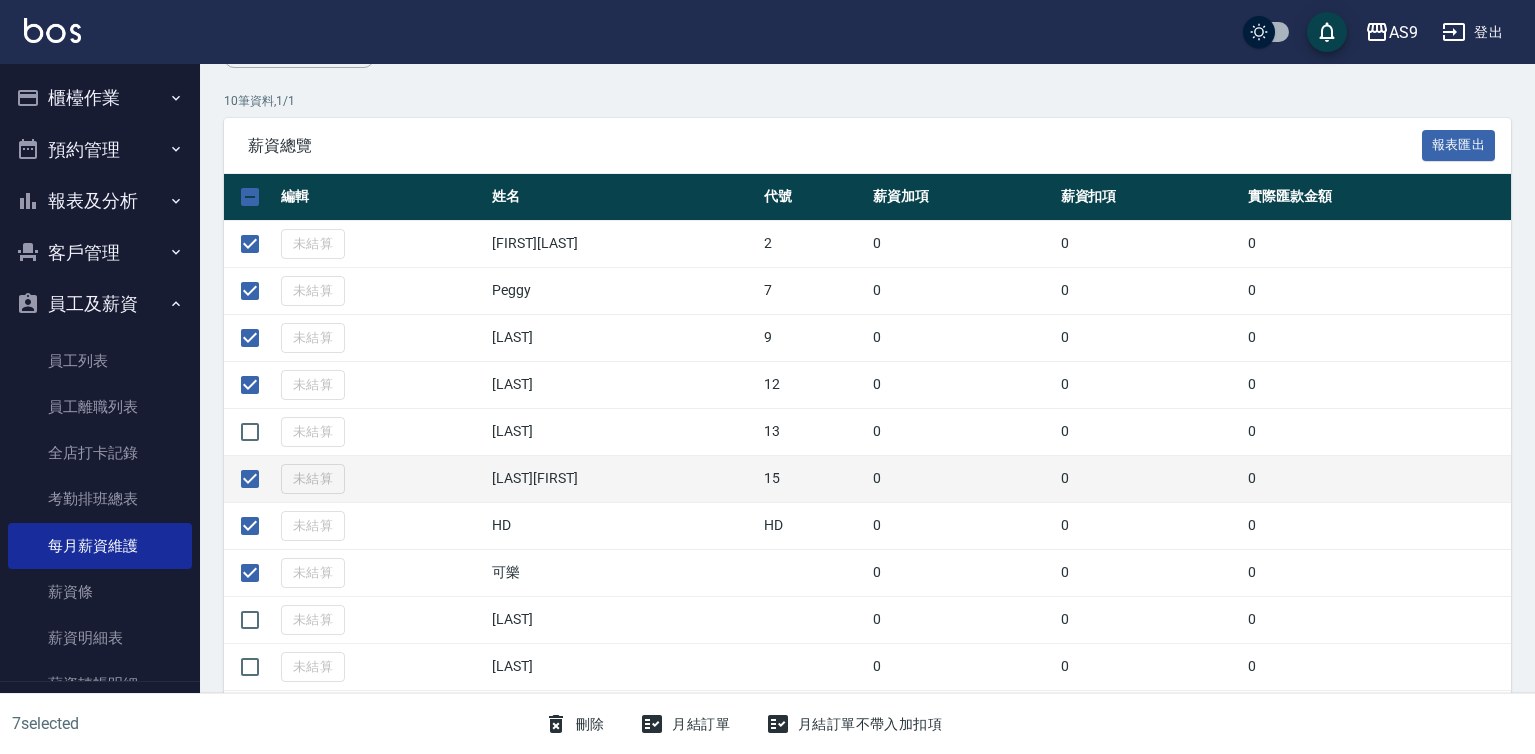 scroll, scrollTop: 311, scrollLeft: 0, axis: vertical 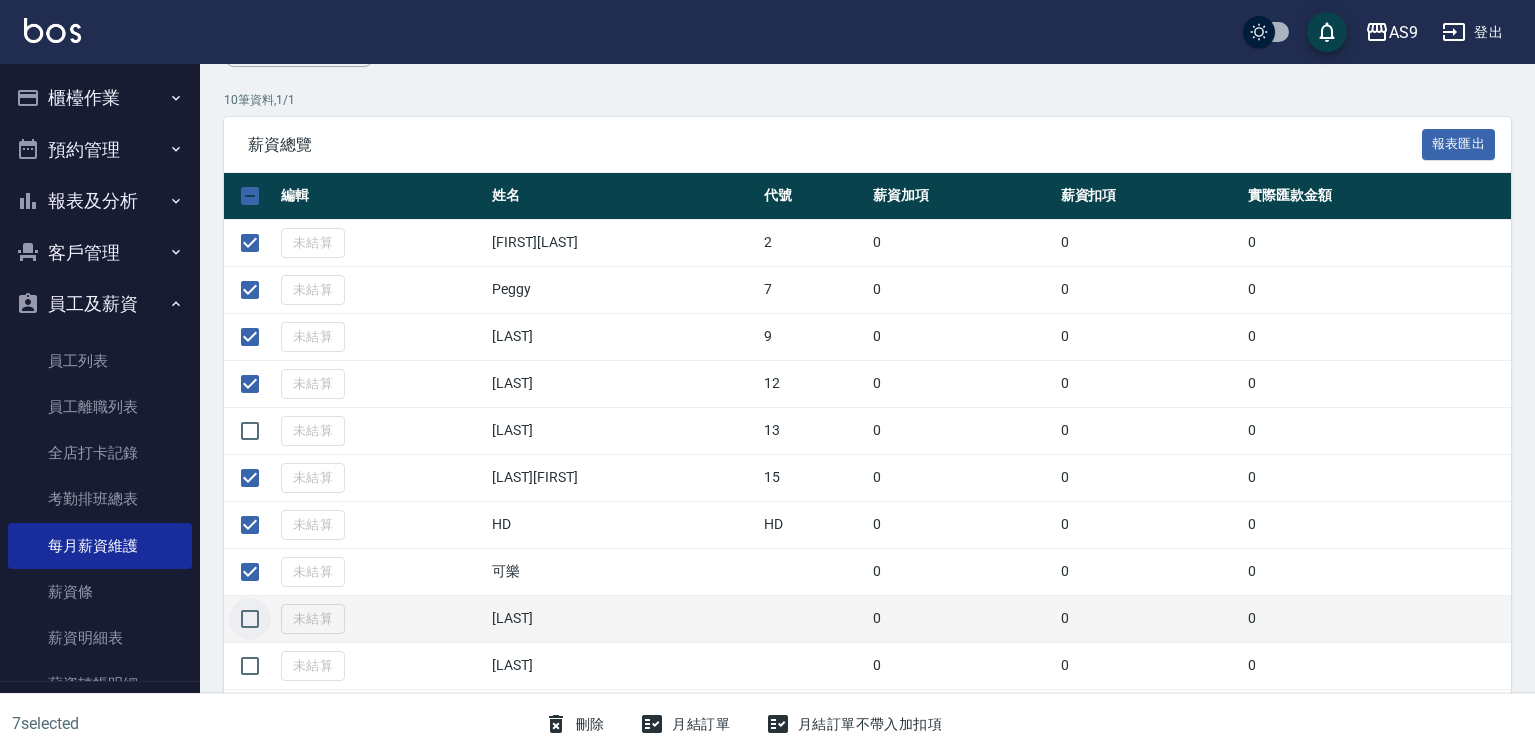 click at bounding box center (250, 619) 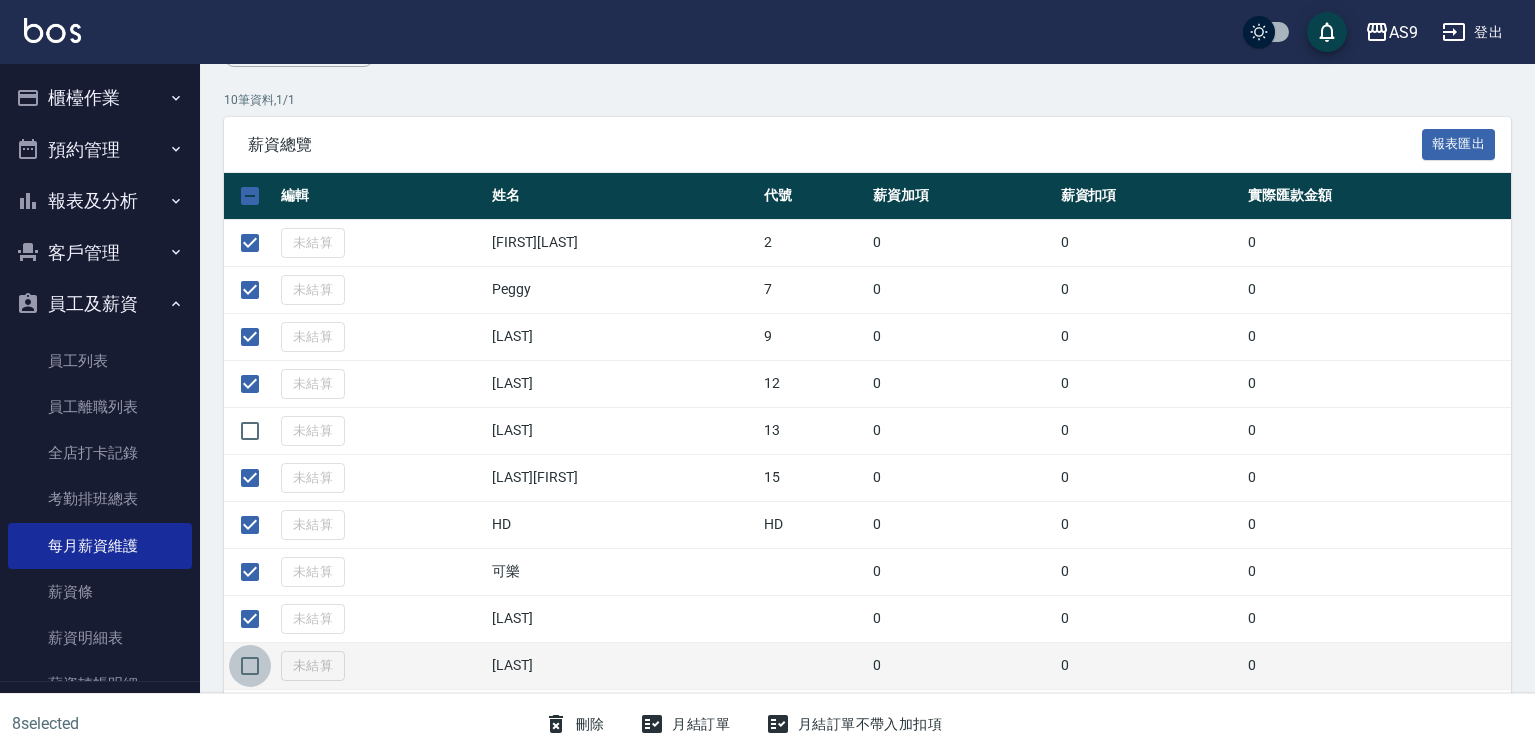 click at bounding box center [250, 666] 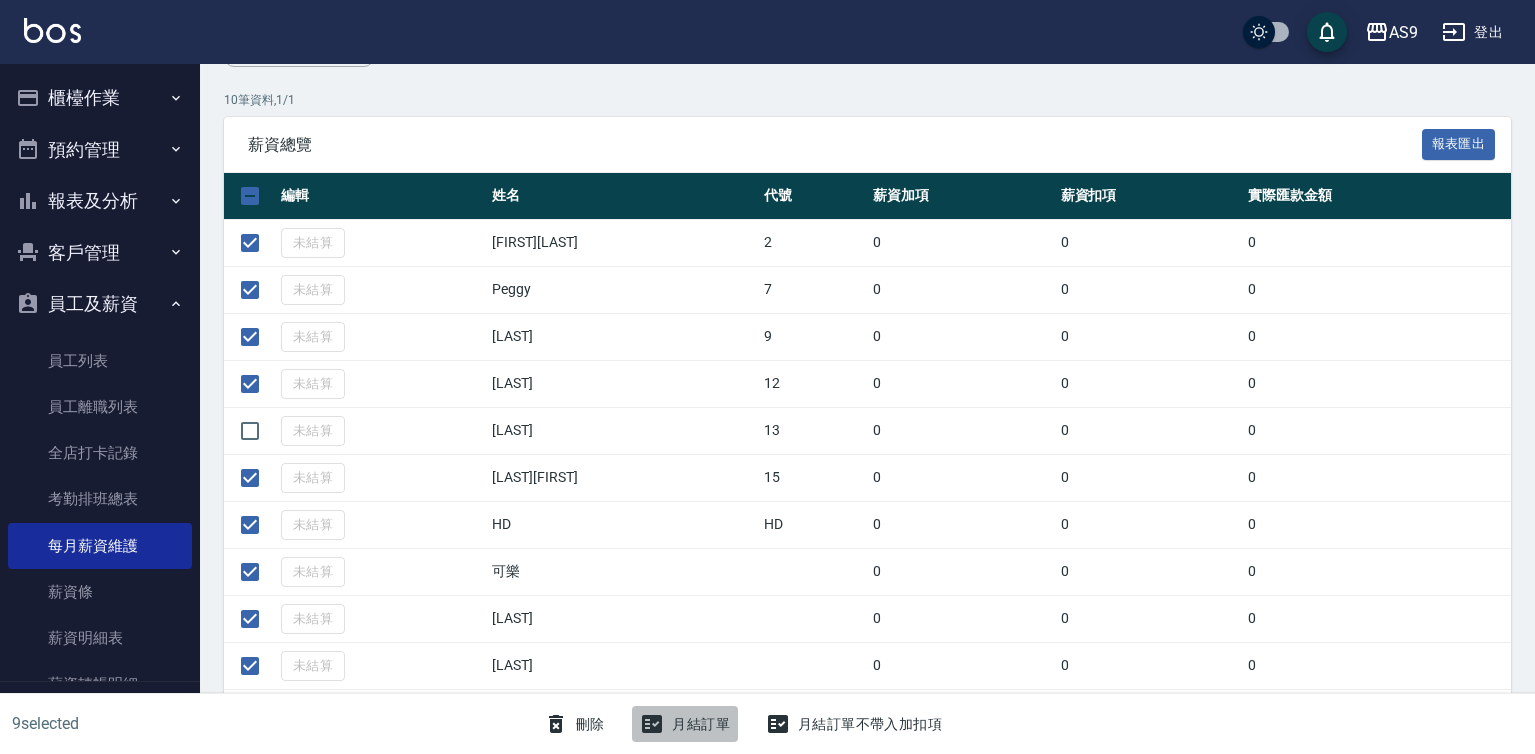 click on "月結訂單" at bounding box center [685, 724] 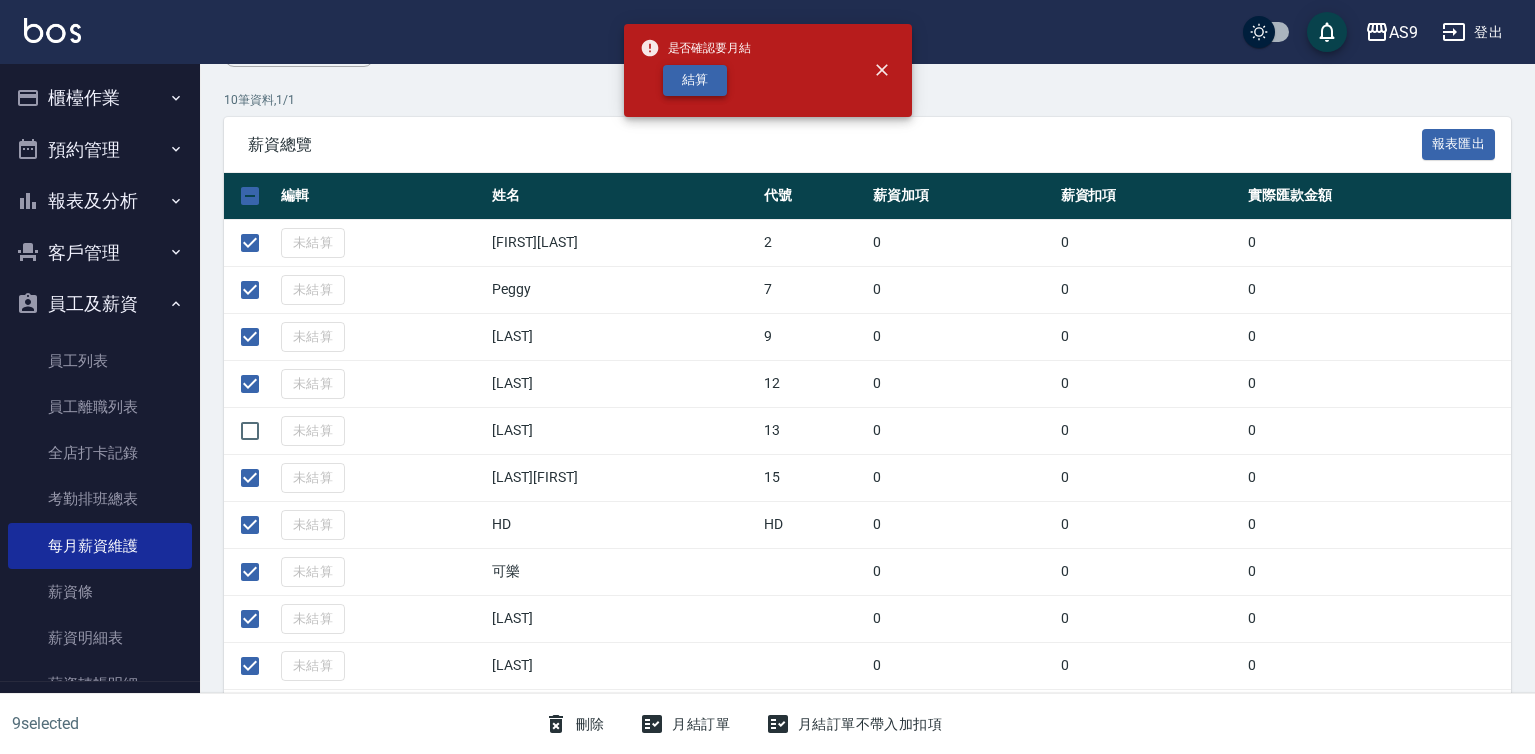 click on "結算" at bounding box center (695, 80) 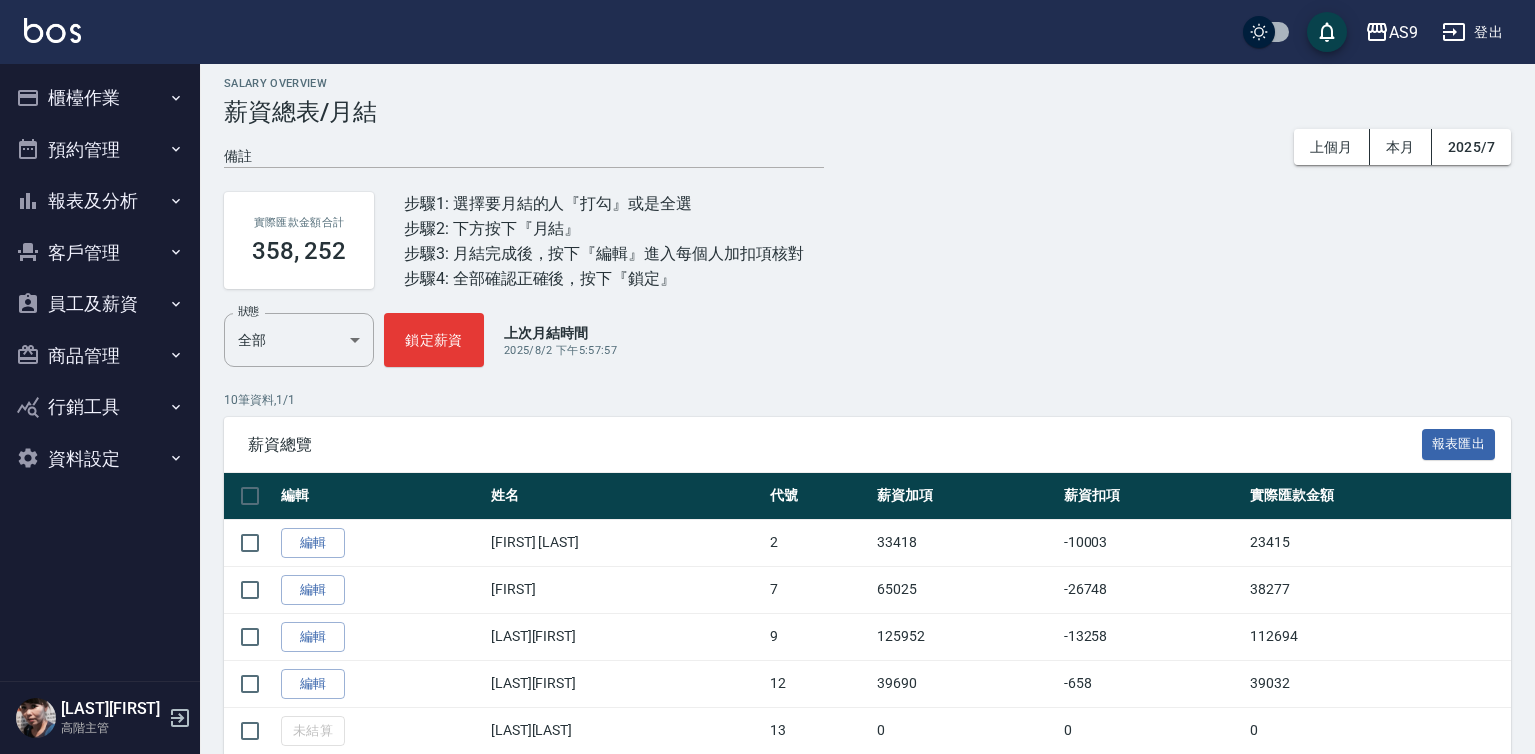 scroll, scrollTop: 311, scrollLeft: 0, axis: vertical 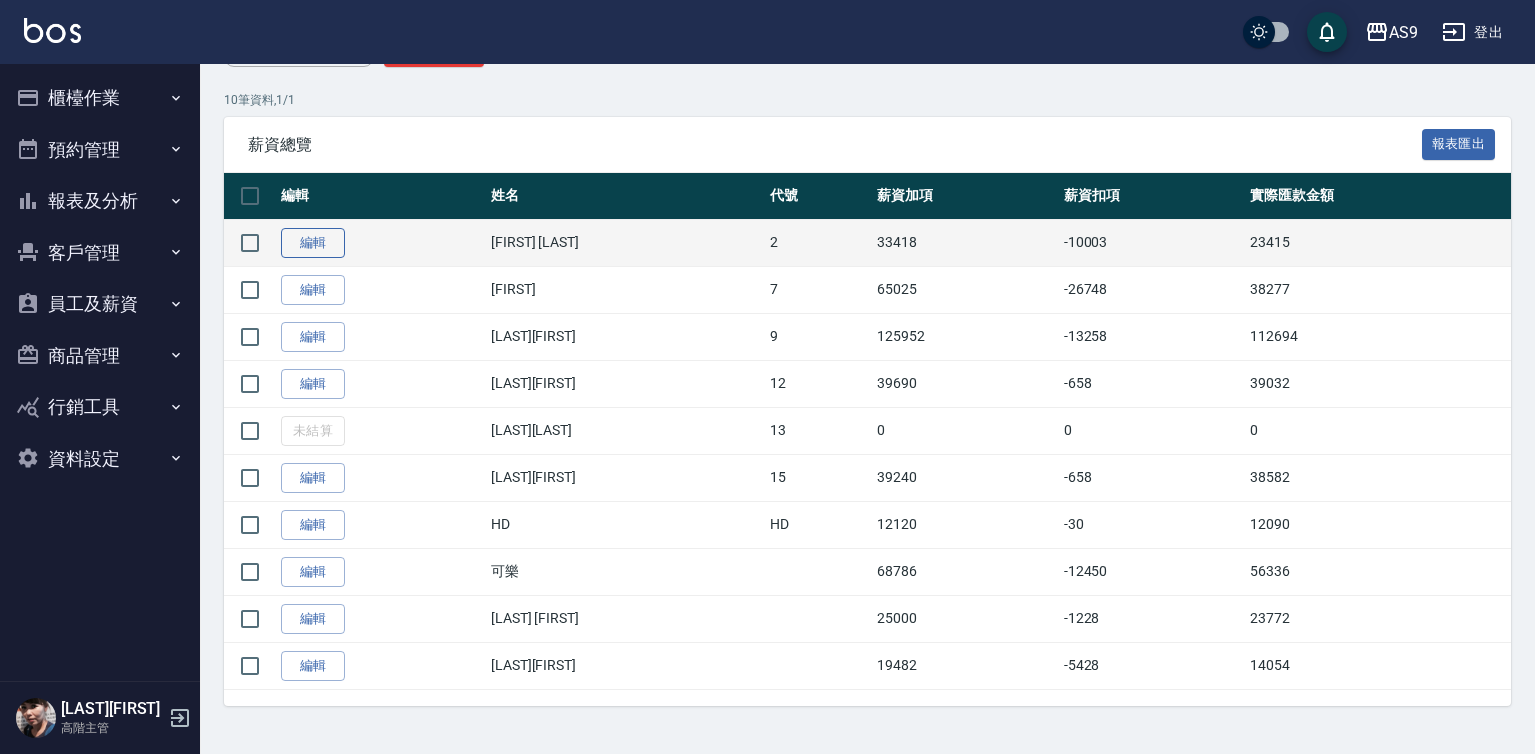 click on "編輯" at bounding box center (313, 243) 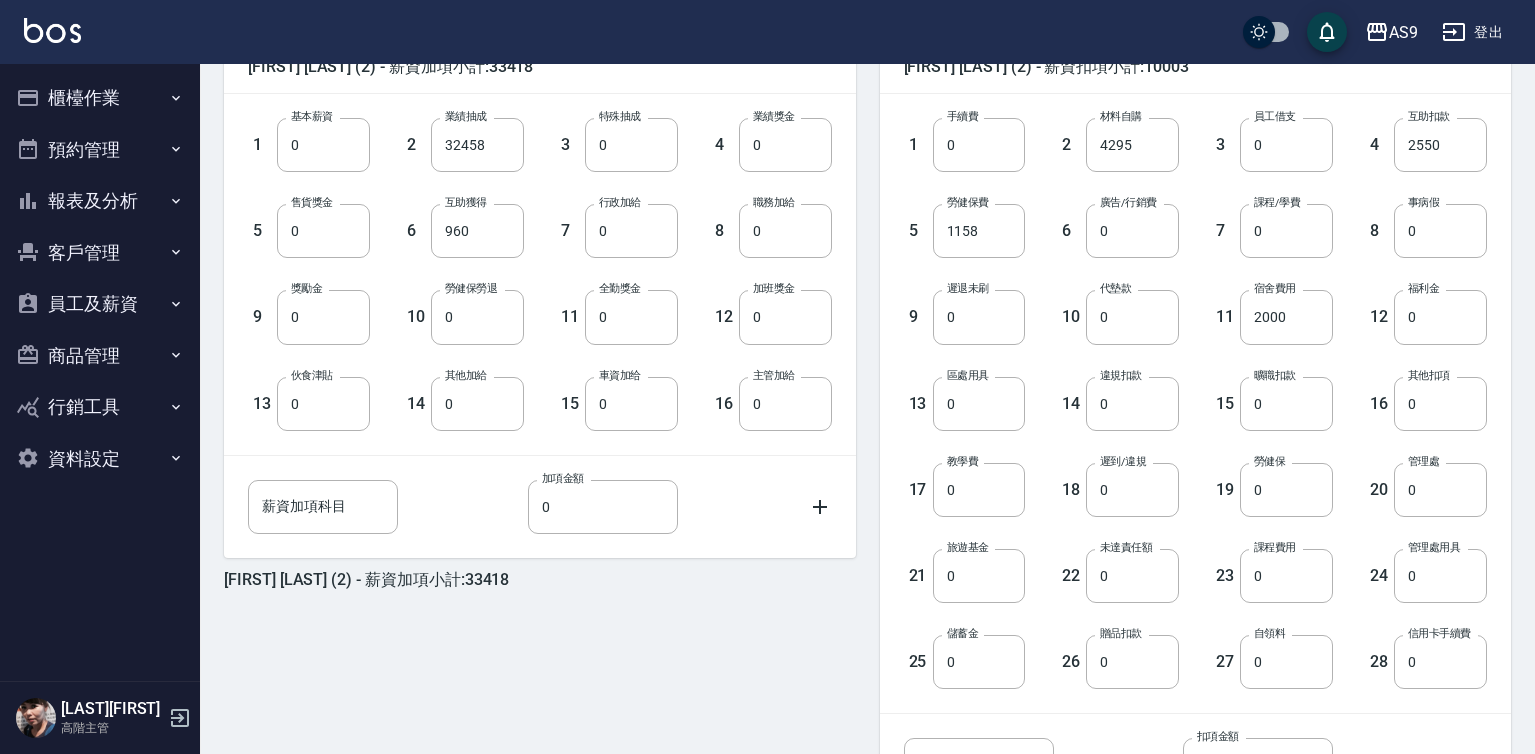 scroll, scrollTop: 718, scrollLeft: 0, axis: vertical 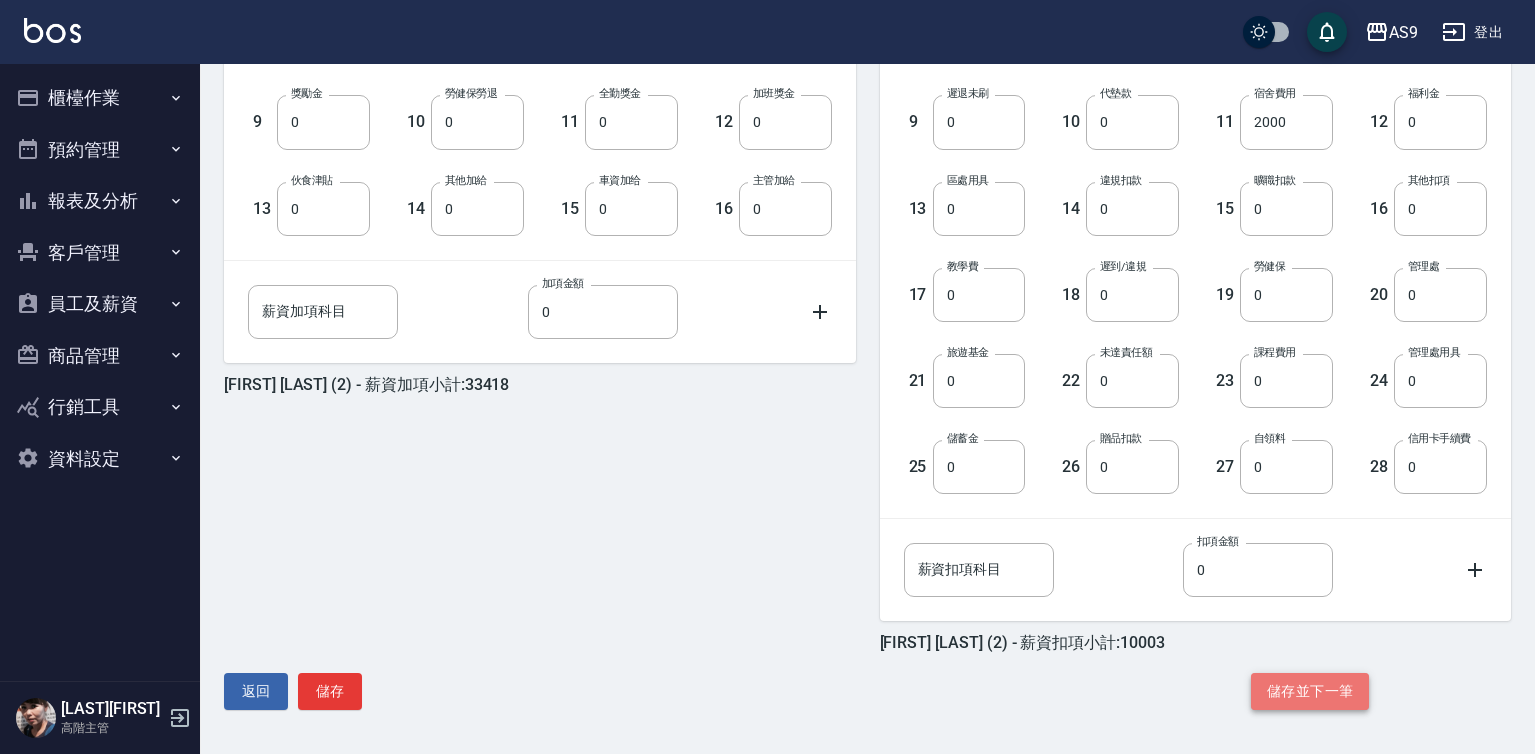 click on "儲存並下一筆" 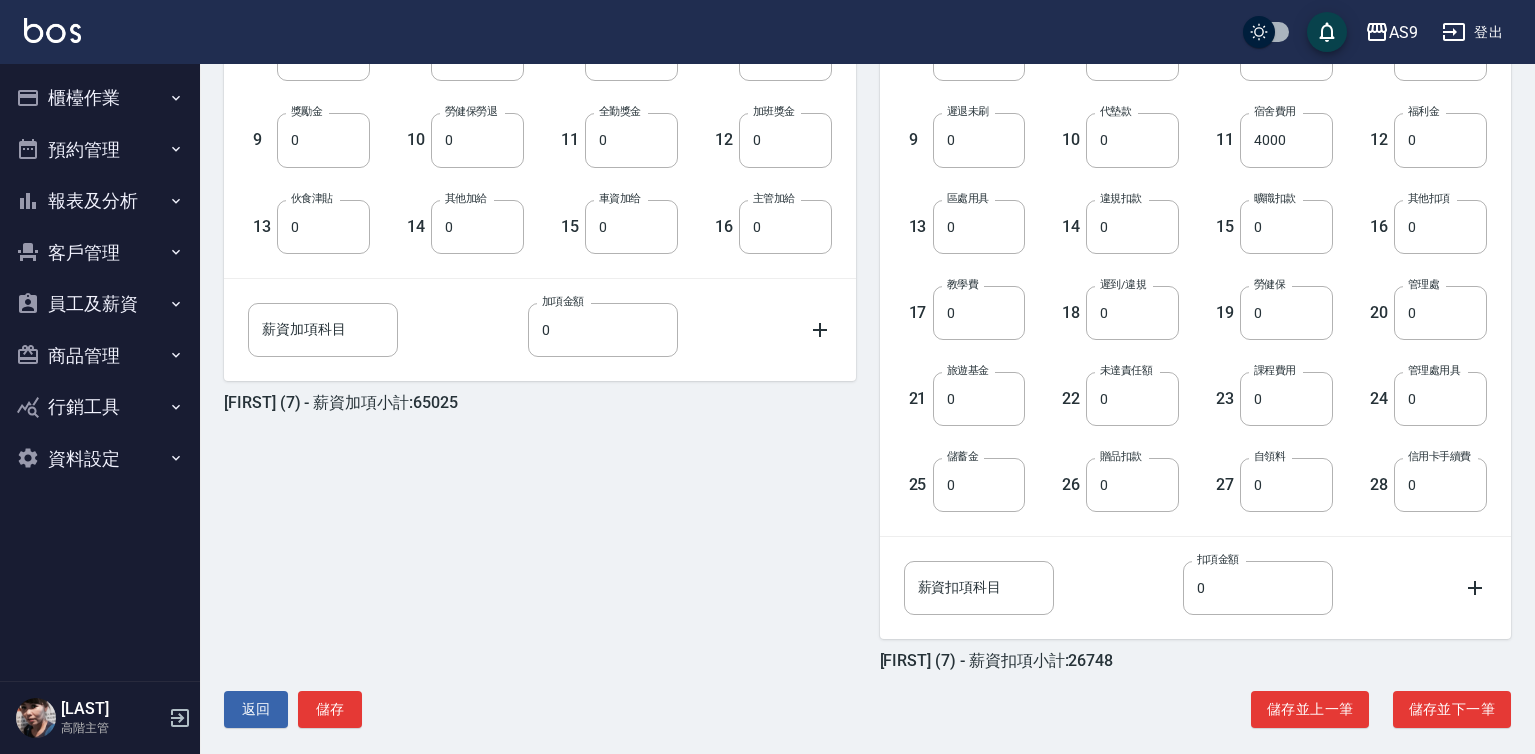 scroll, scrollTop: 718, scrollLeft: 0, axis: vertical 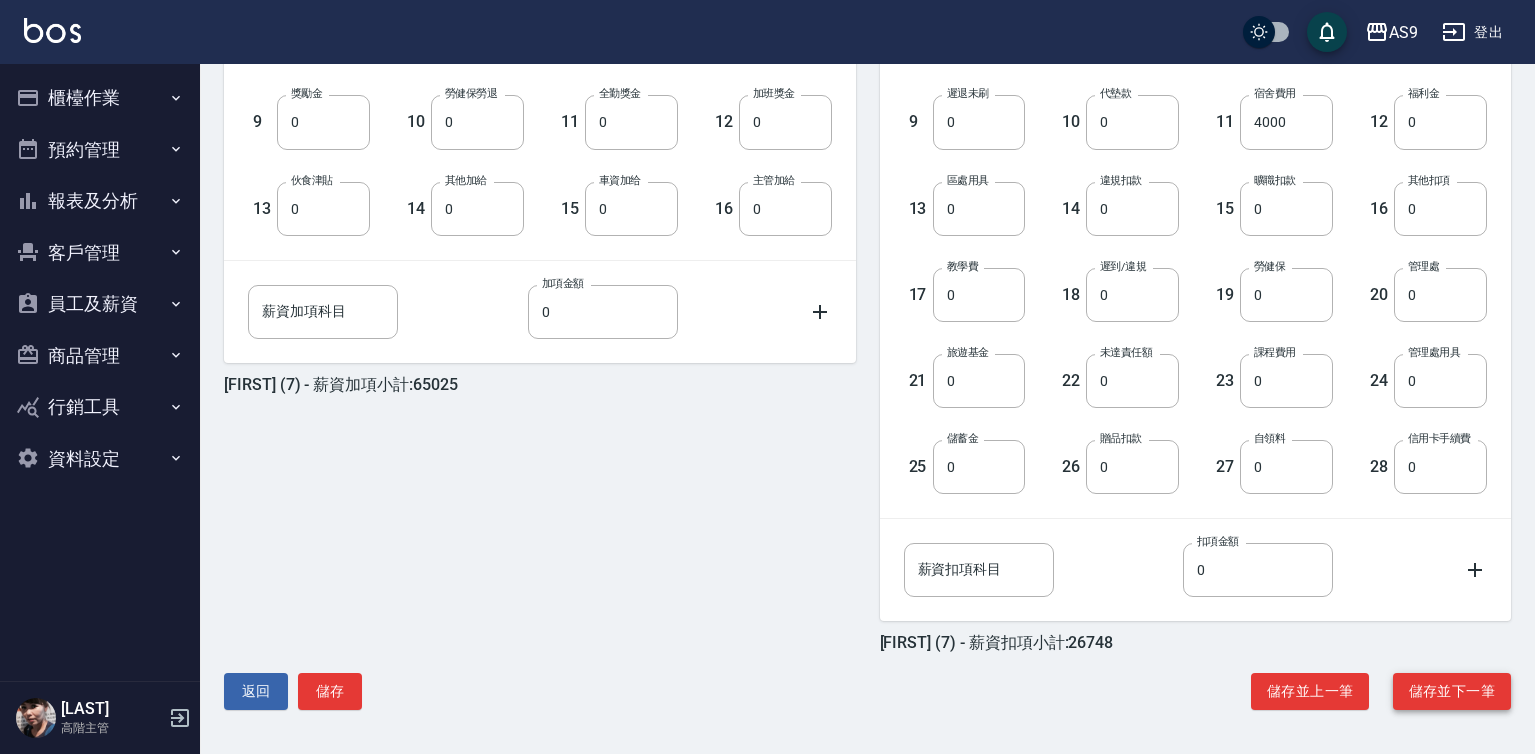 click on "儲存並下一筆" at bounding box center [1452, 691] 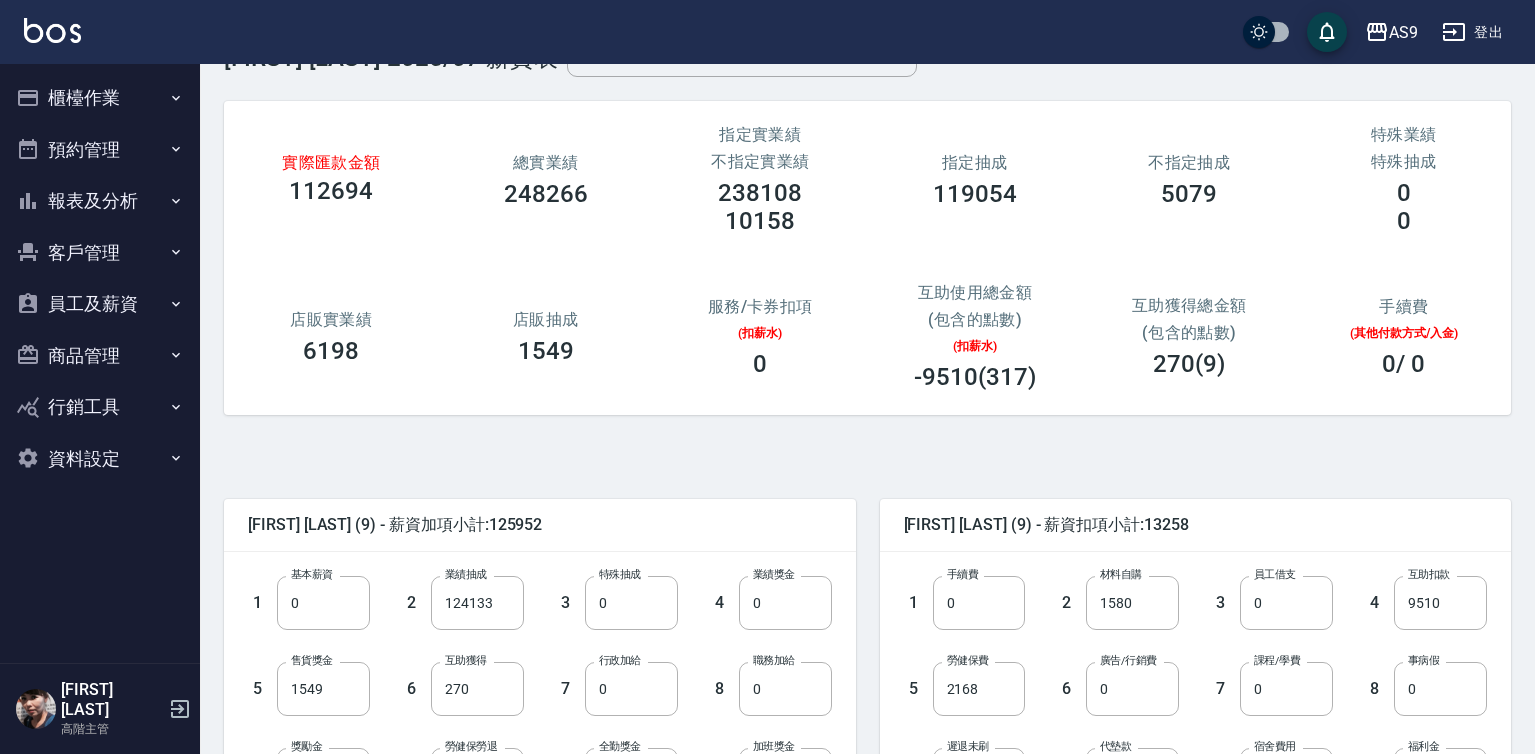 scroll, scrollTop: 100, scrollLeft: 0, axis: vertical 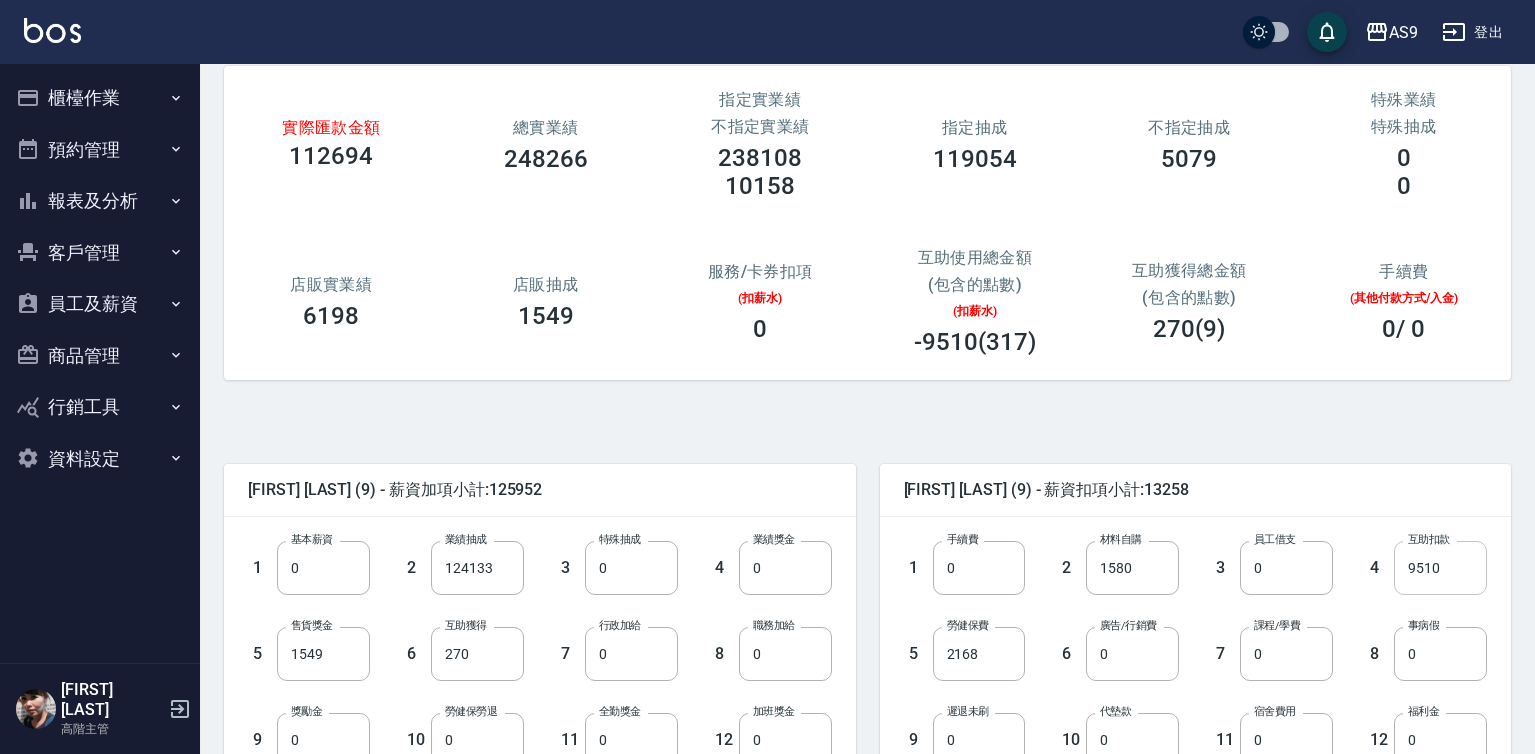 click on "9510" at bounding box center (1440, 568) 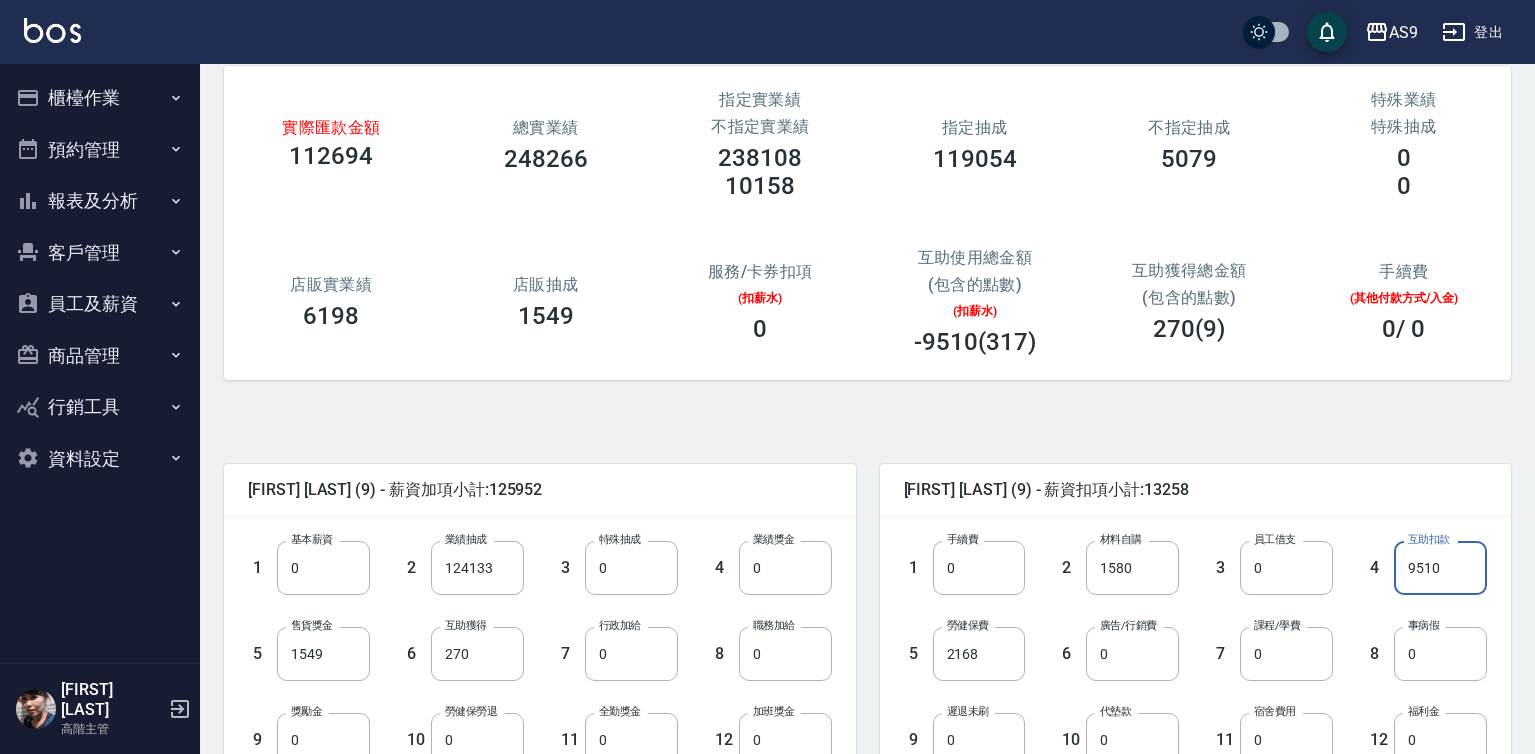 click on "9510" at bounding box center [1440, 568] 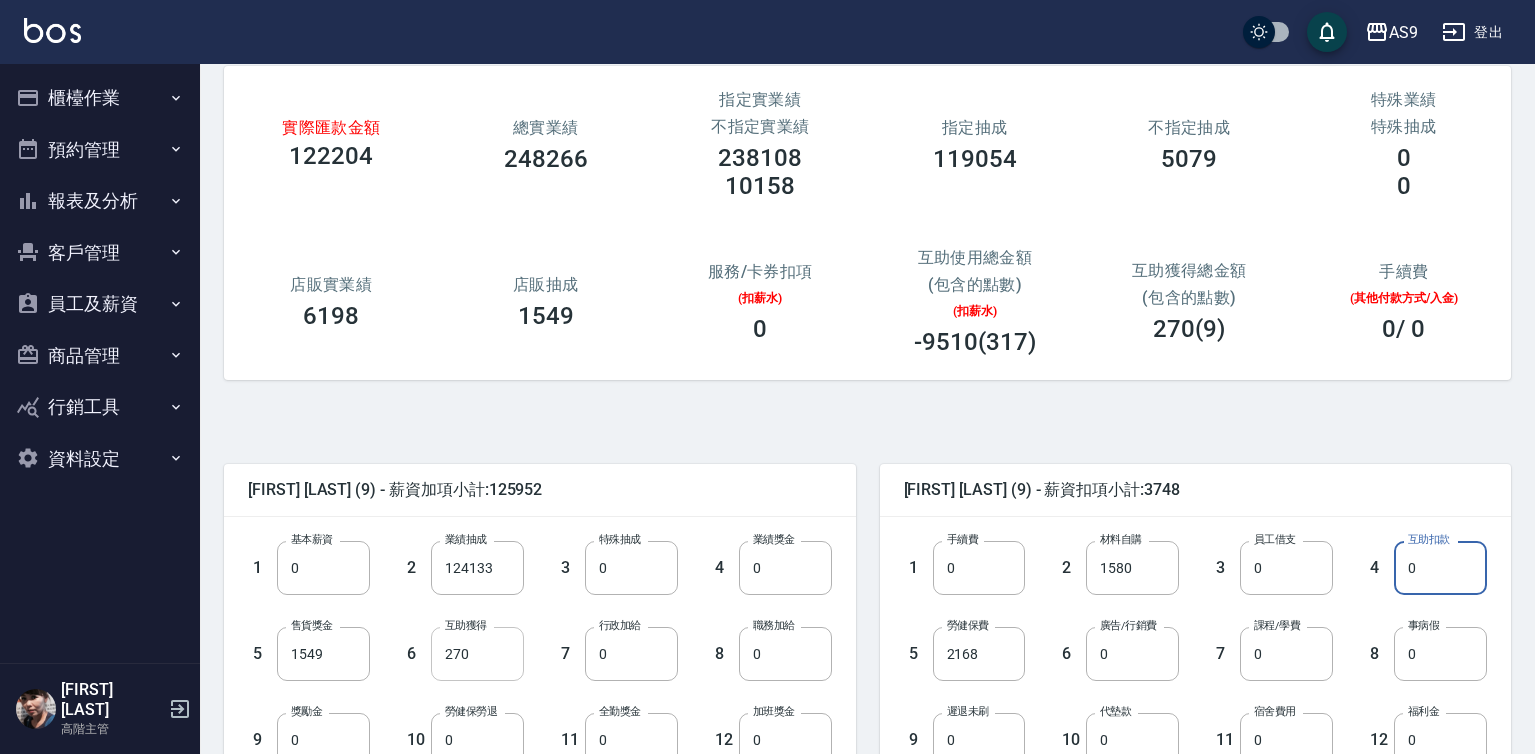 type on "0" 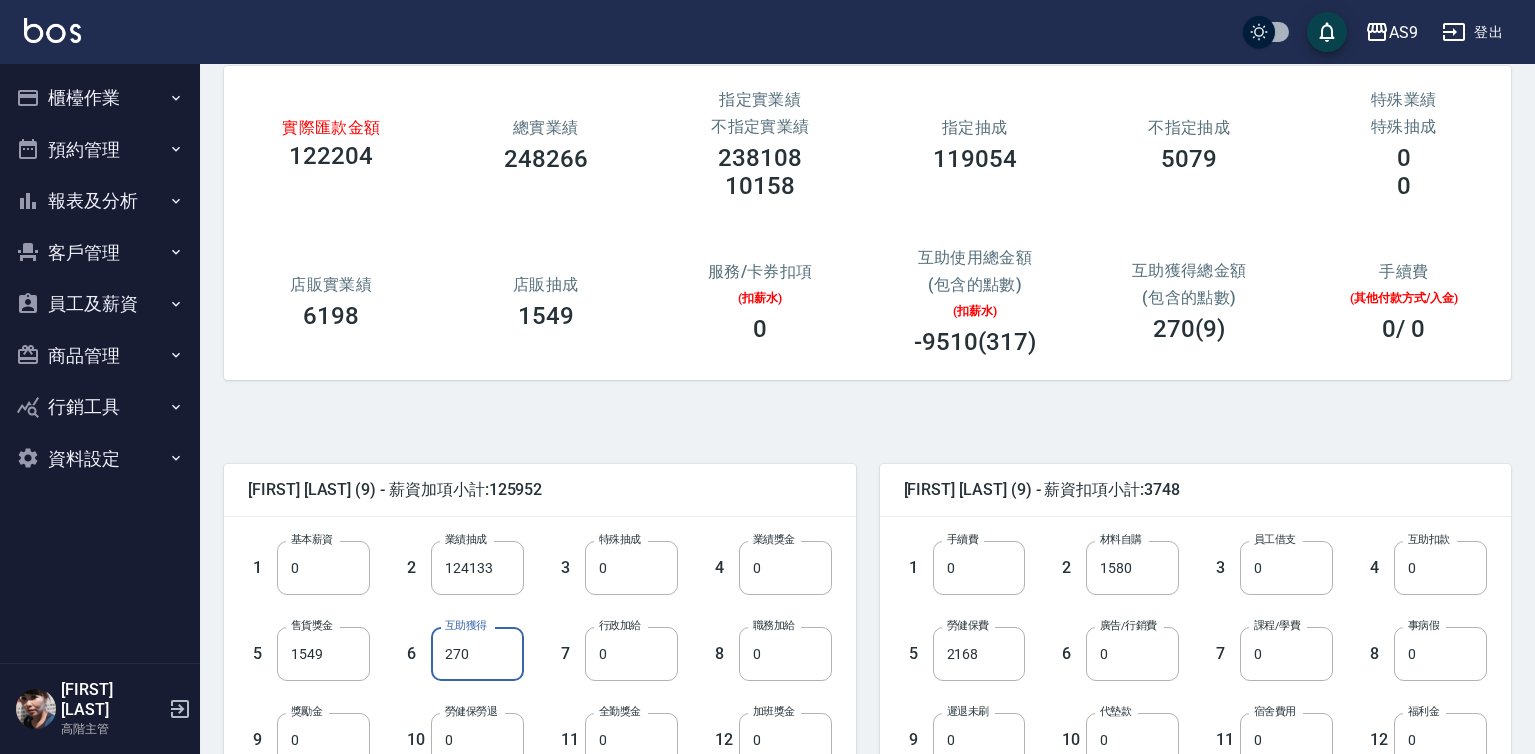 click on "270" at bounding box center (477, 654) 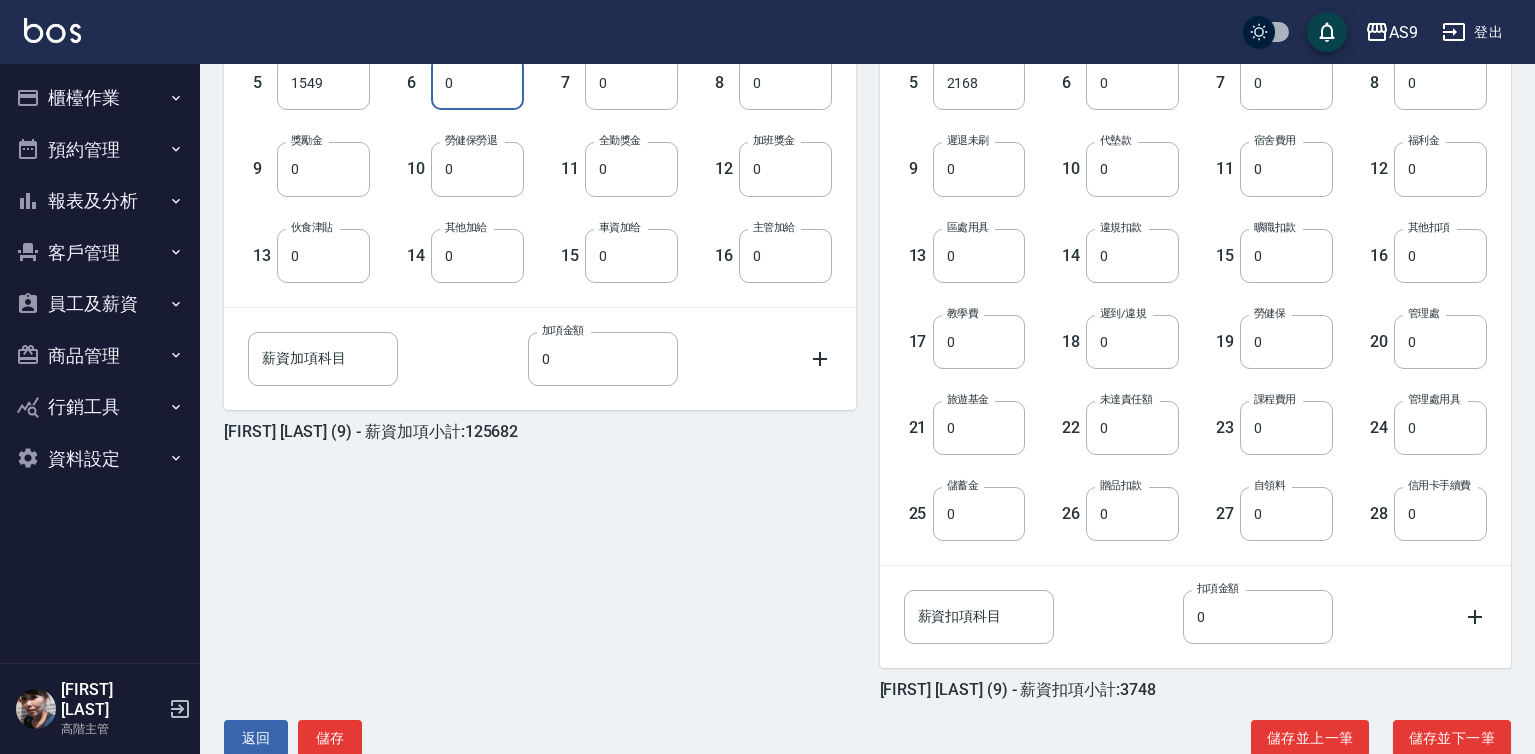 scroll, scrollTop: 718, scrollLeft: 0, axis: vertical 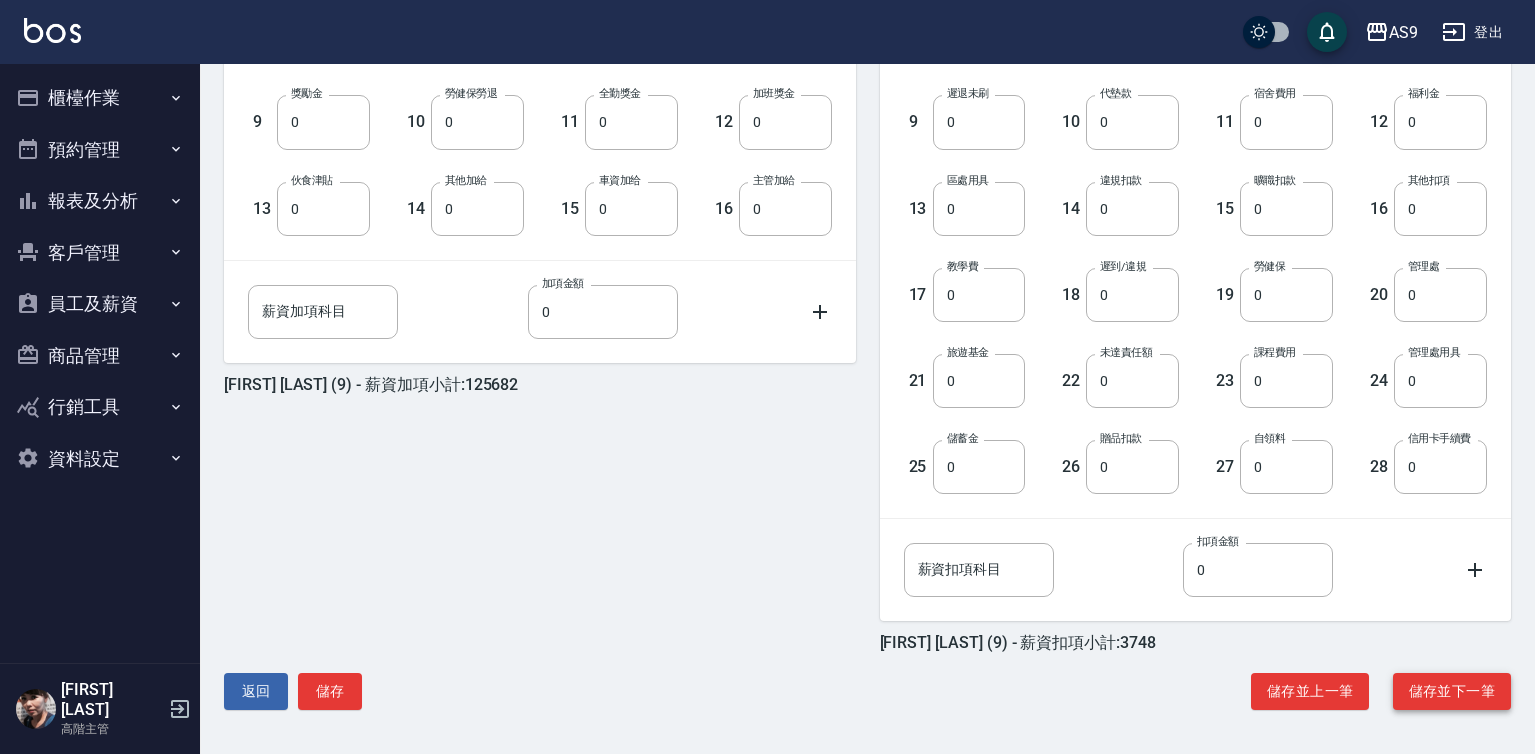 type on "0" 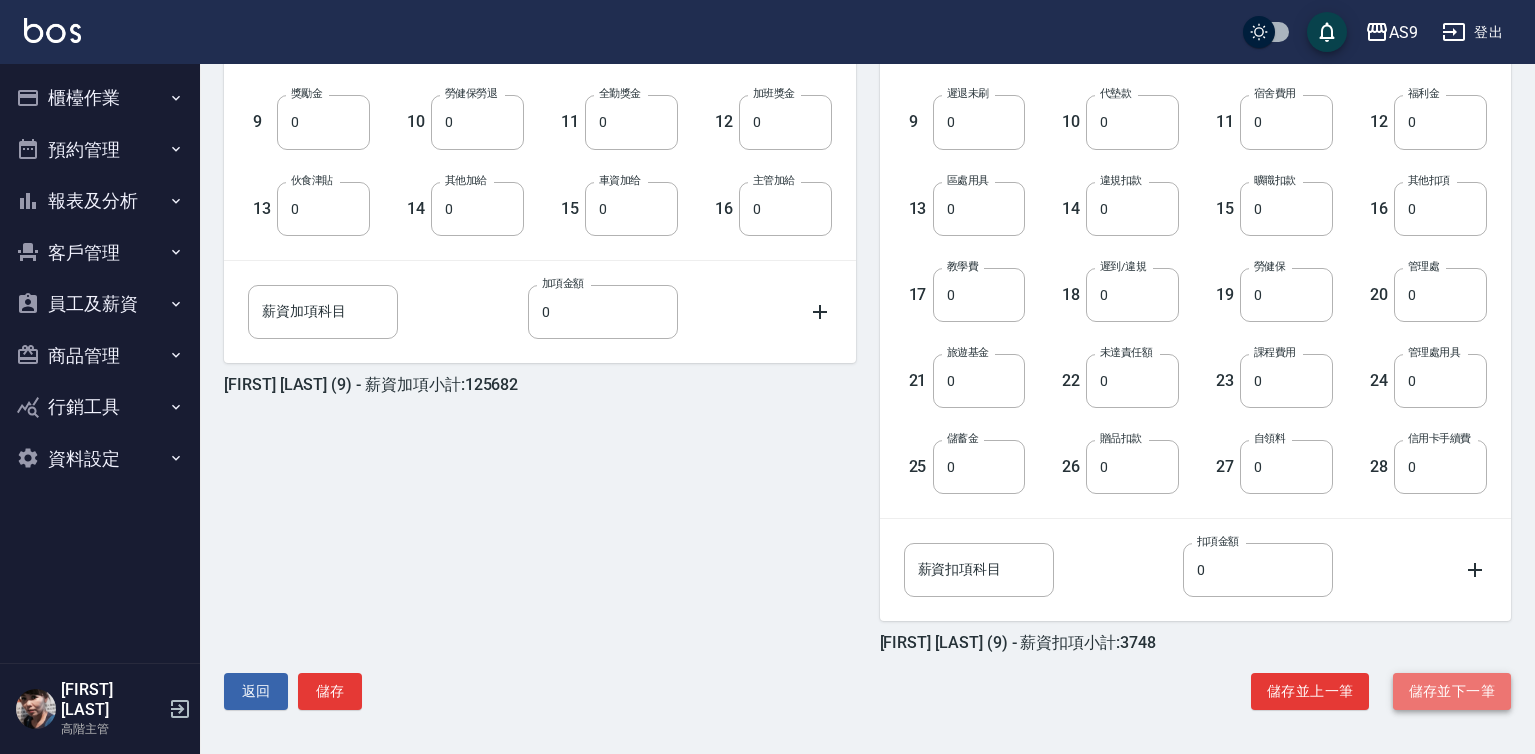 click on "儲存並下一筆" at bounding box center (1452, 691) 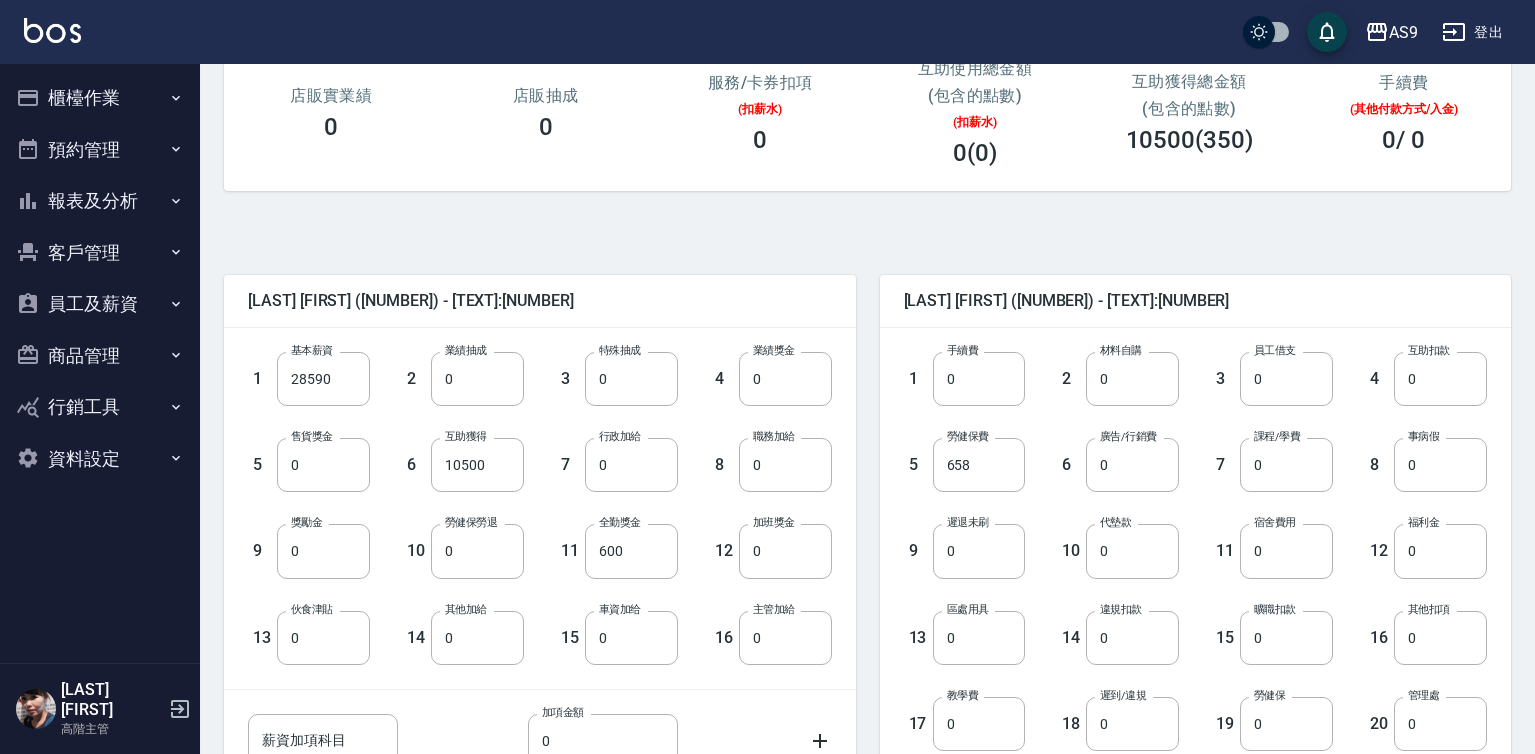 scroll, scrollTop: 300, scrollLeft: 0, axis: vertical 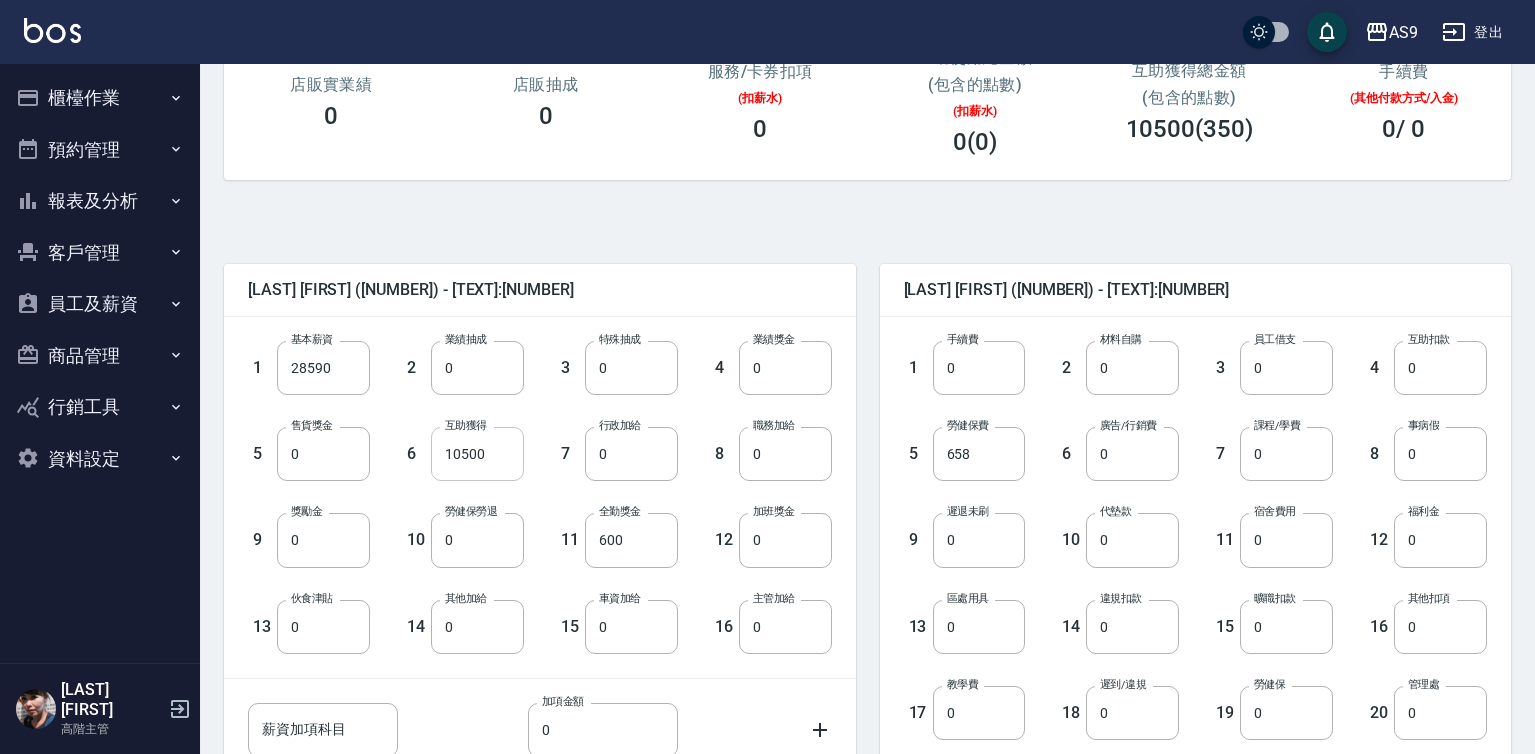click on "10500" at bounding box center [477, 454] 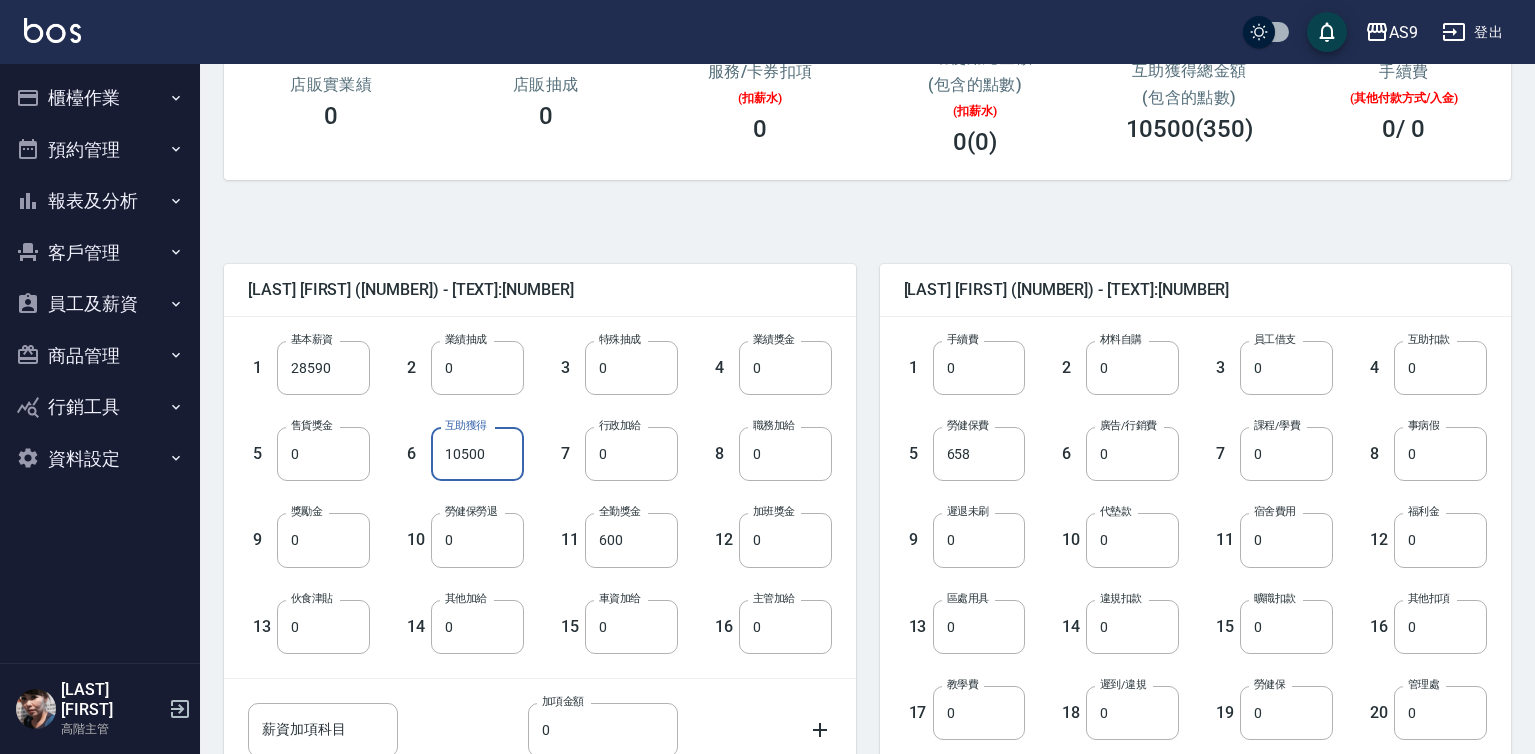 click on "10500" at bounding box center [477, 454] 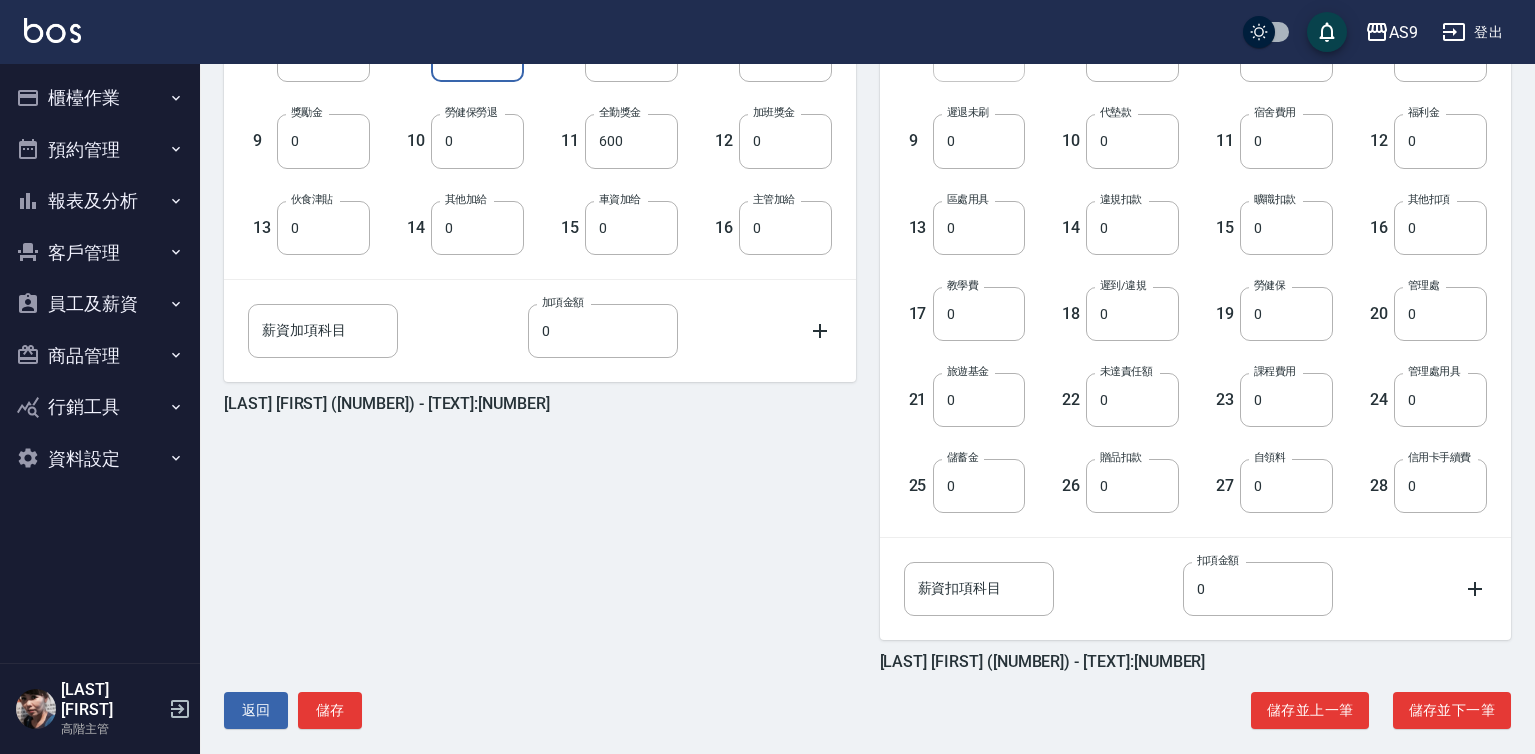 scroll, scrollTop: 700, scrollLeft: 0, axis: vertical 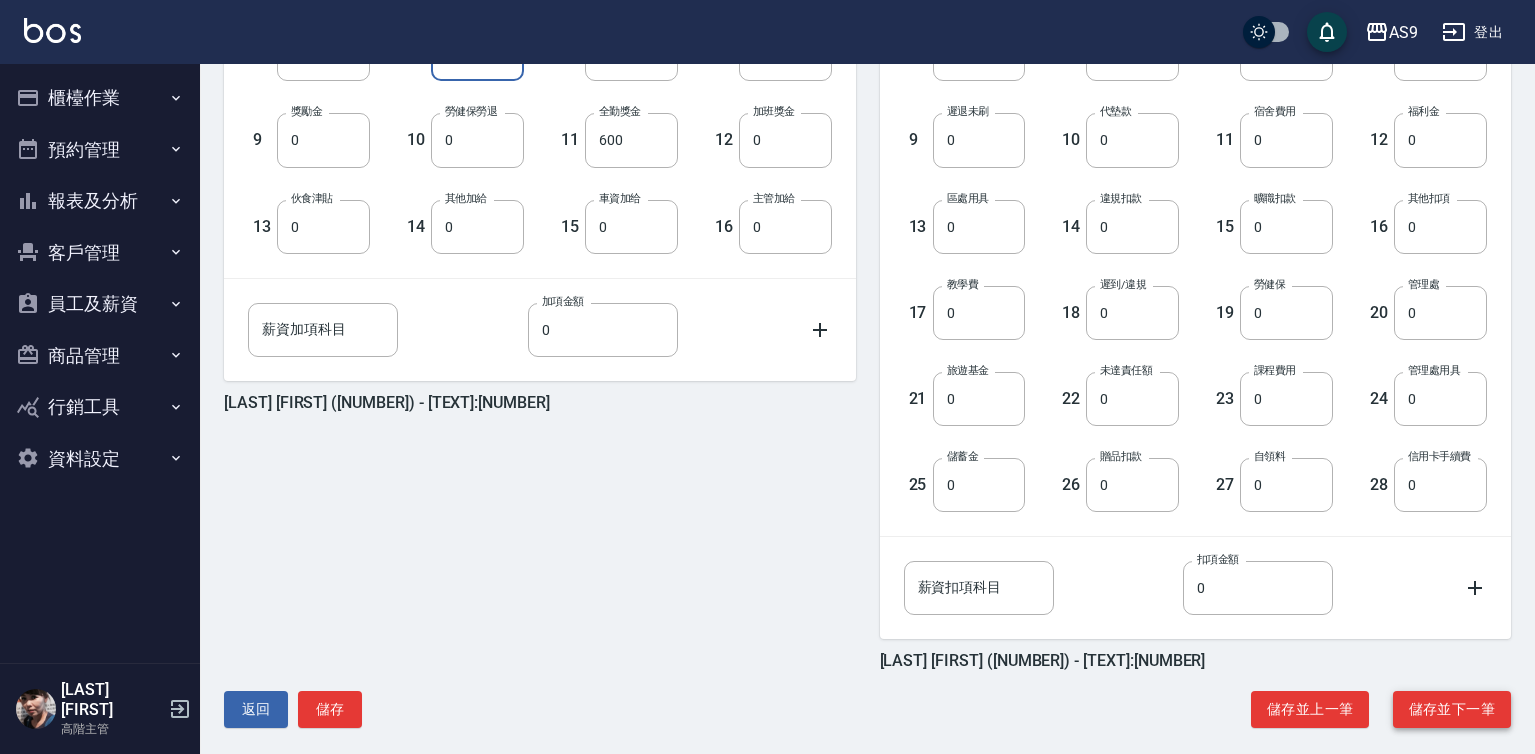 type on "0" 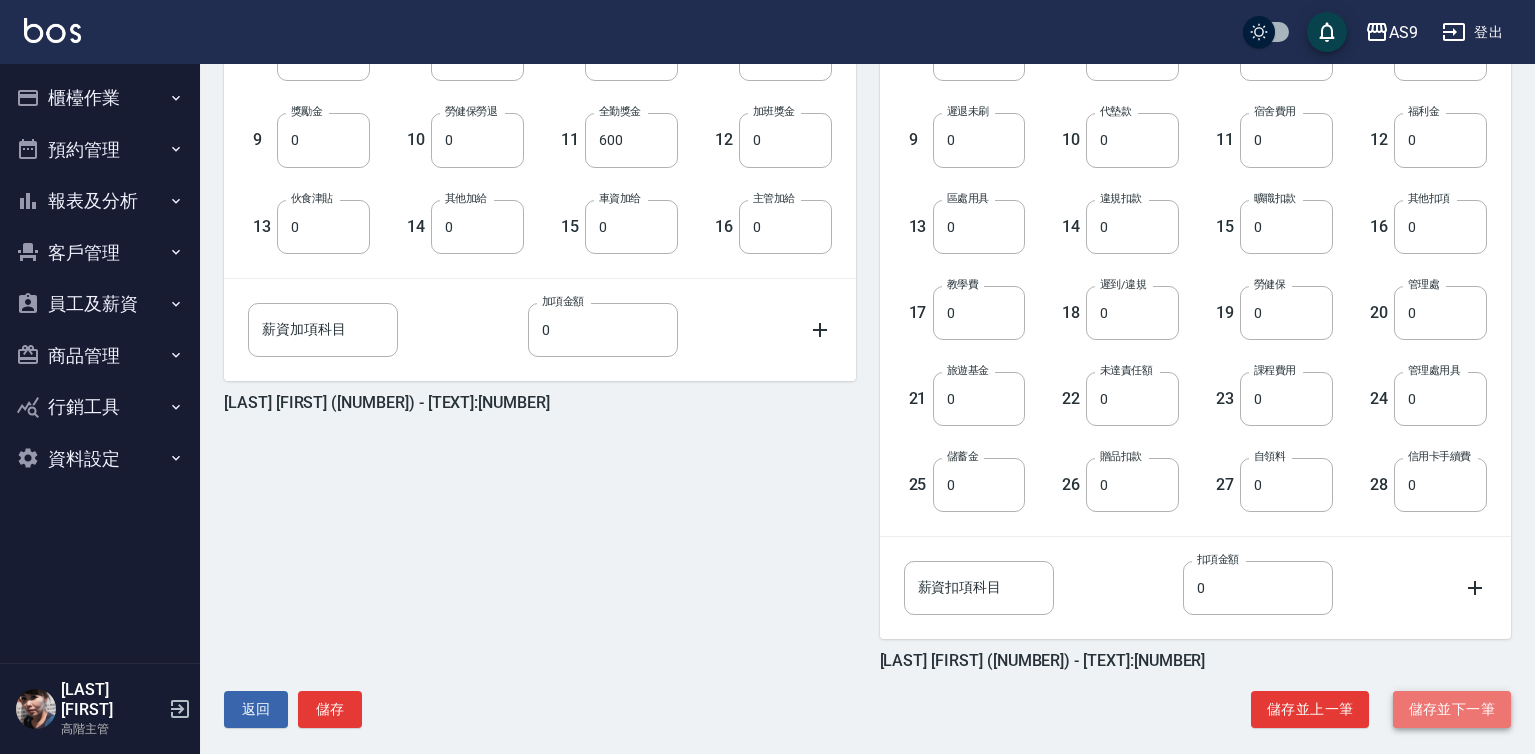 click on "儲存並下一筆" at bounding box center [1452, 709] 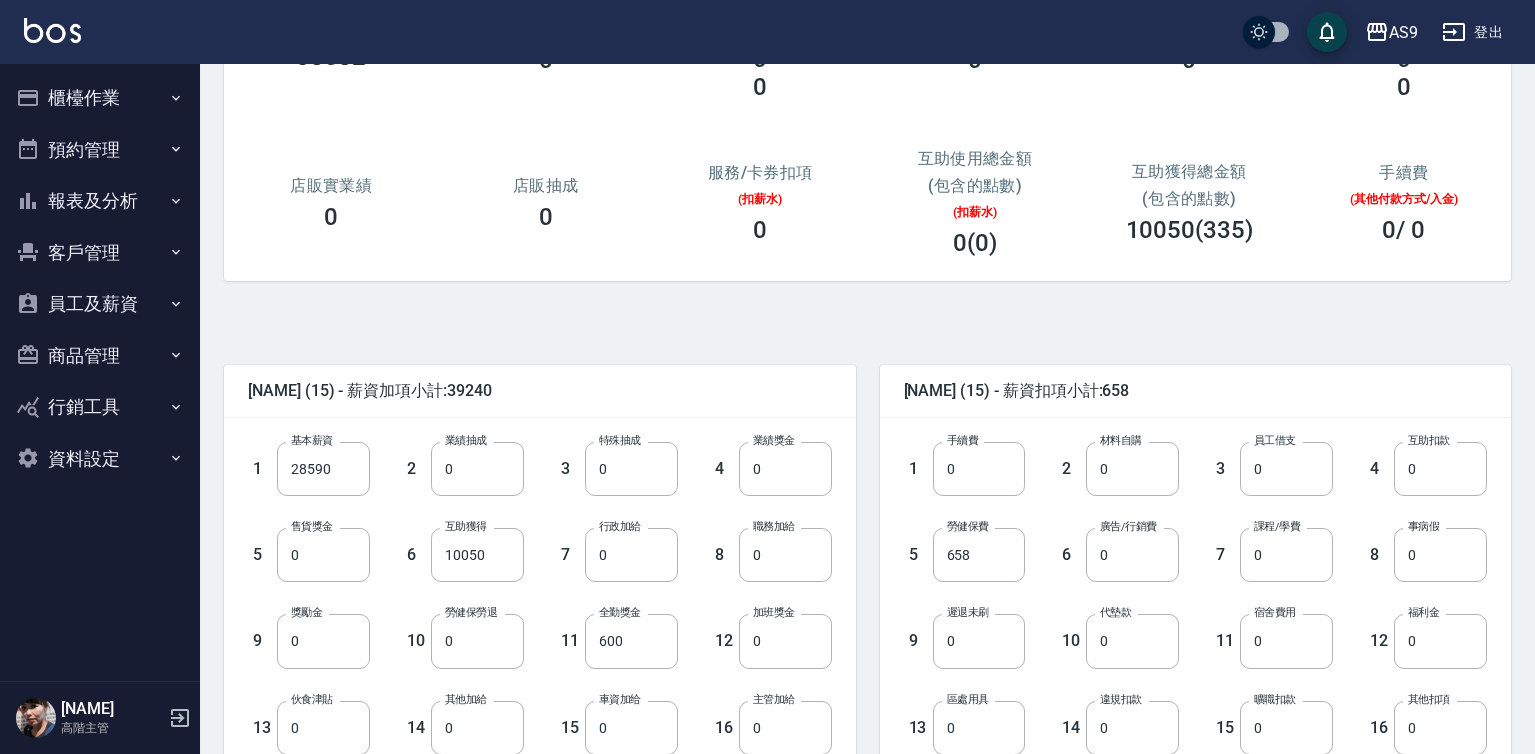 scroll, scrollTop: 200, scrollLeft: 0, axis: vertical 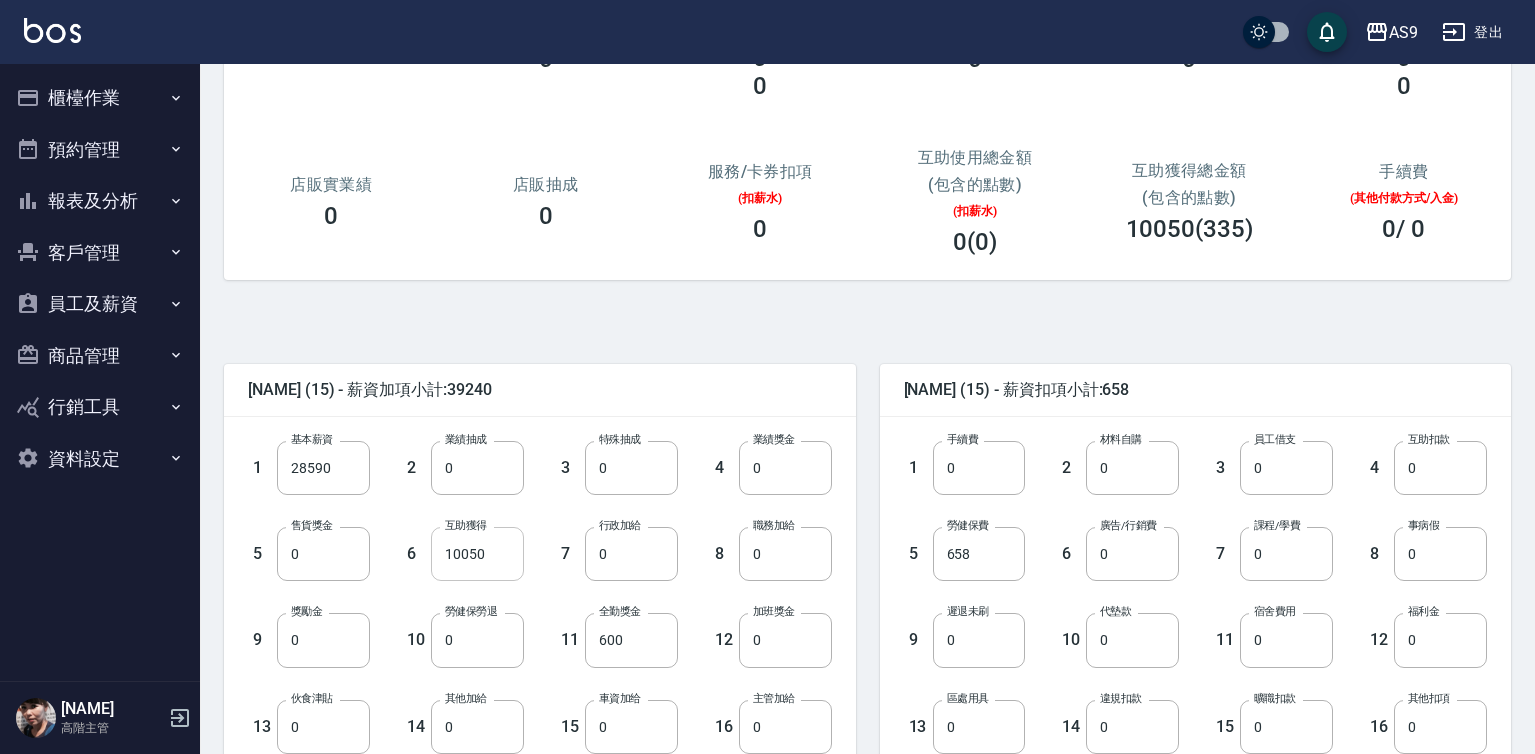 click on "10050" at bounding box center [477, 554] 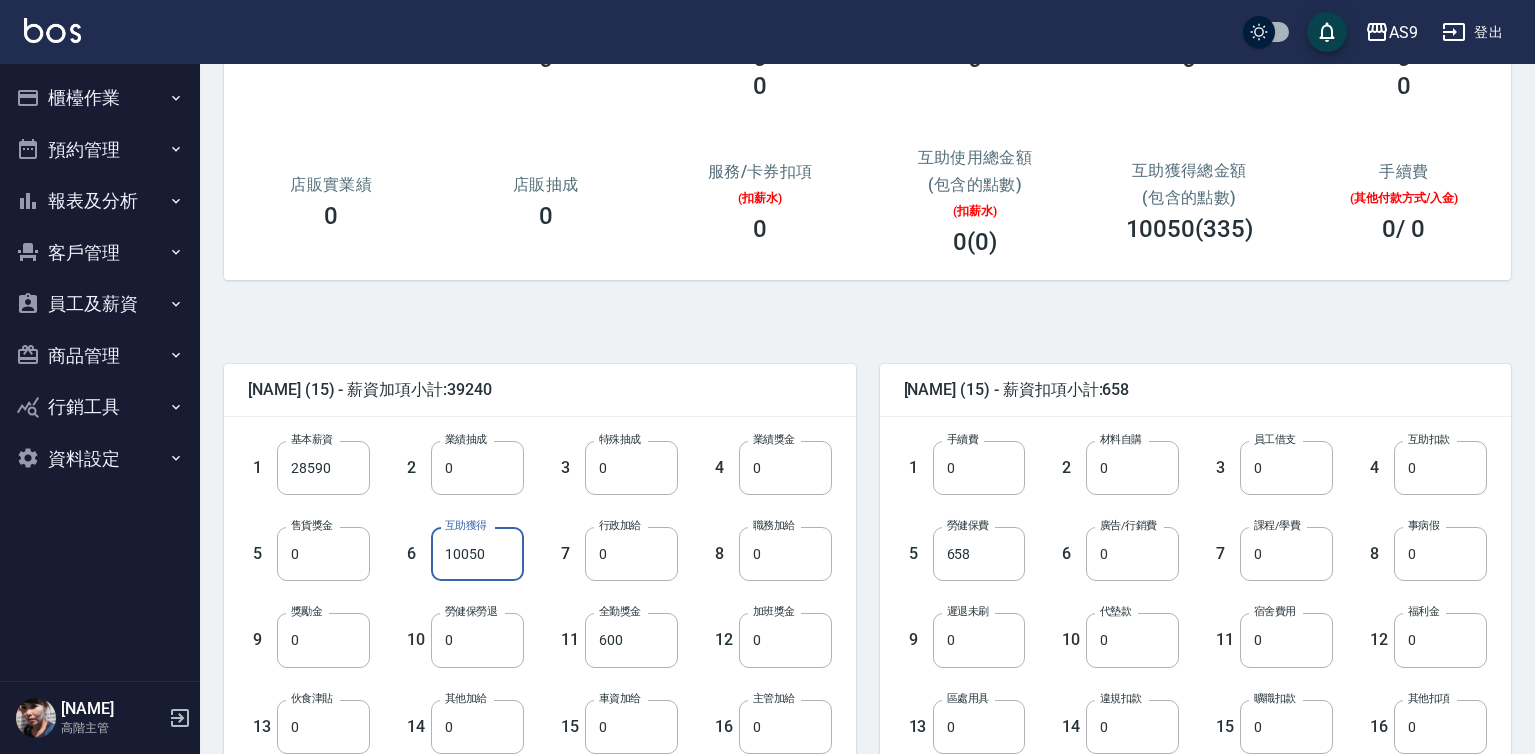 click on "10050" at bounding box center (477, 554) 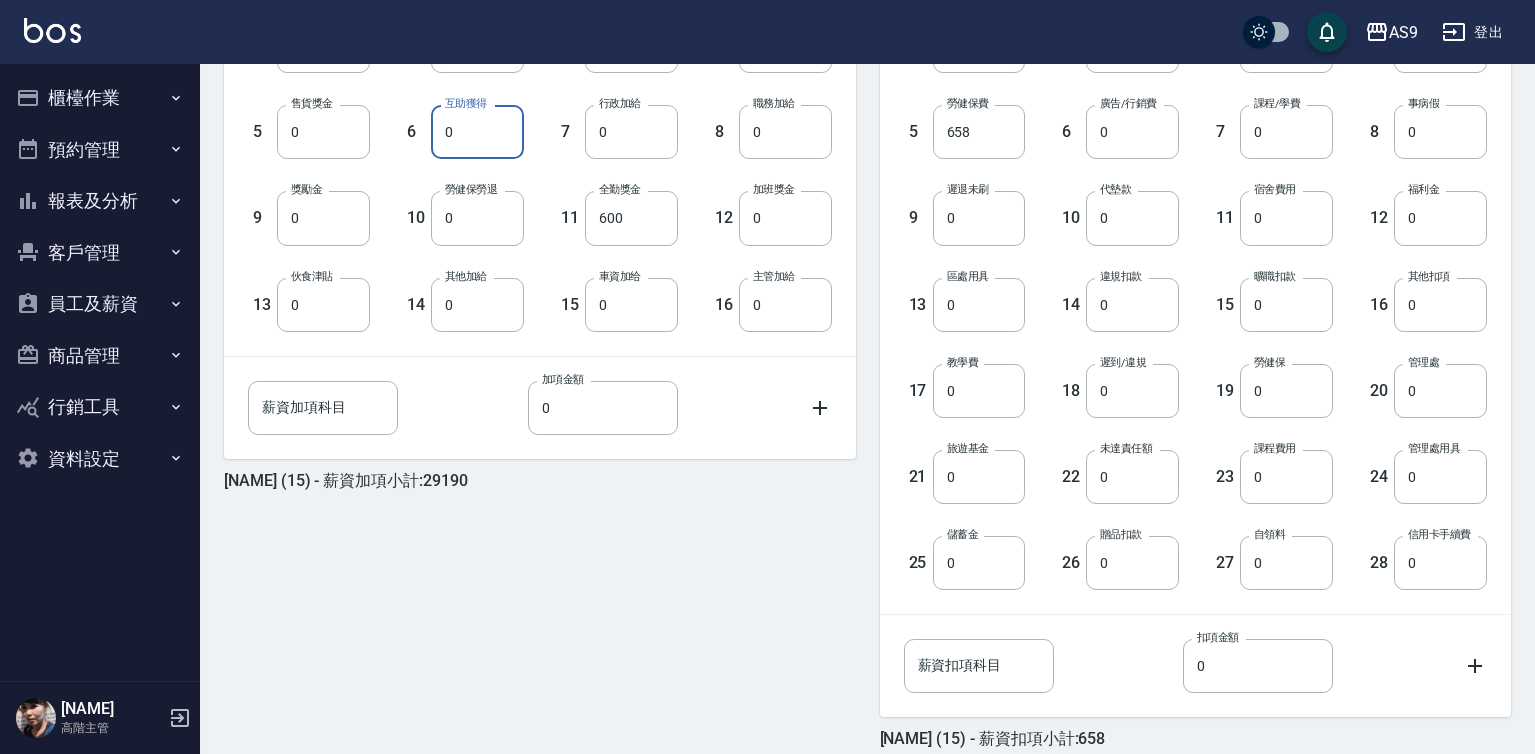 scroll, scrollTop: 718, scrollLeft: 0, axis: vertical 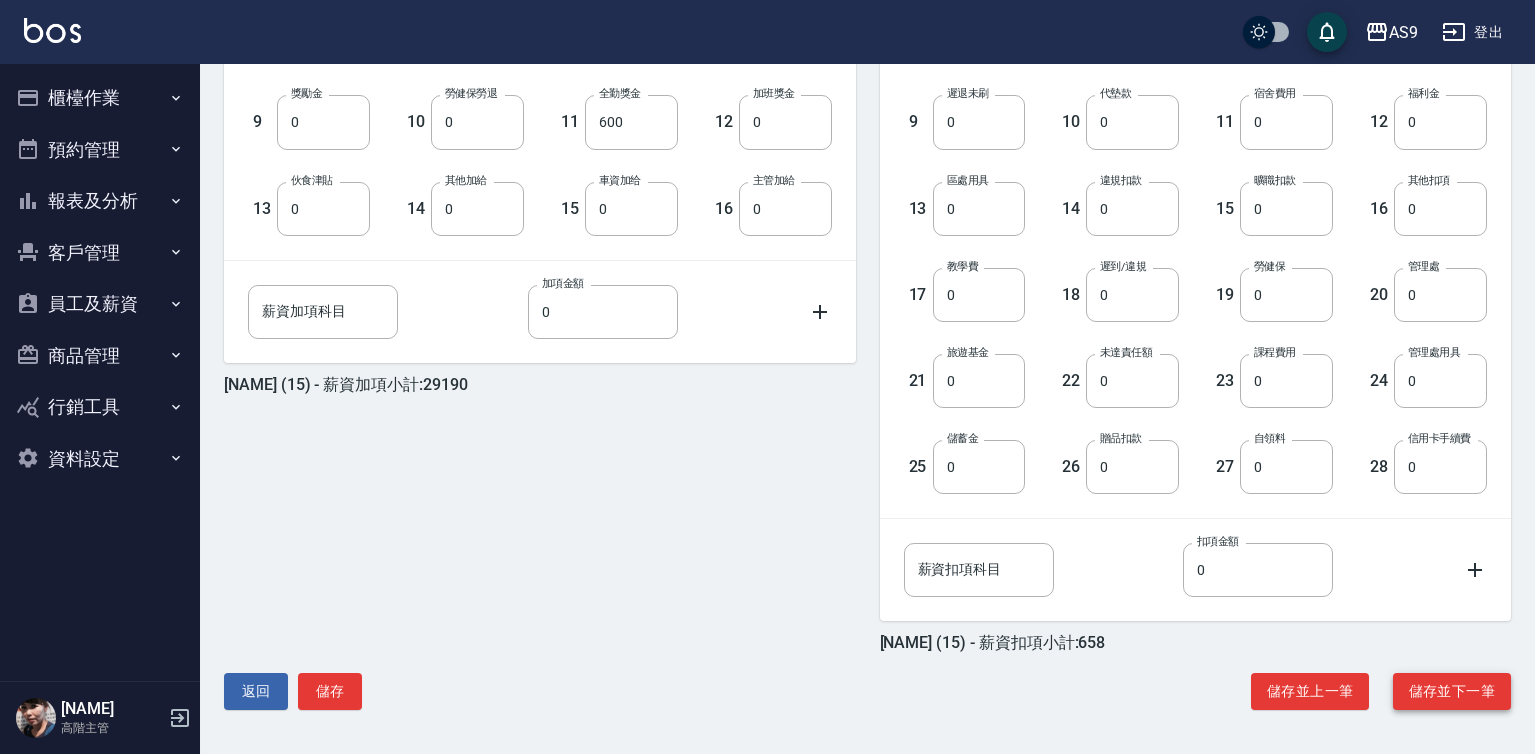 type on "0" 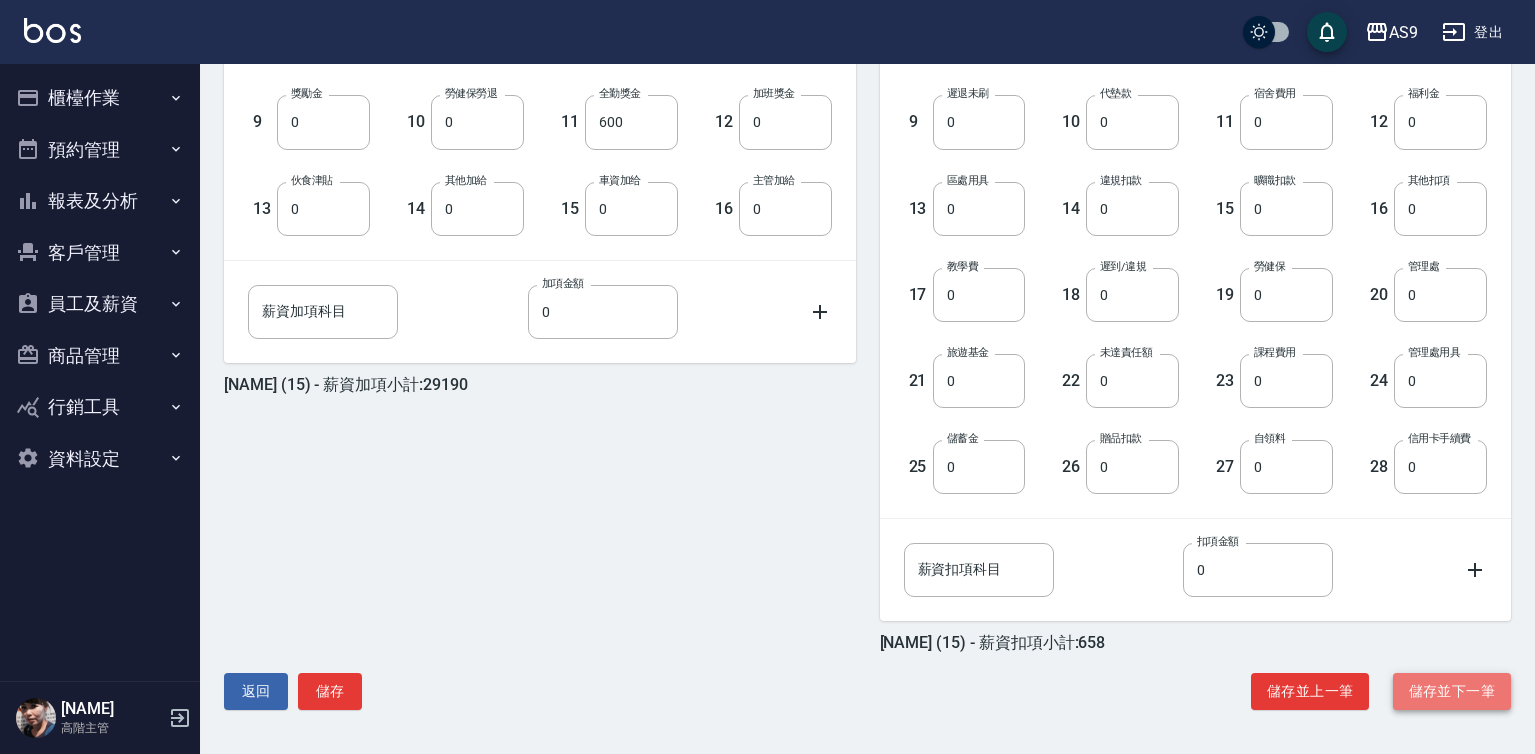 click on "儲存並下一筆" at bounding box center (1452, 691) 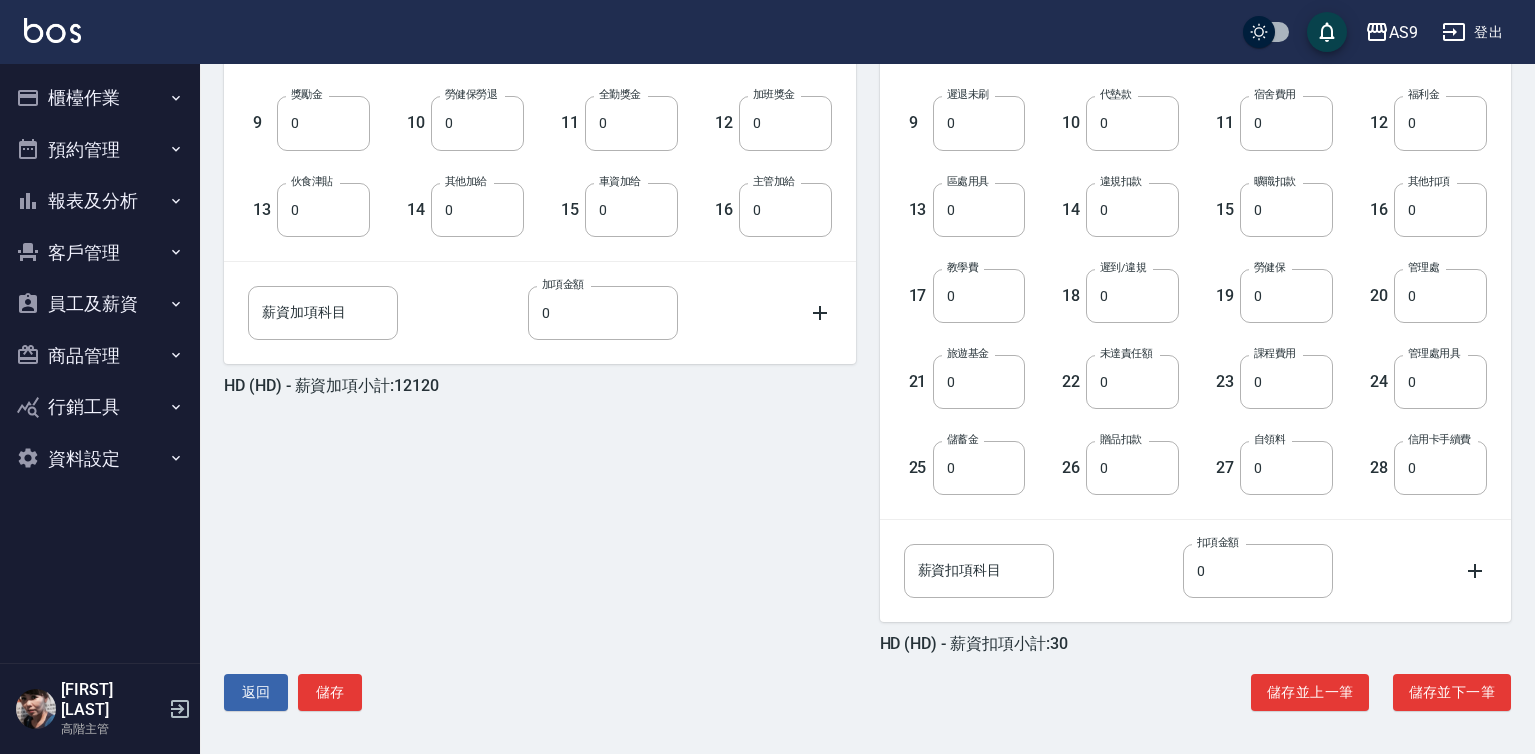 scroll, scrollTop: 718, scrollLeft: 0, axis: vertical 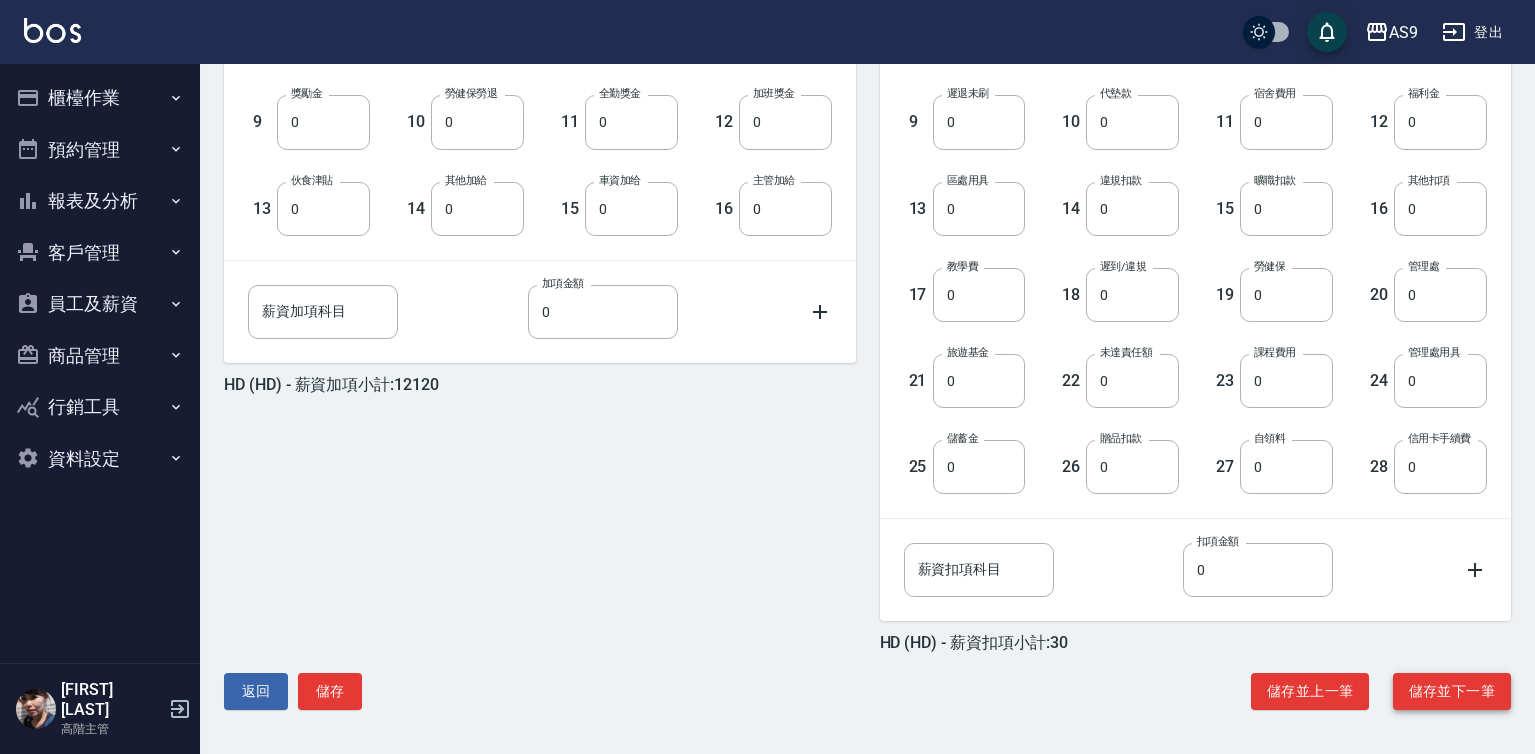 click on "儲存並下一筆" at bounding box center [1452, 691] 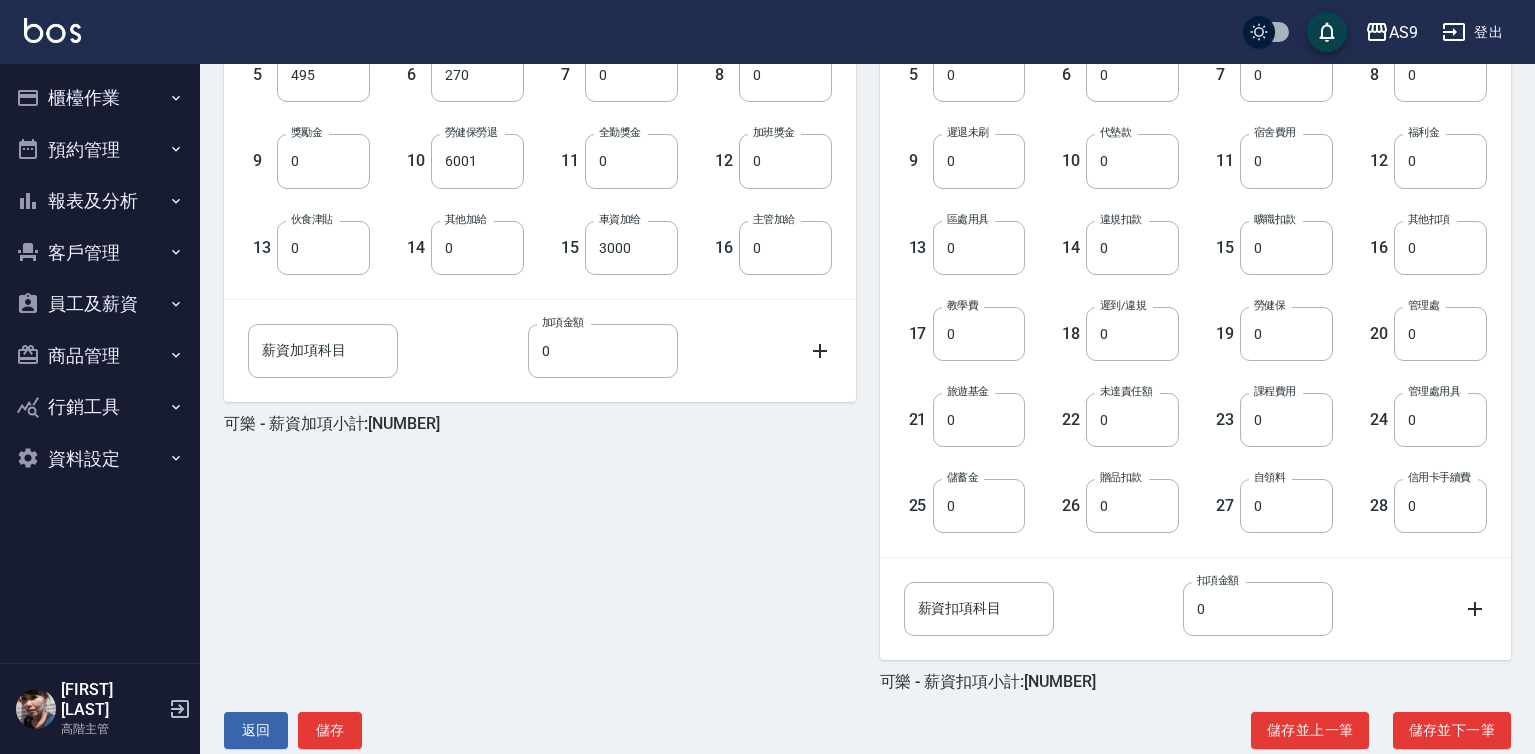 scroll, scrollTop: 718, scrollLeft: 0, axis: vertical 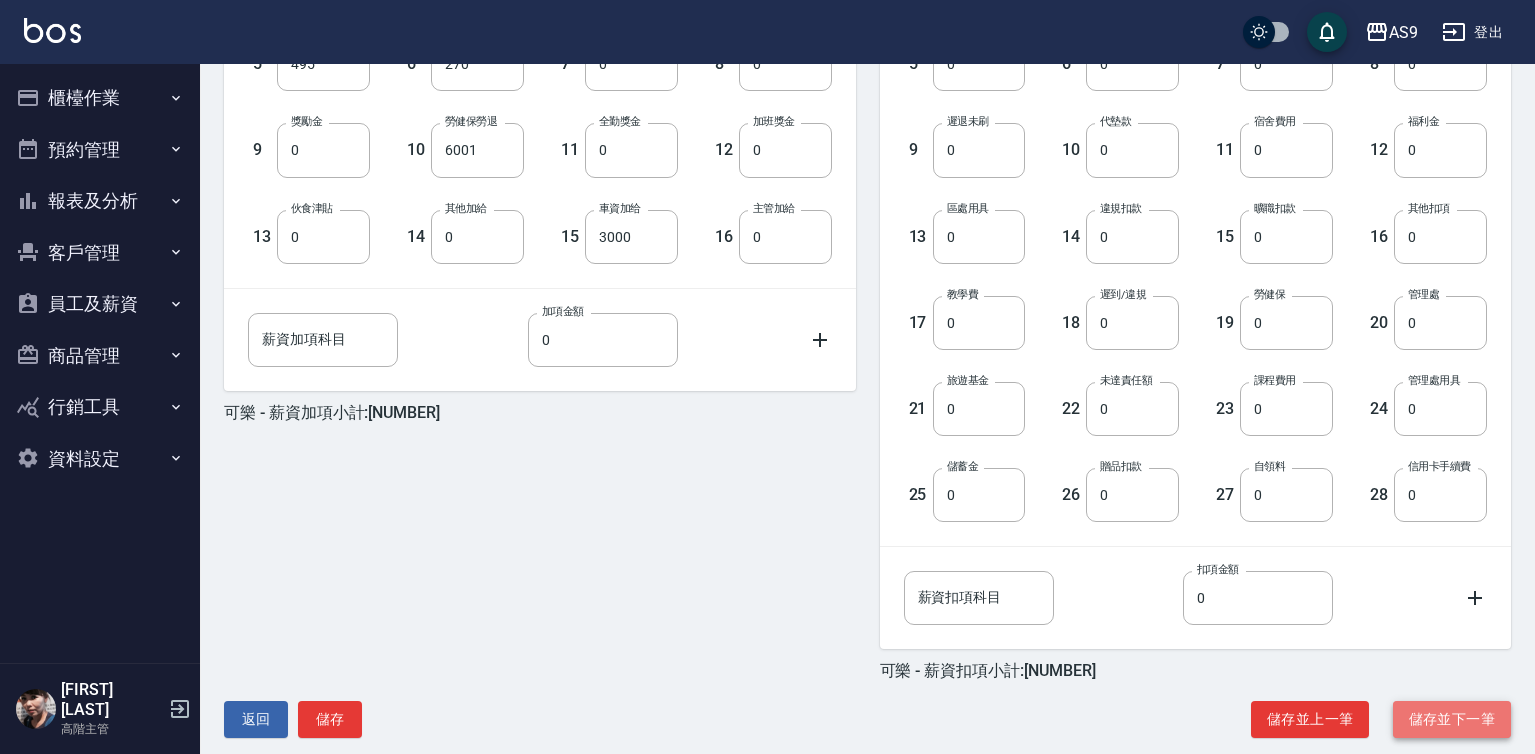 click on "儲存並下一筆" at bounding box center [1452, 719] 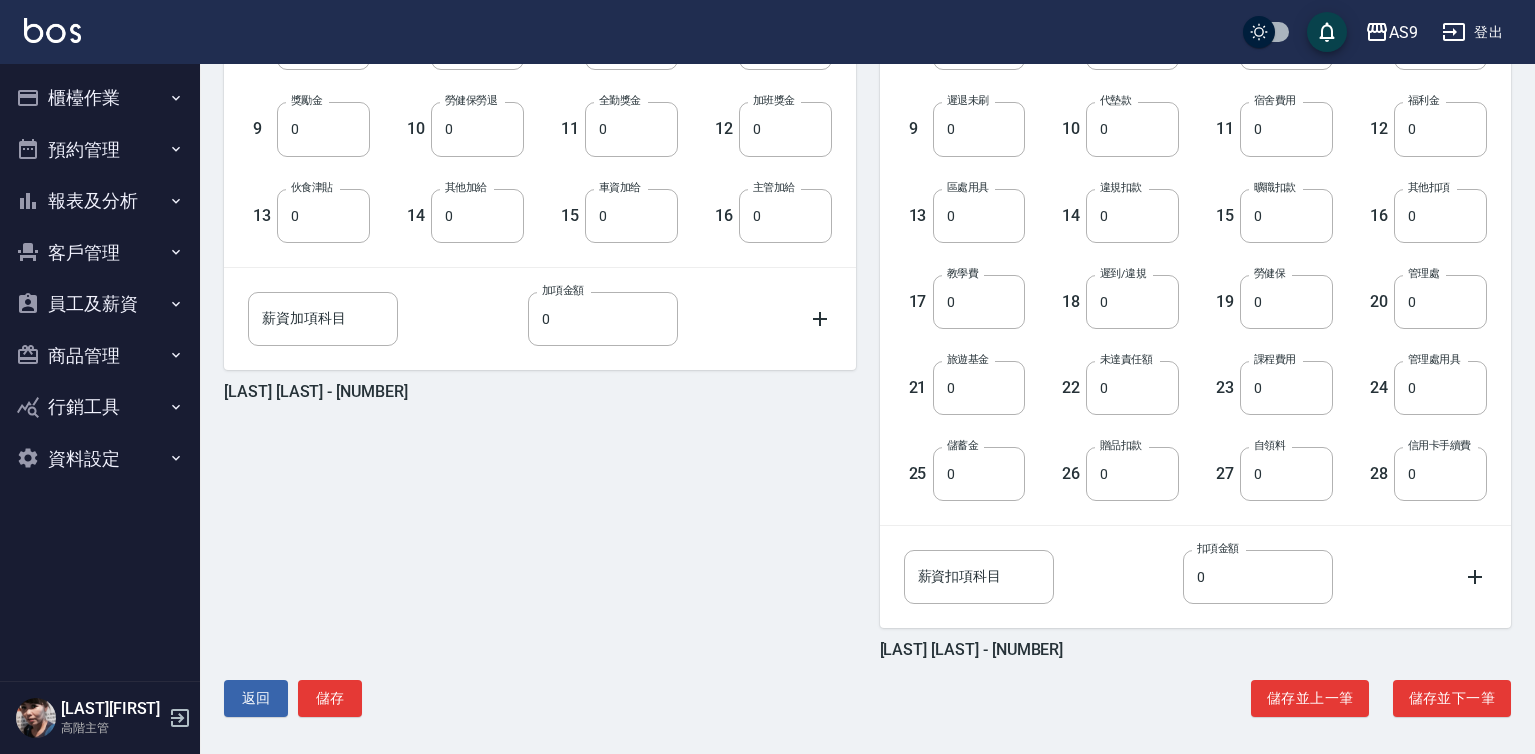 scroll, scrollTop: 718, scrollLeft: 0, axis: vertical 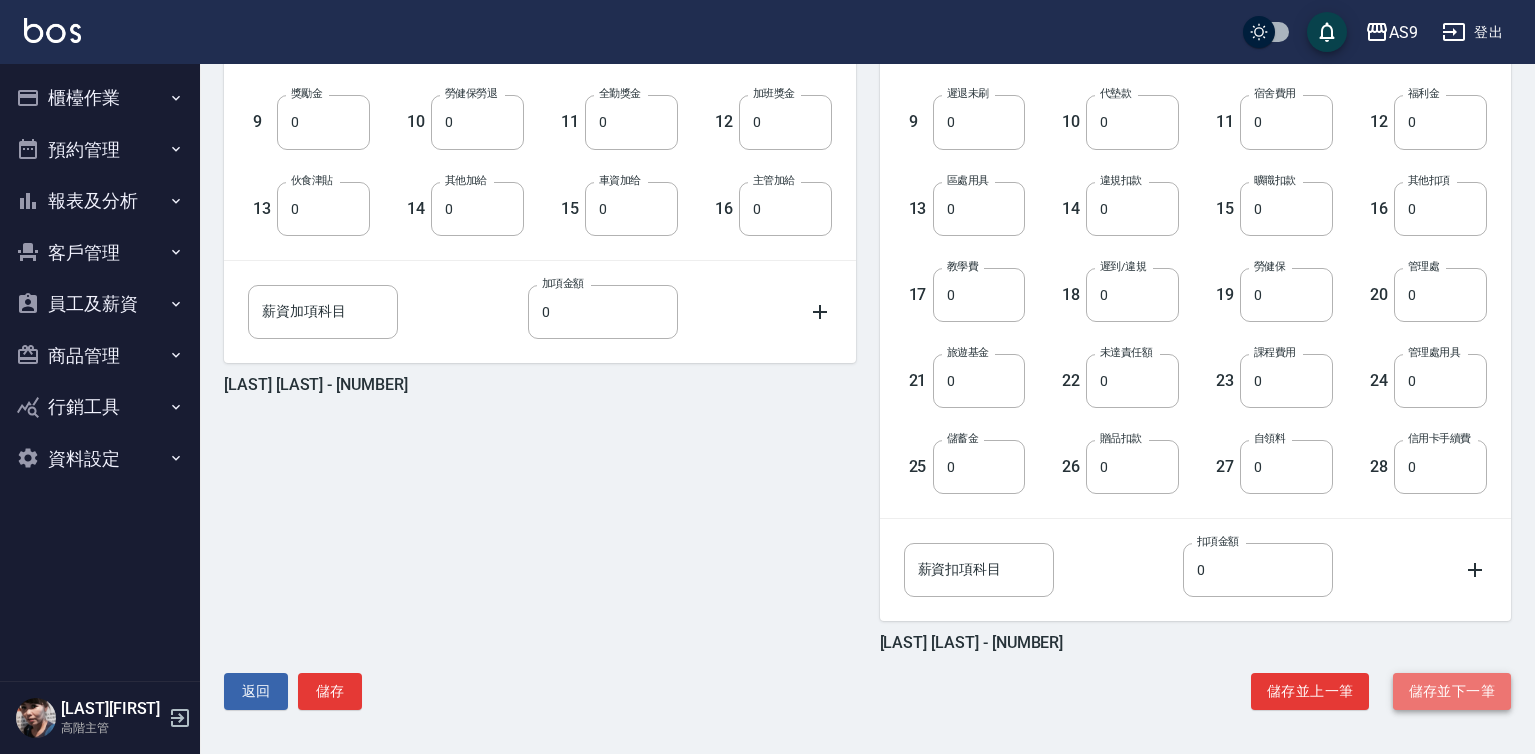 click on "儲存並下一筆" at bounding box center [1452, 691] 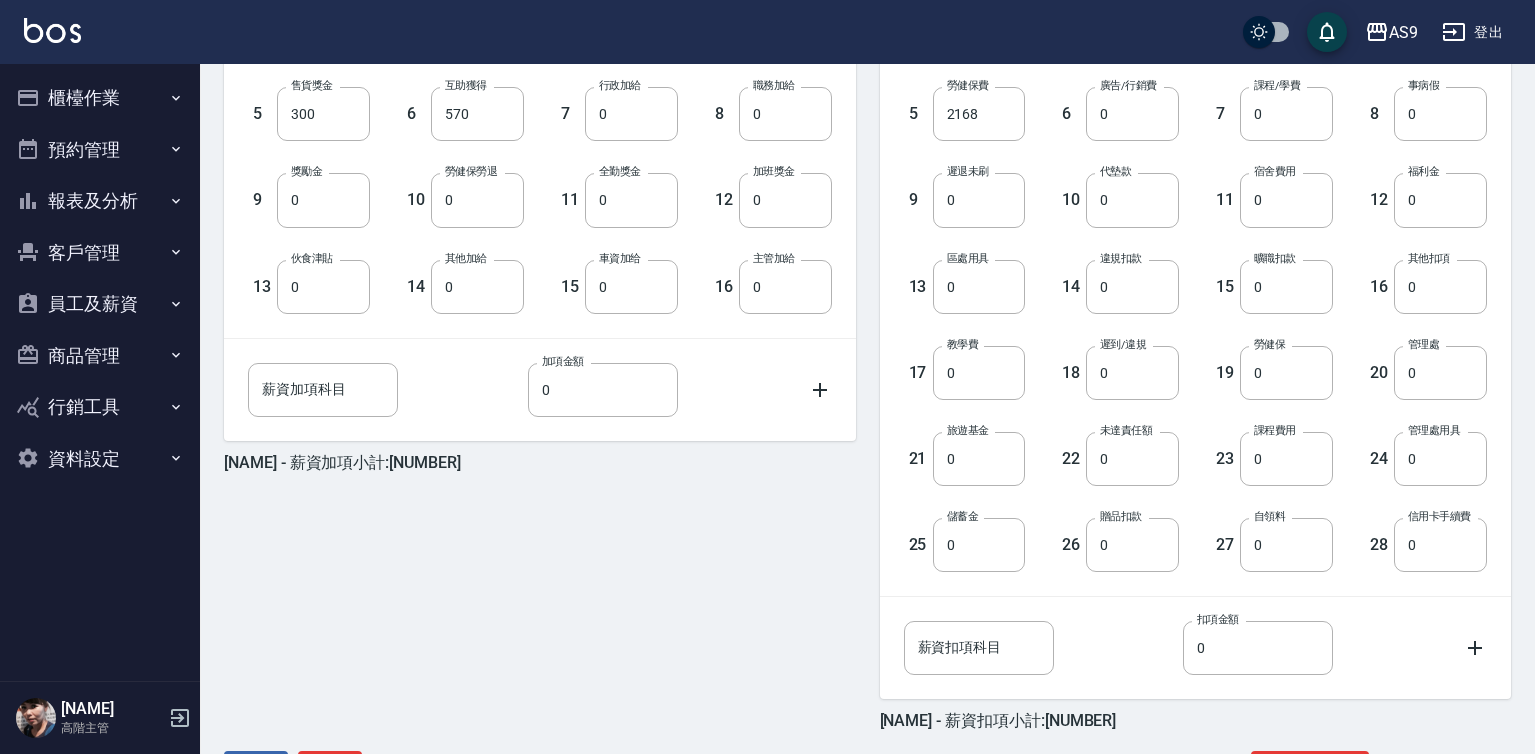 scroll, scrollTop: 718, scrollLeft: 0, axis: vertical 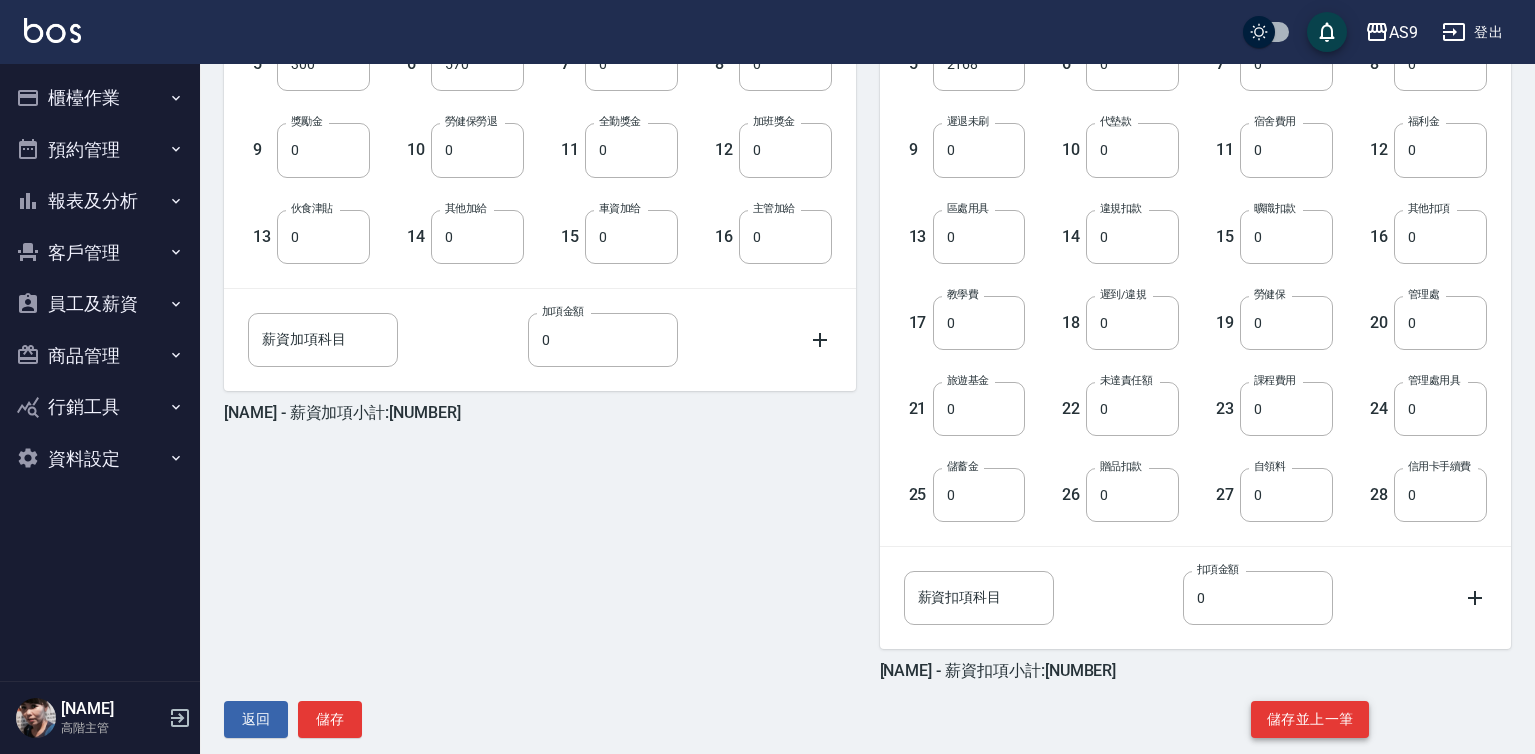 click on "儲存並上一筆" at bounding box center [1310, 719] 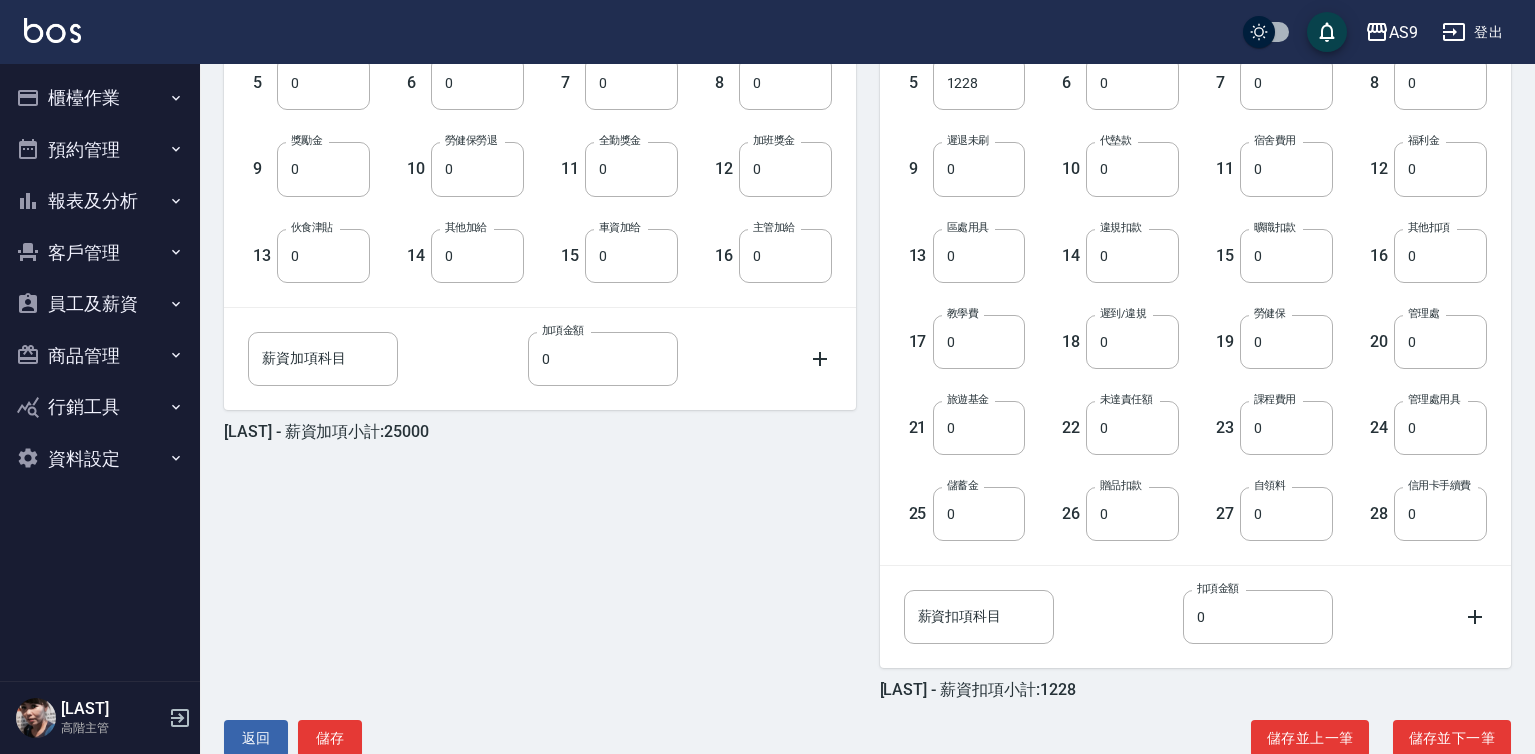 scroll, scrollTop: 700, scrollLeft: 0, axis: vertical 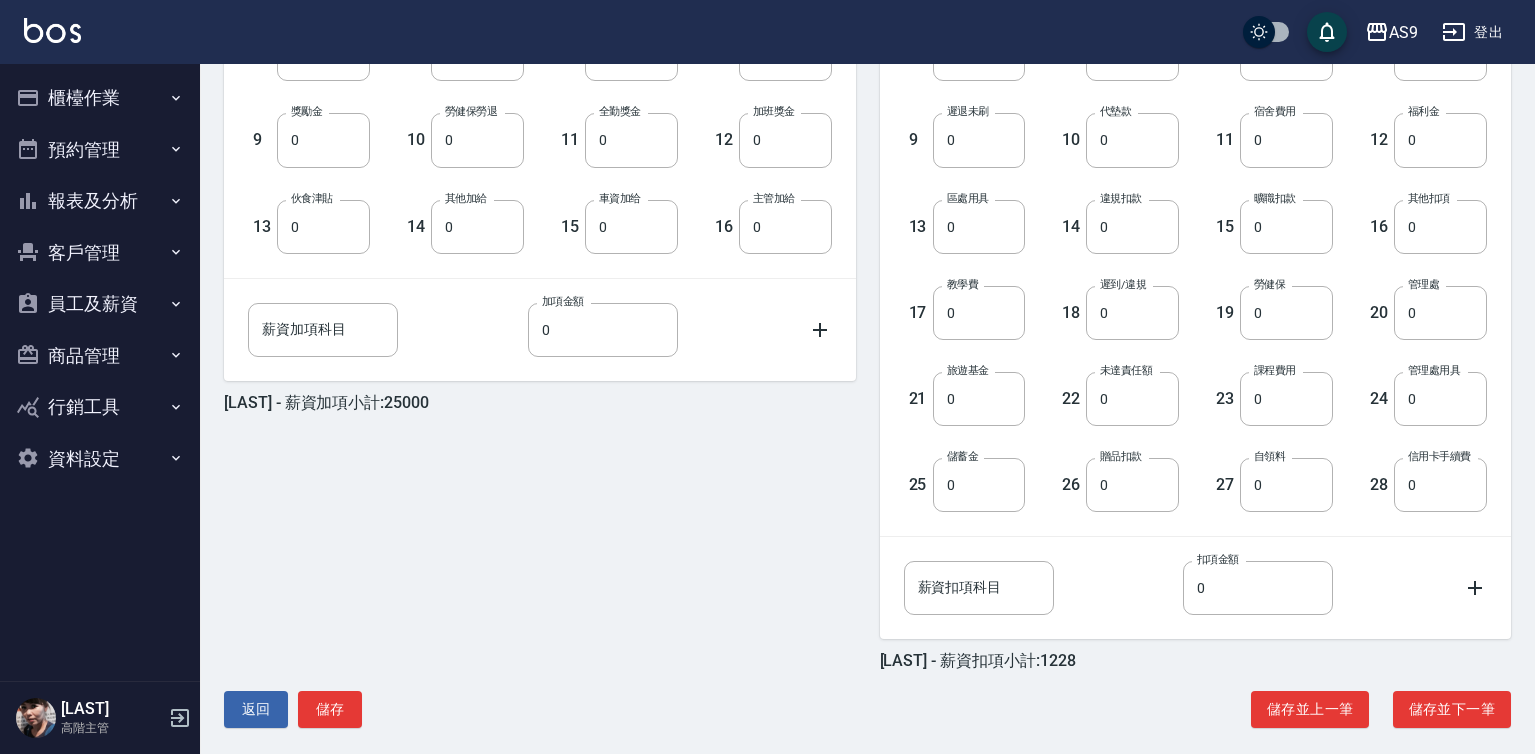 click on "員工及薪資" at bounding box center [100, 304] 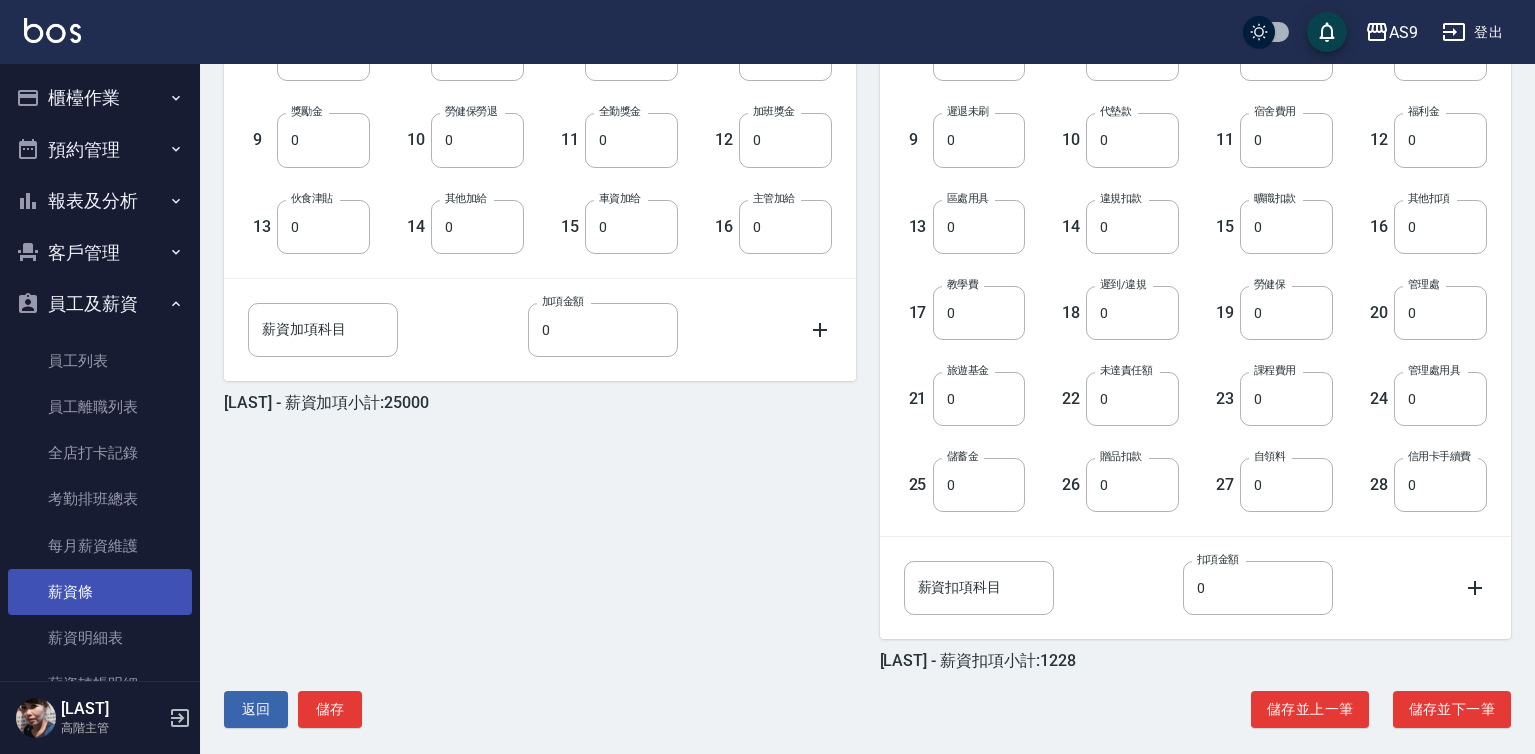 click on "薪資條" at bounding box center (100, 592) 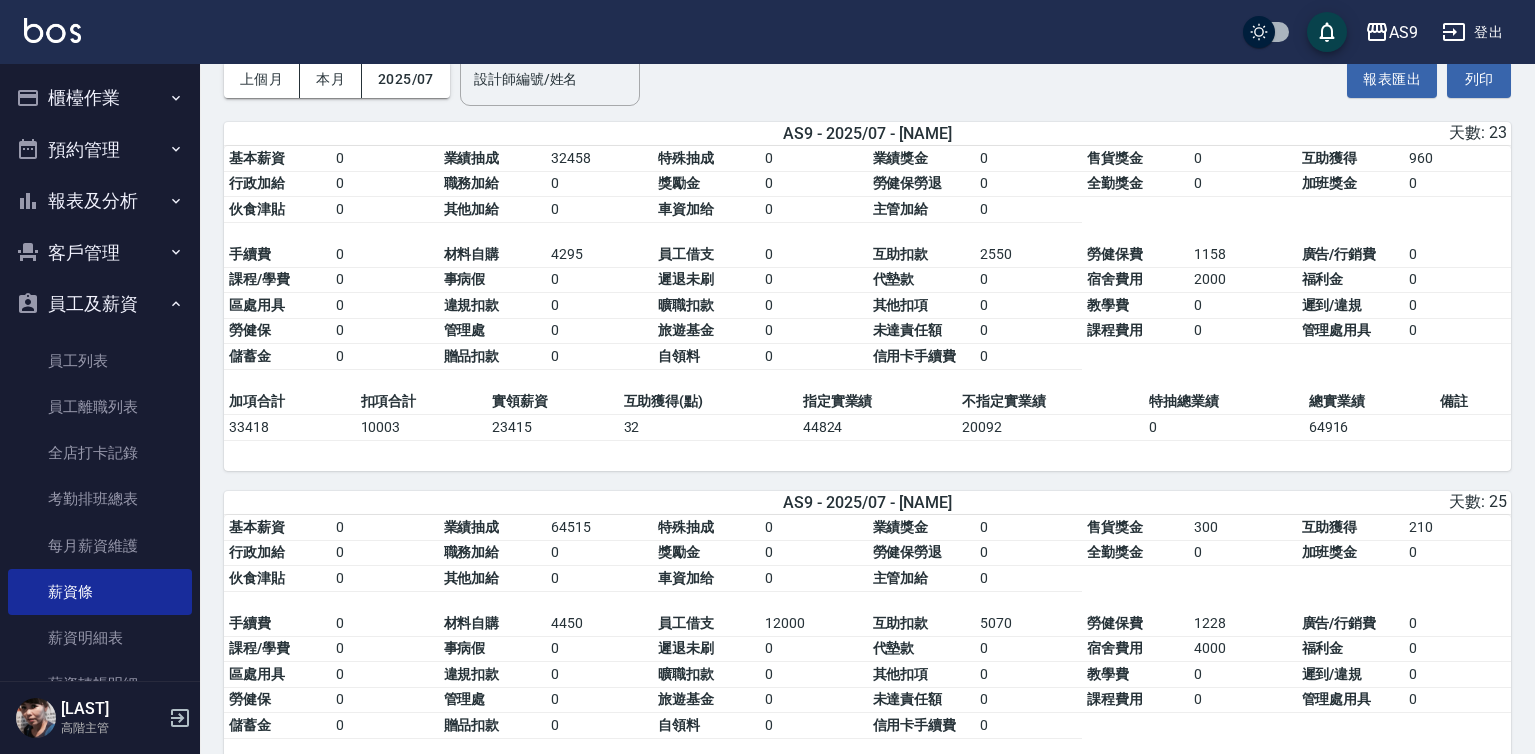 scroll, scrollTop: 200, scrollLeft: 0, axis: vertical 